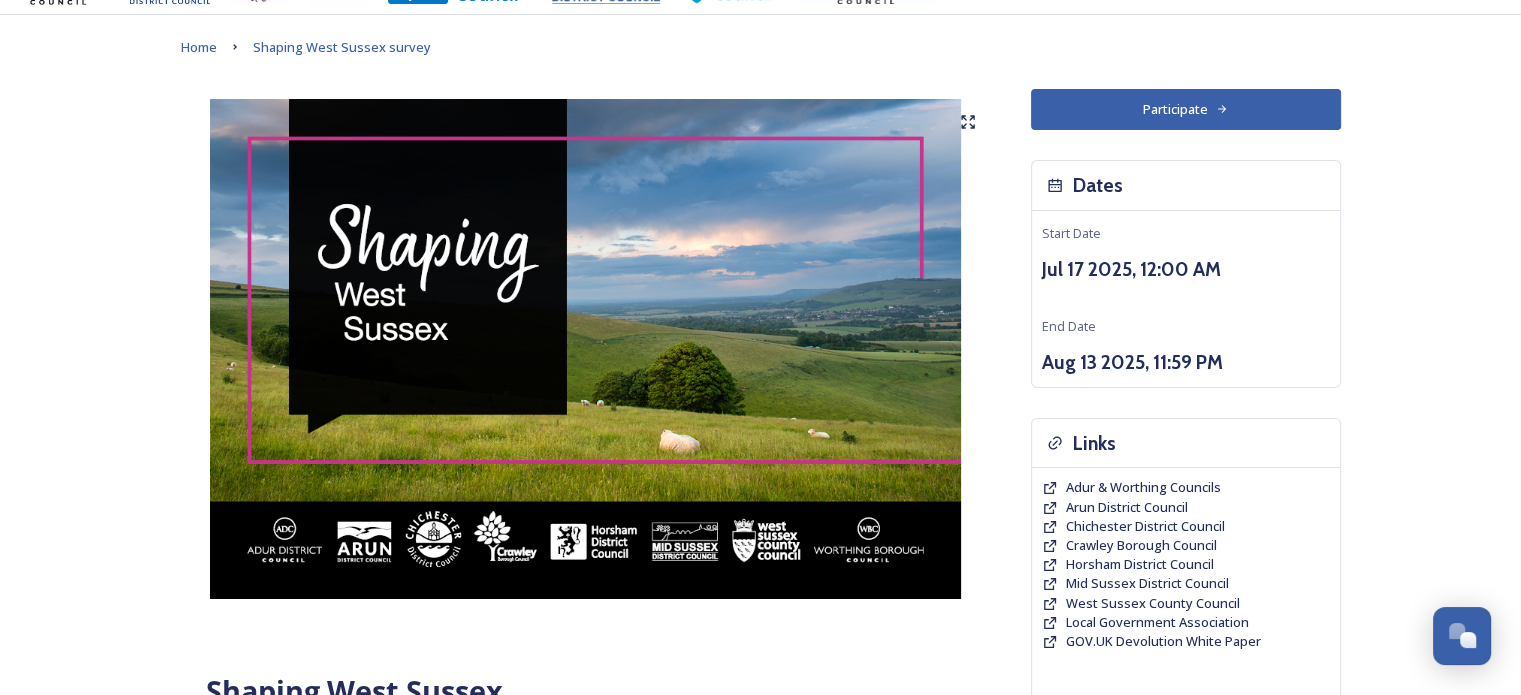 scroll, scrollTop: 100, scrollLeft: 0, axis: vertical 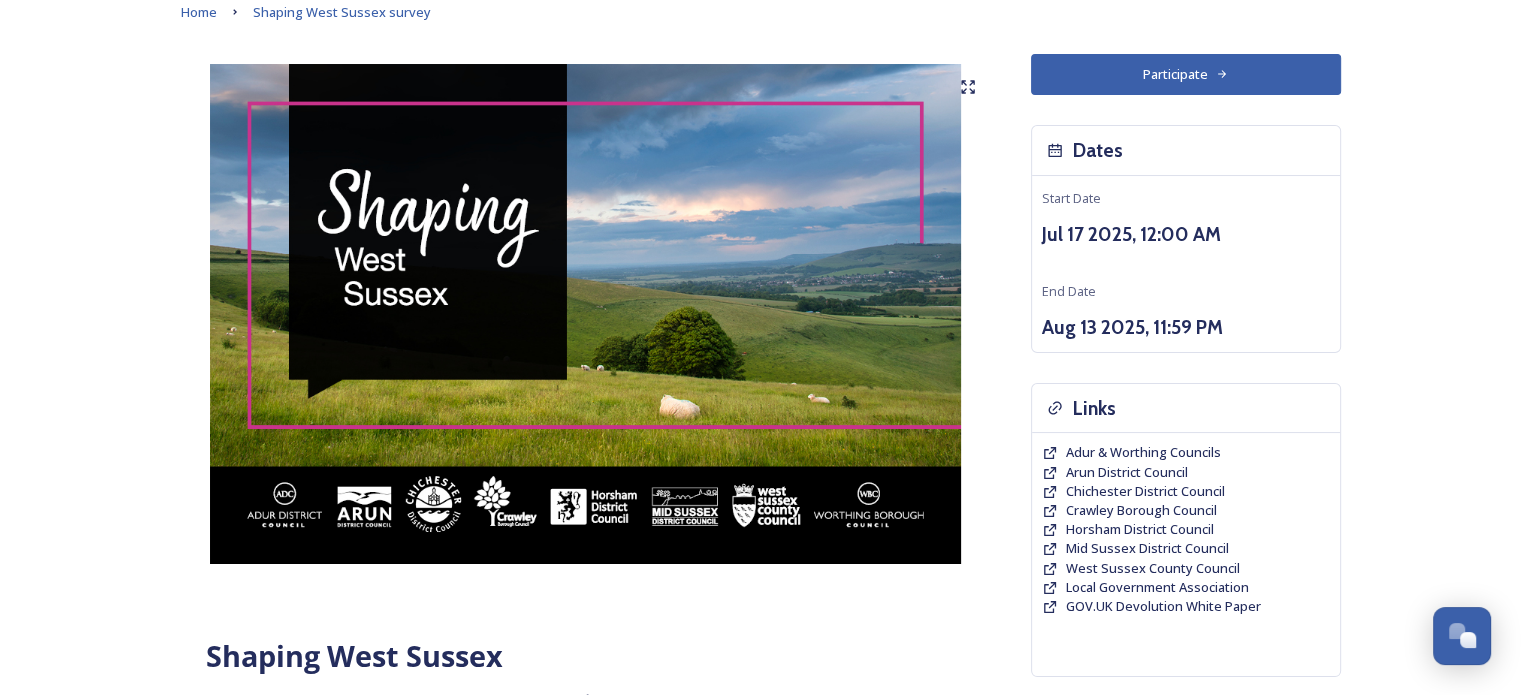 click on "Participate" at bounding box center [1186, 74] 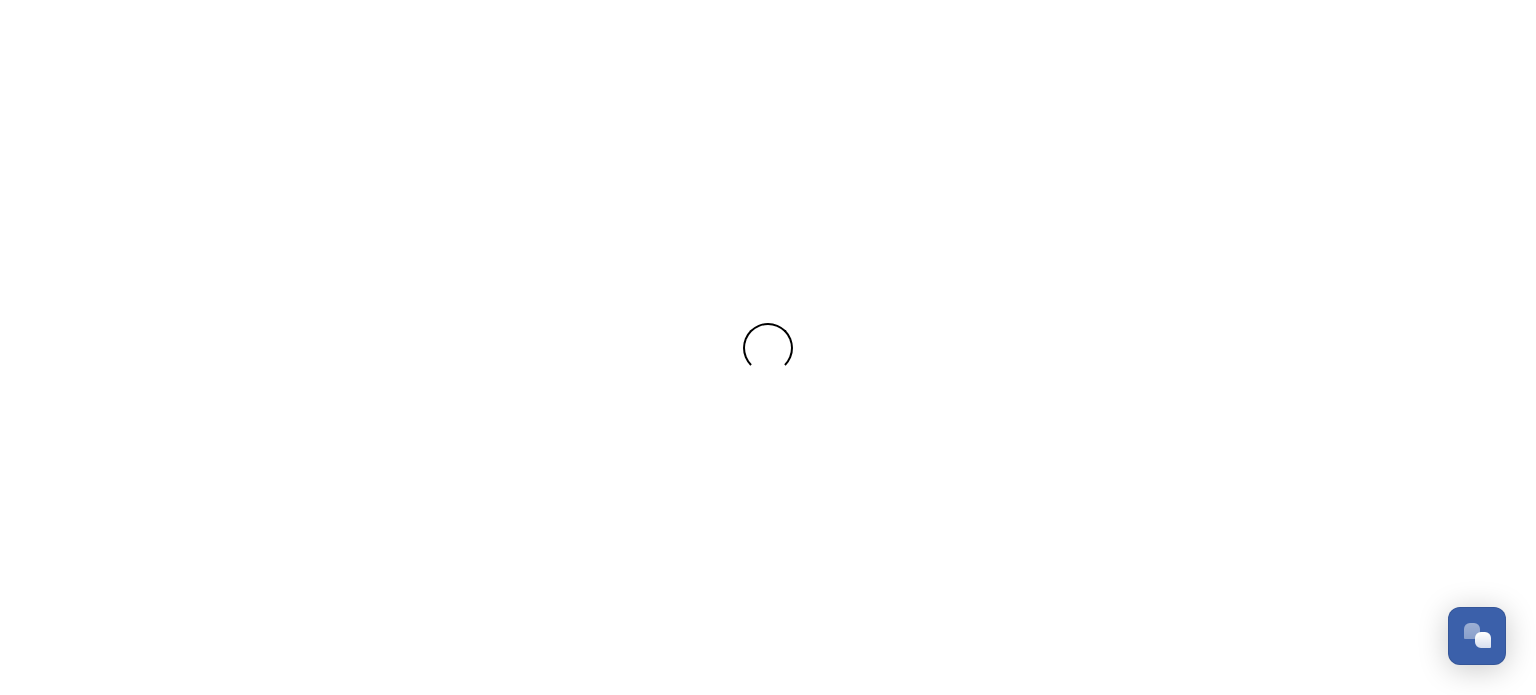 scroll, scrollTop: 0, scrollLeft: 0, axis: both 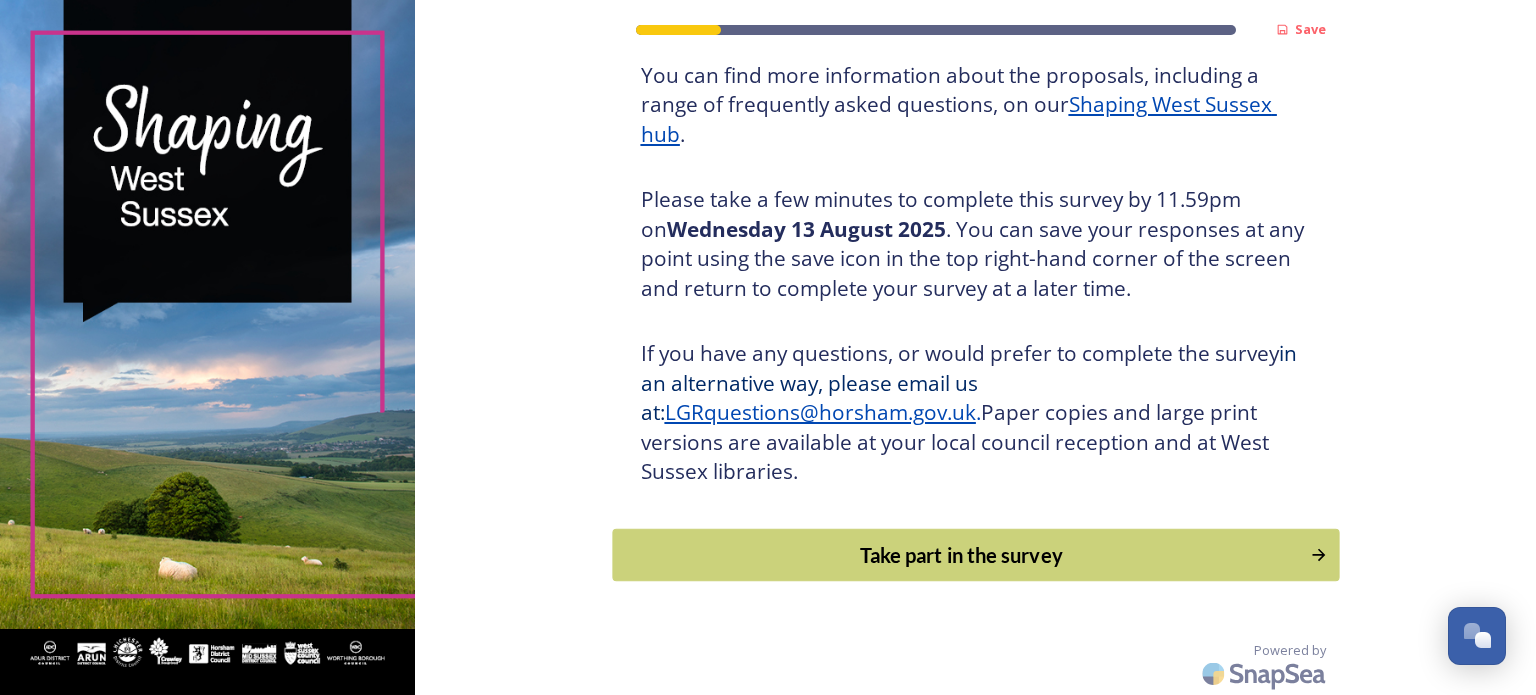 click on "Take part in the survey" at bounding box center [961, 555] 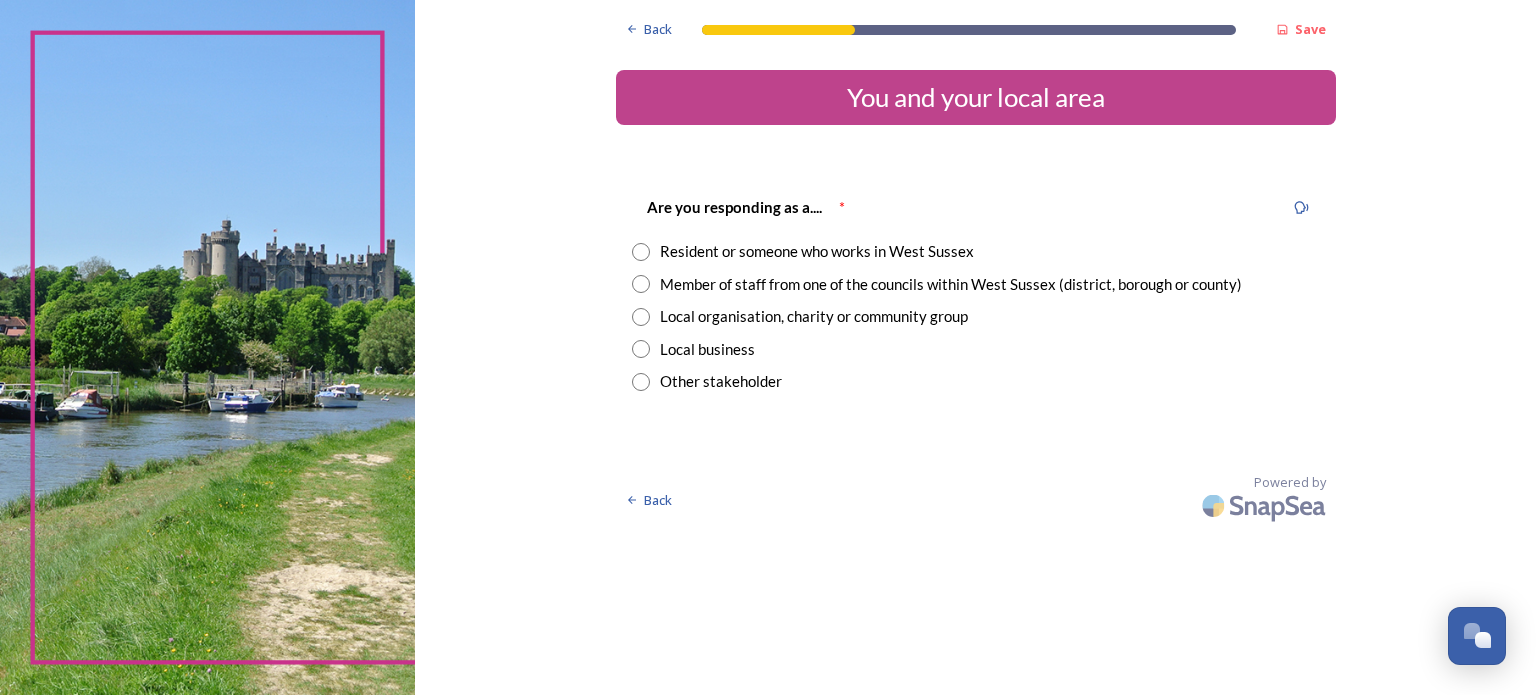 click at bounding box center [641, 252] 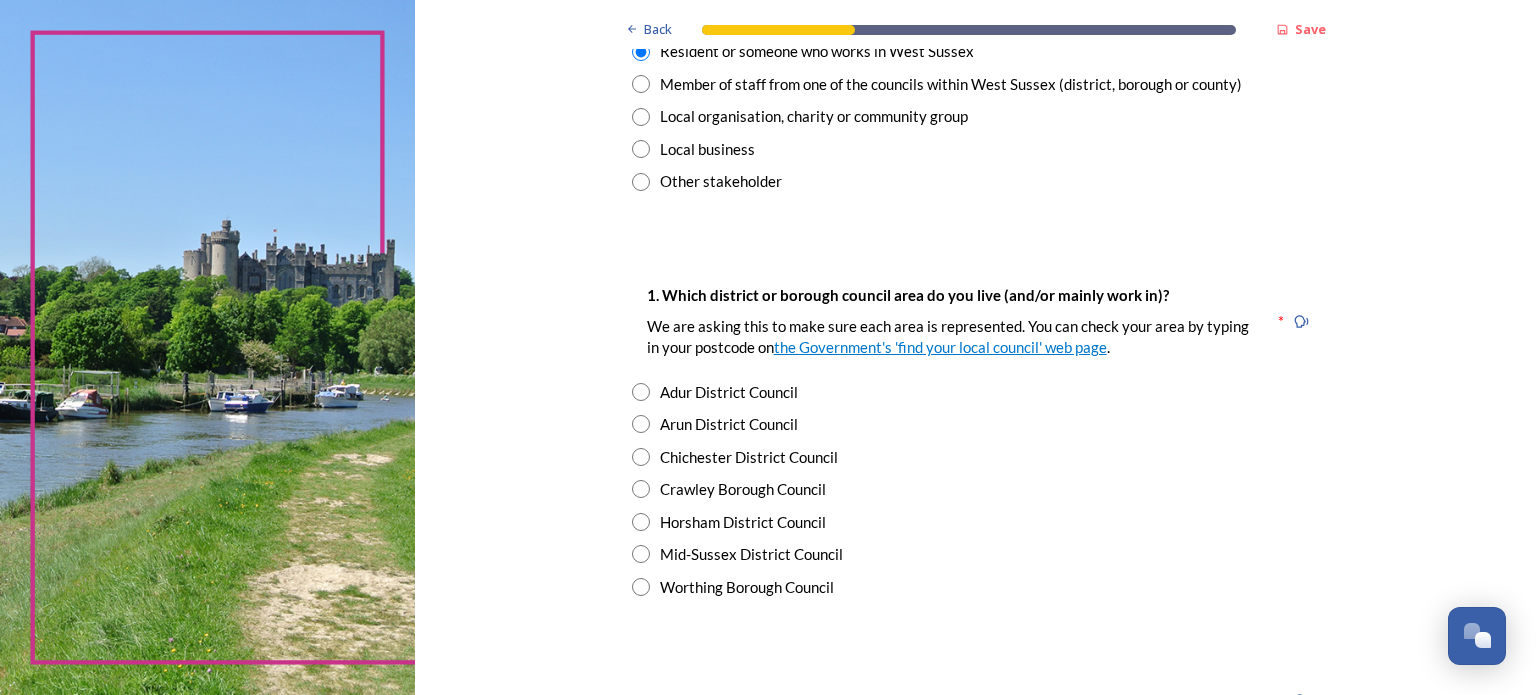 scroll, scrollTop: 300, scrollLeft: 0, axis: vertical 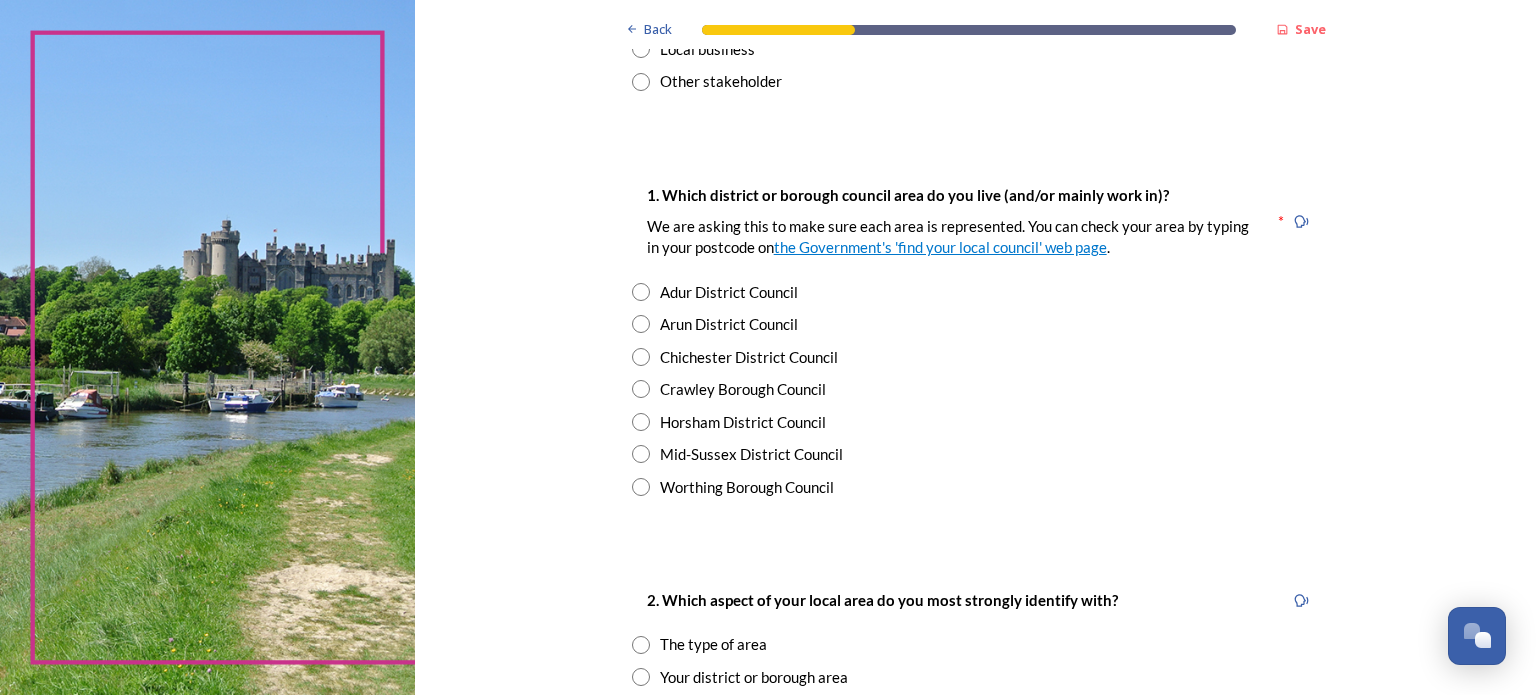 click at bounding box center [641, 357] 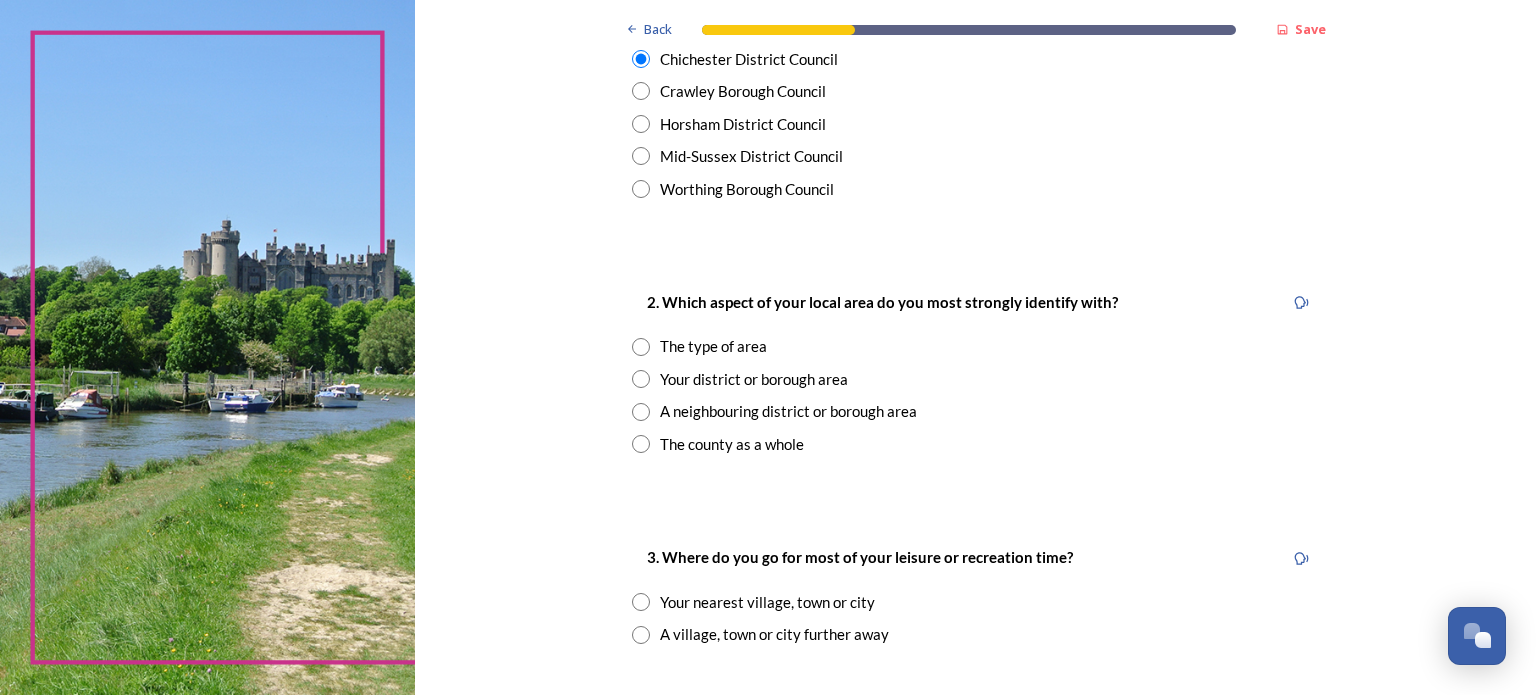 scroll, scrollTop: 600, scrollLeft: 0, axis: vertical 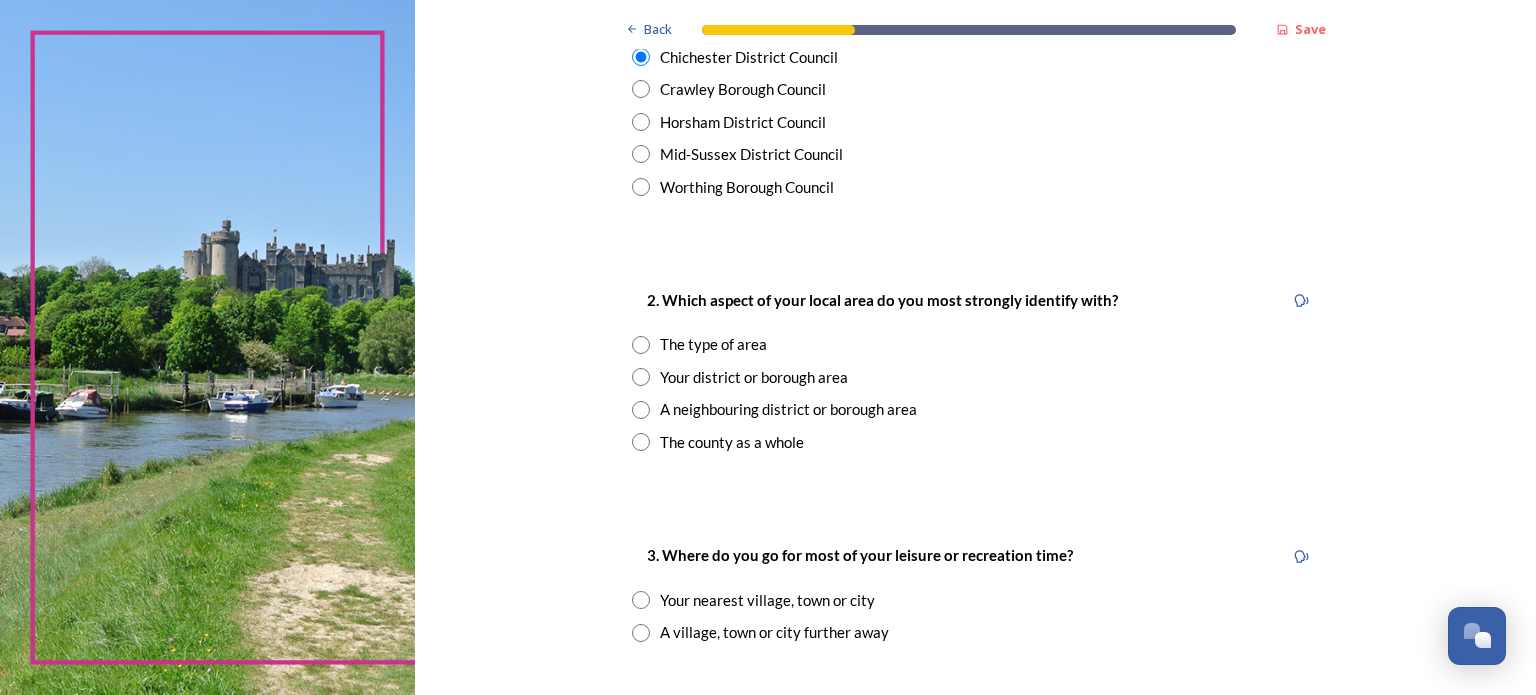 click at bounding box center (641, 345) 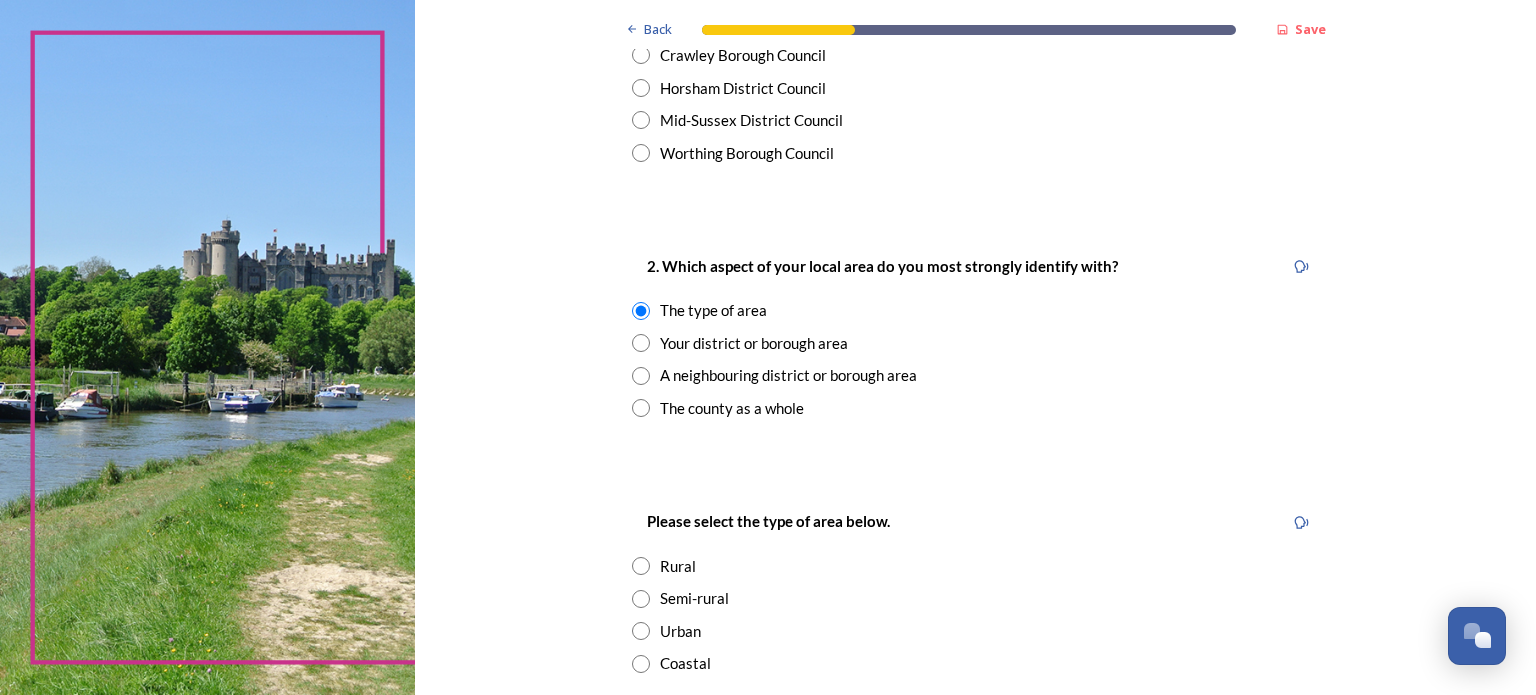 scroll, scrollTop: 600, scrollLeft: 0, axis: vertical 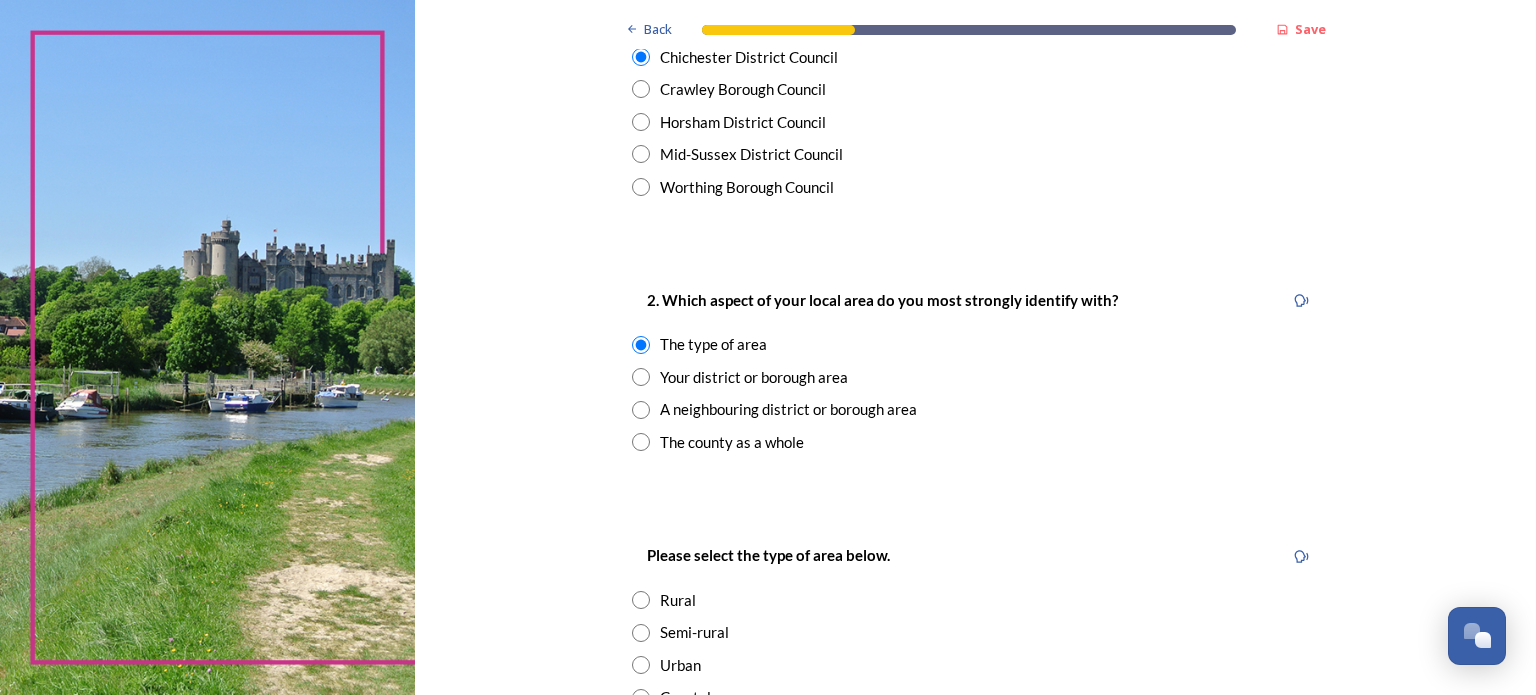 click at bounding box center [641, 377] 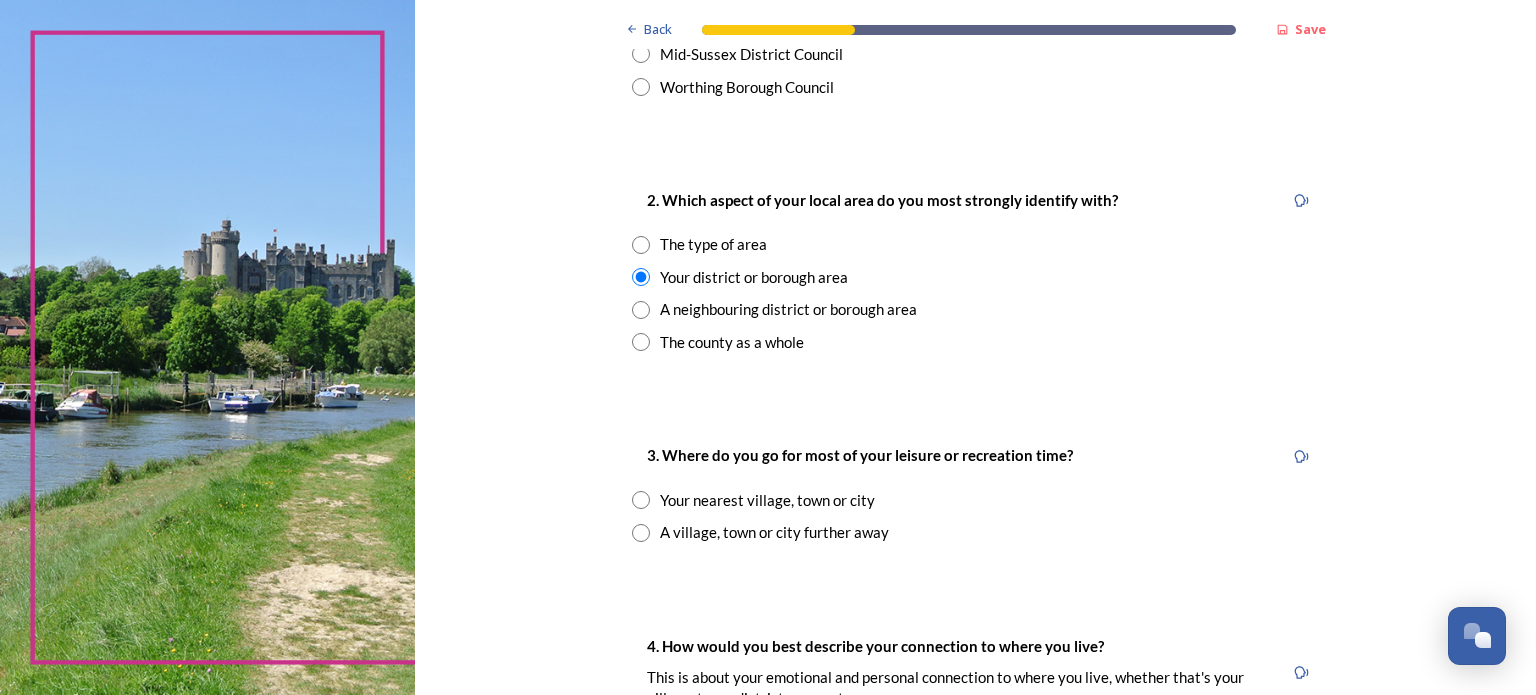 scroll, scrollTop: 600, scrollLeft: 0, axis: vertical 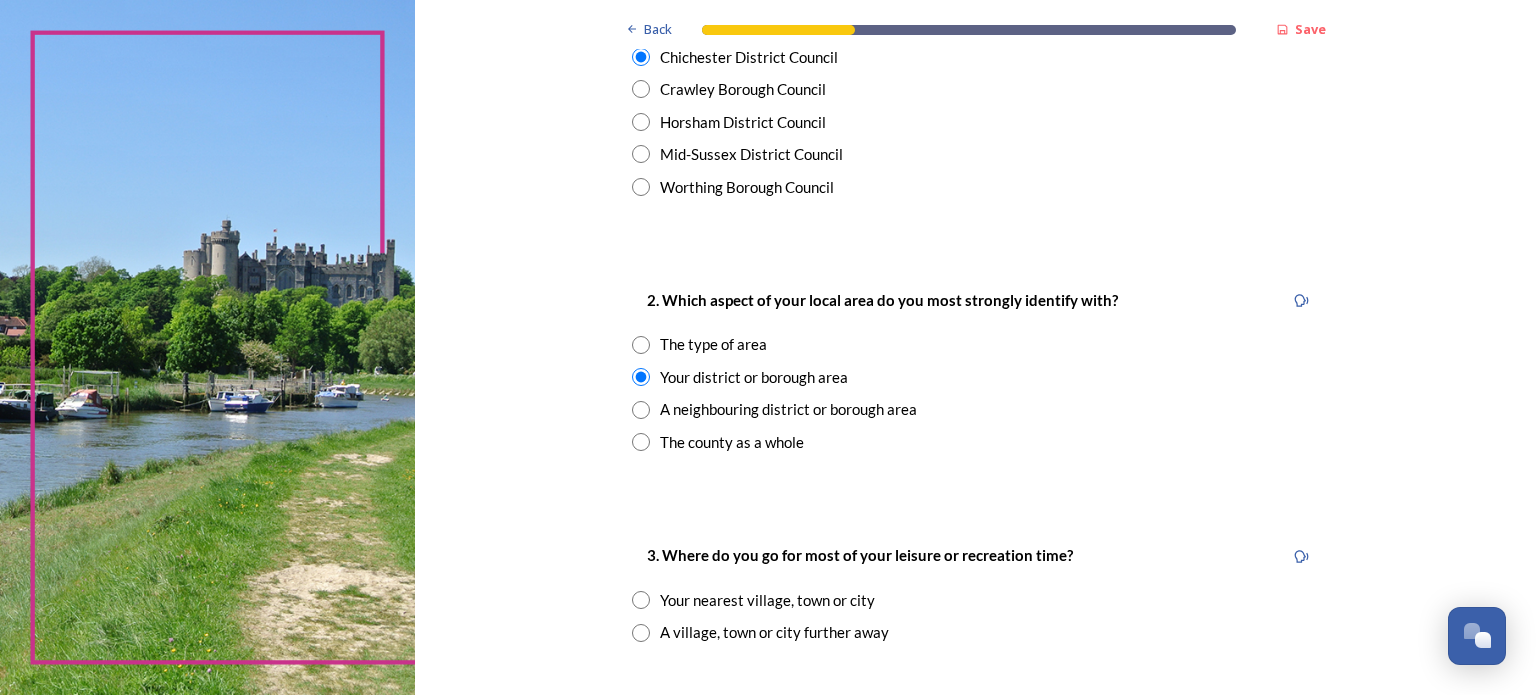 click at bounding box center (641, 345) 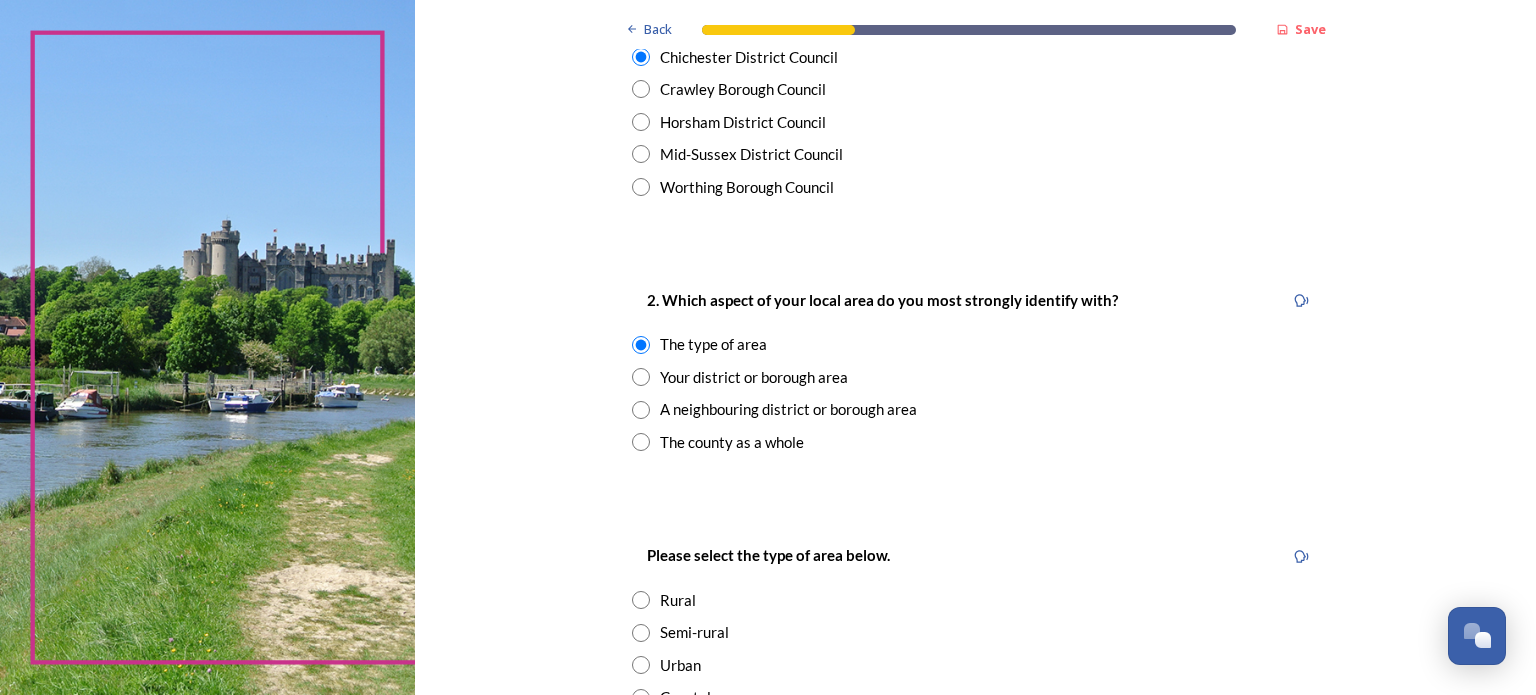 click at bounding box center (641, 345) 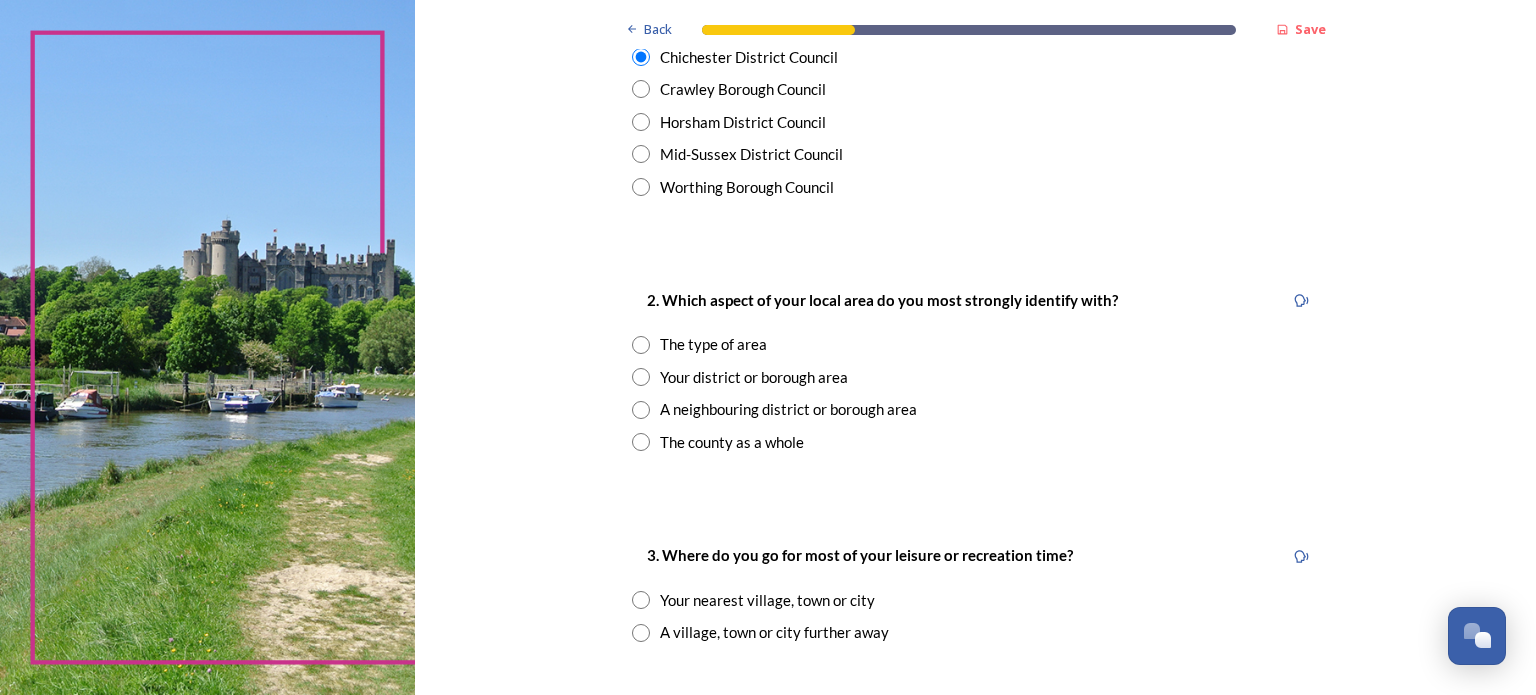 click at bounding box center [641, 377] 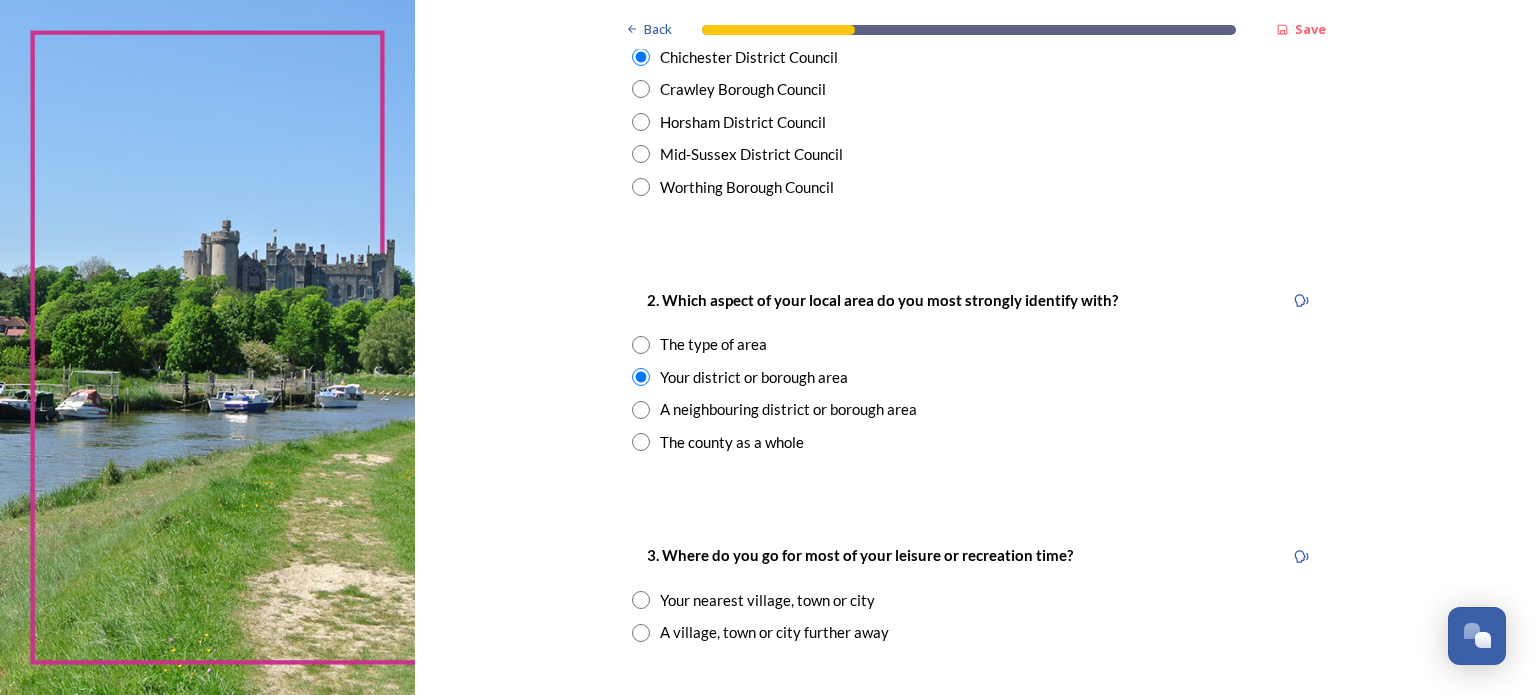 click at bounding box center (641, 345) 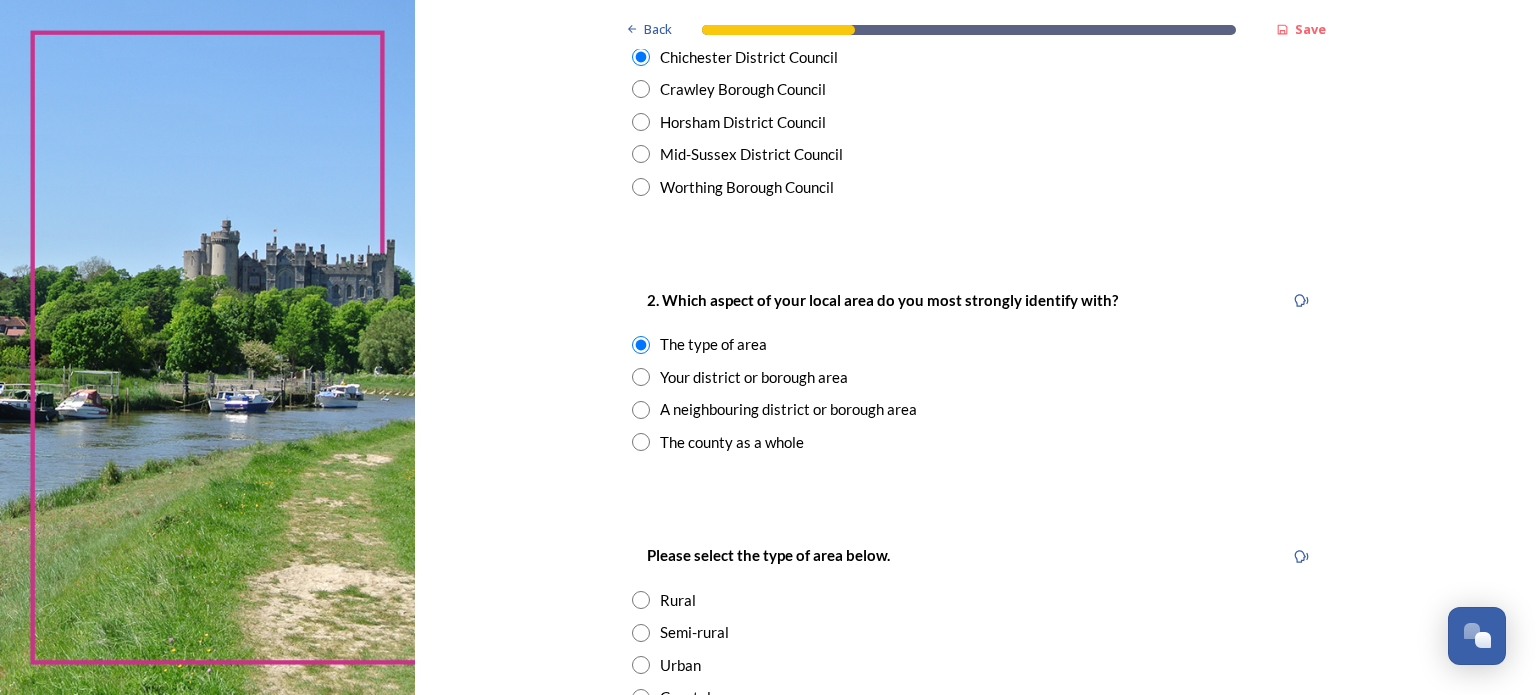 click at bounding box center (641, 377) 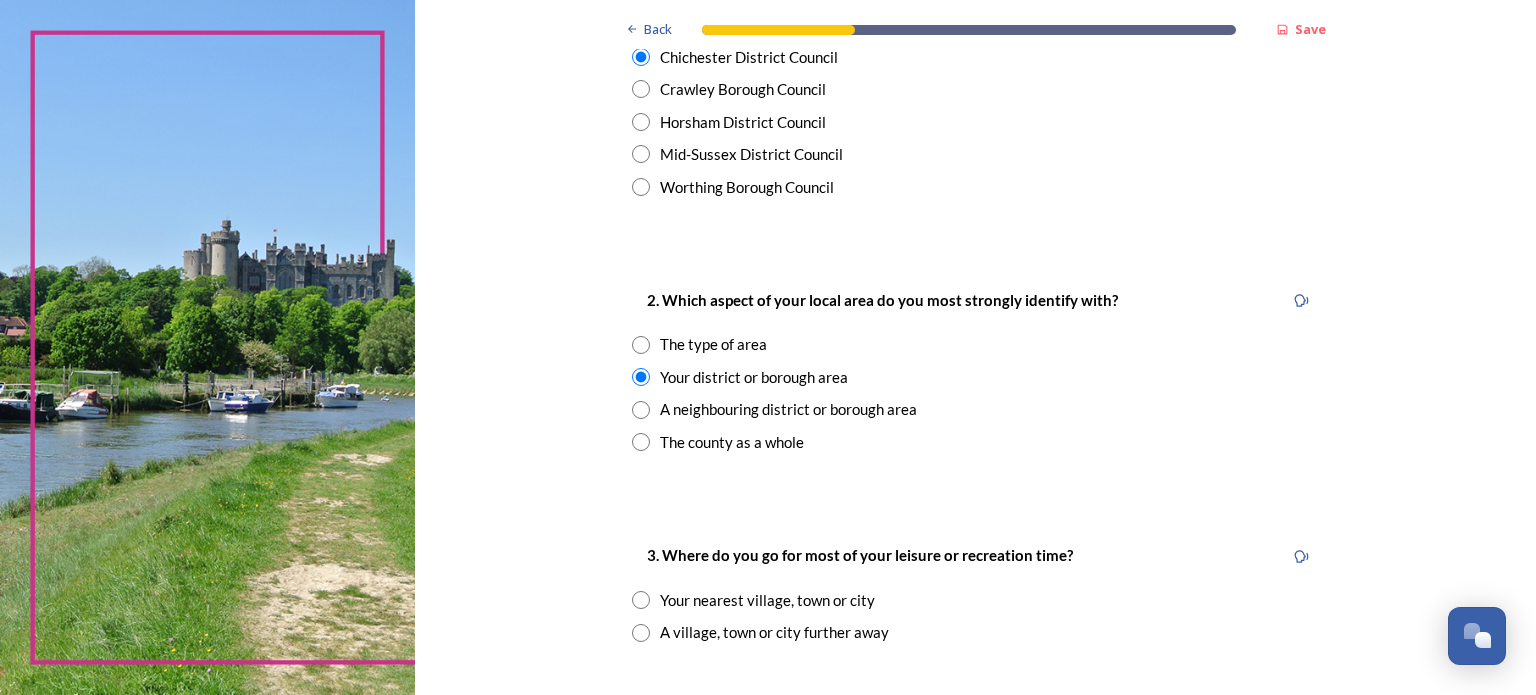click at bounding box center [641, 410] 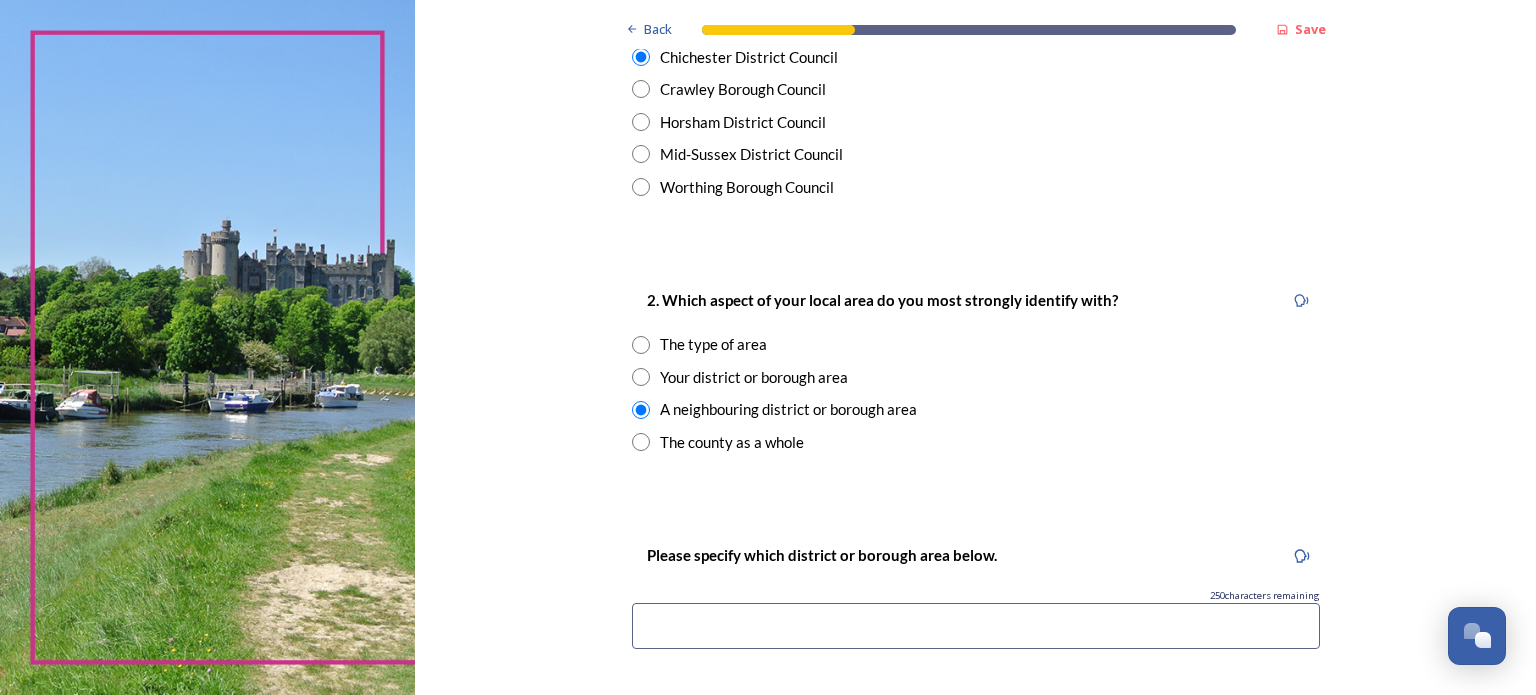 click at bounding box center [641, 442] 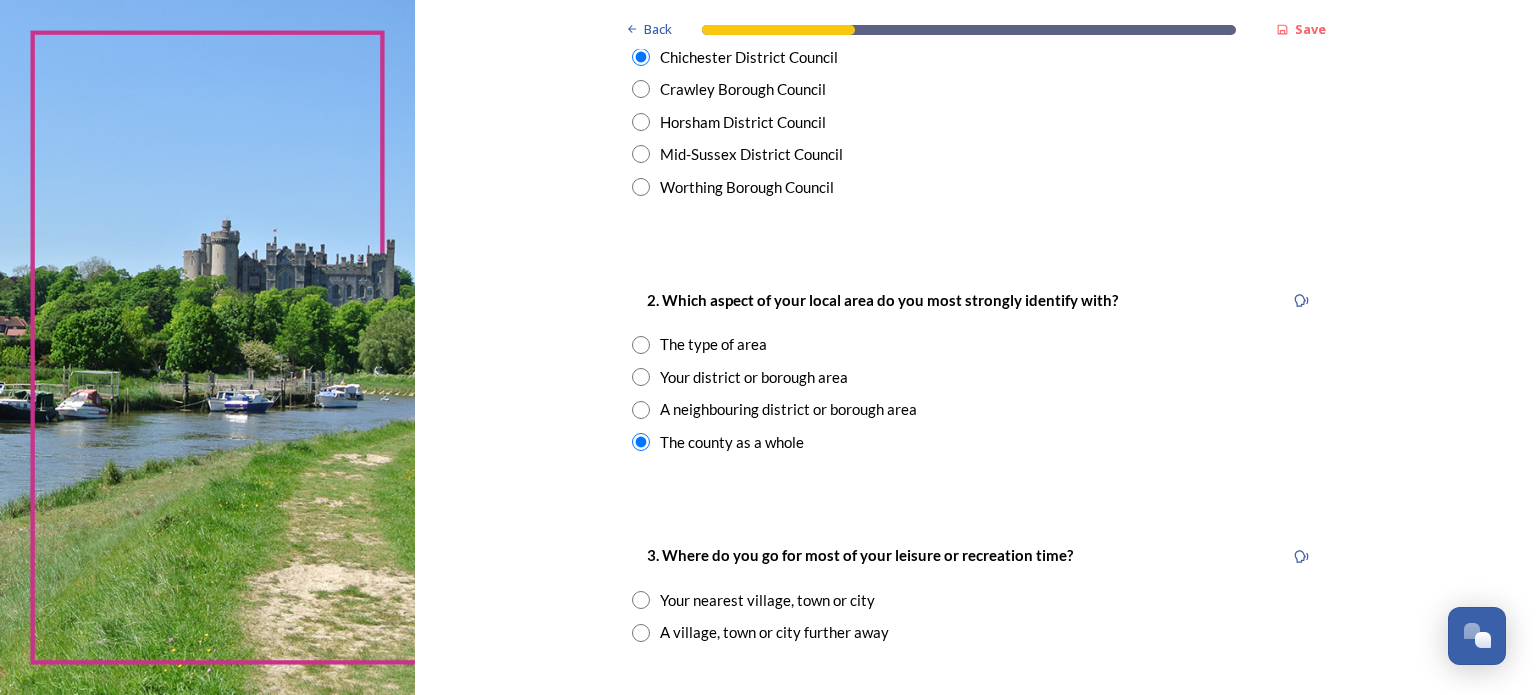 scroll, scrollTop: 700, scrollLeft: 0, axis: vertical 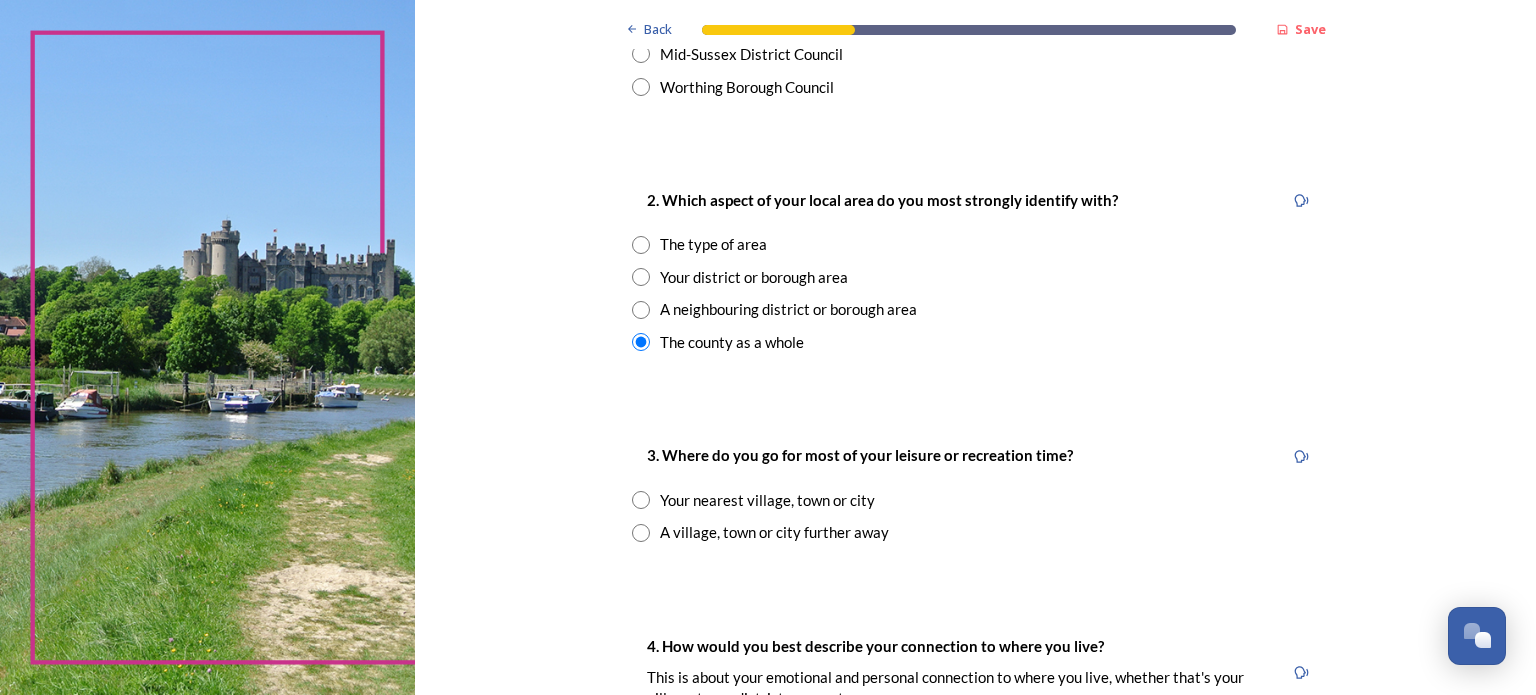 click at bounding box center (641, 245) 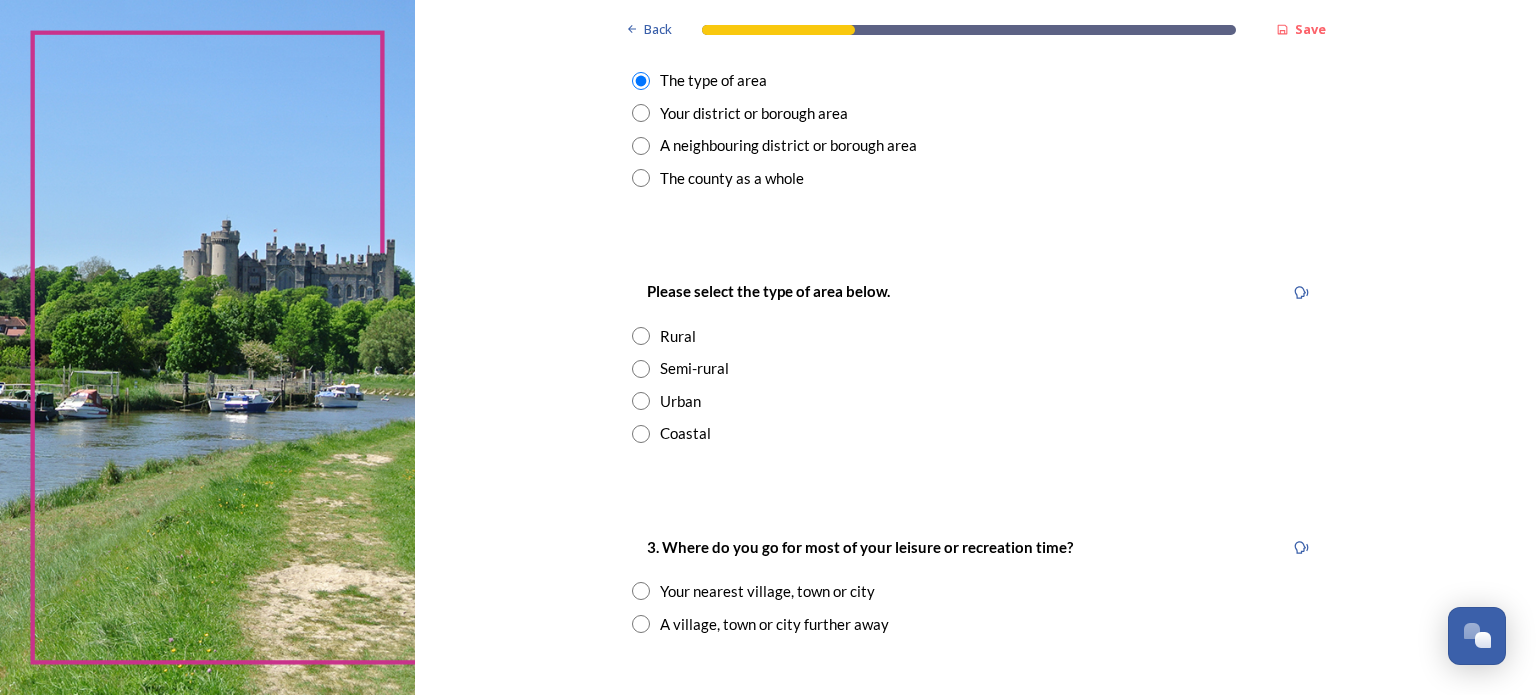 scroll, scrollTop: 900, scrollLeft: 0, axis: vertical 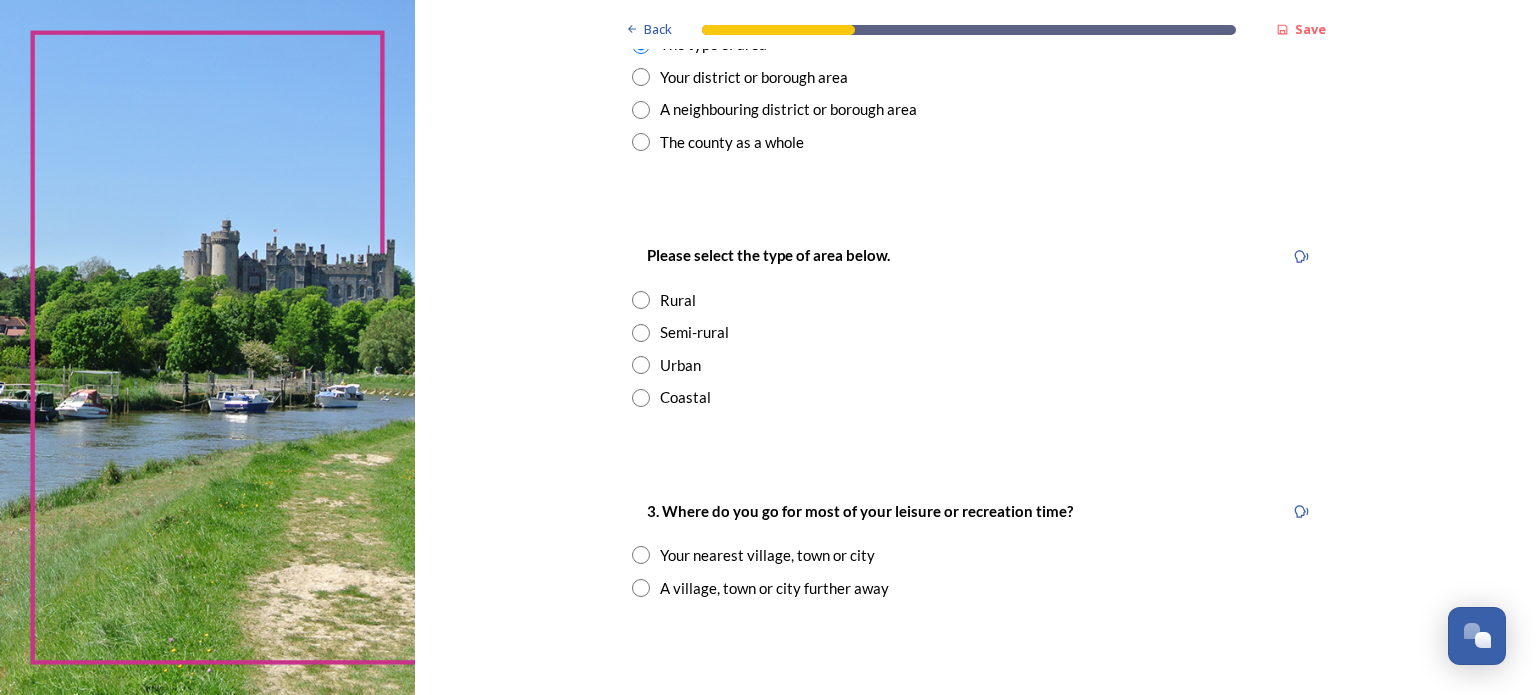 click at bounding box center (641, 333) 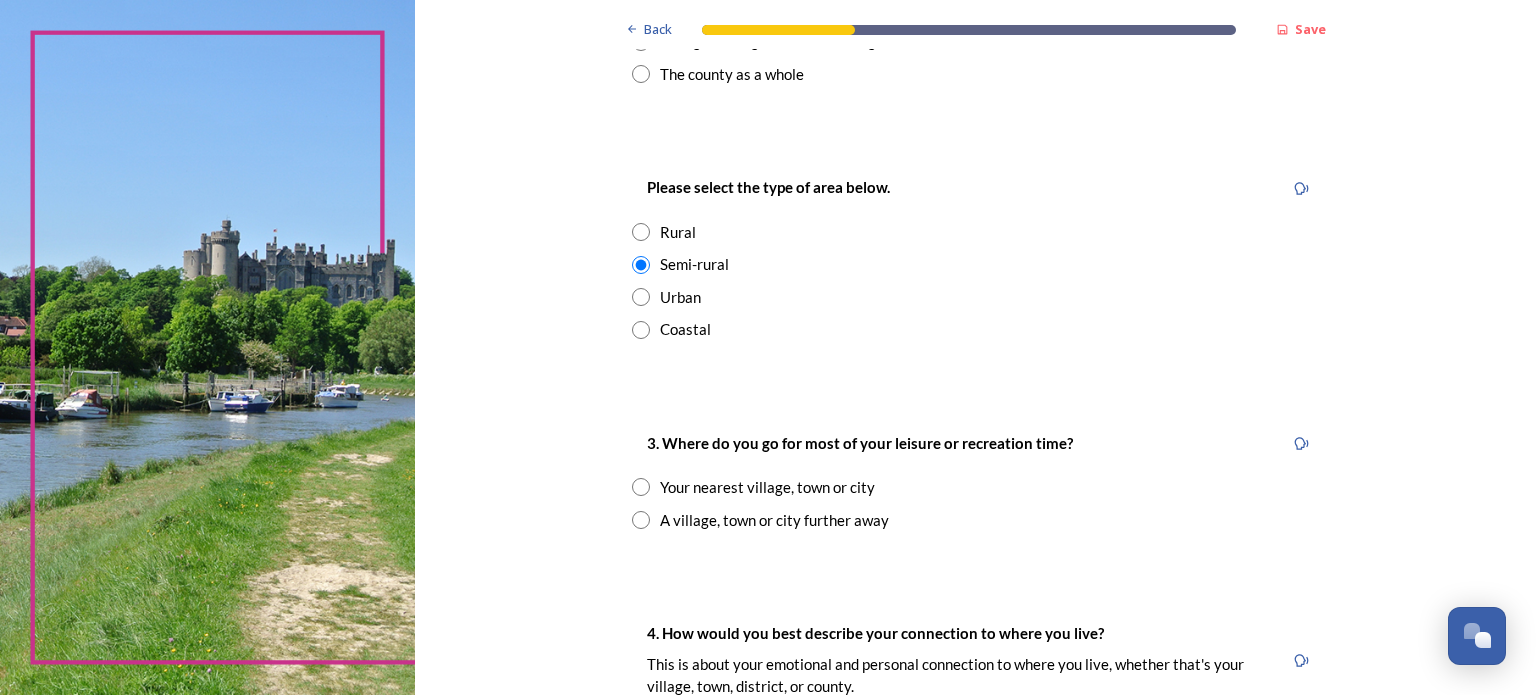 scroll, scrollTop: 1000, scrollLeft: 0, axis: vertical 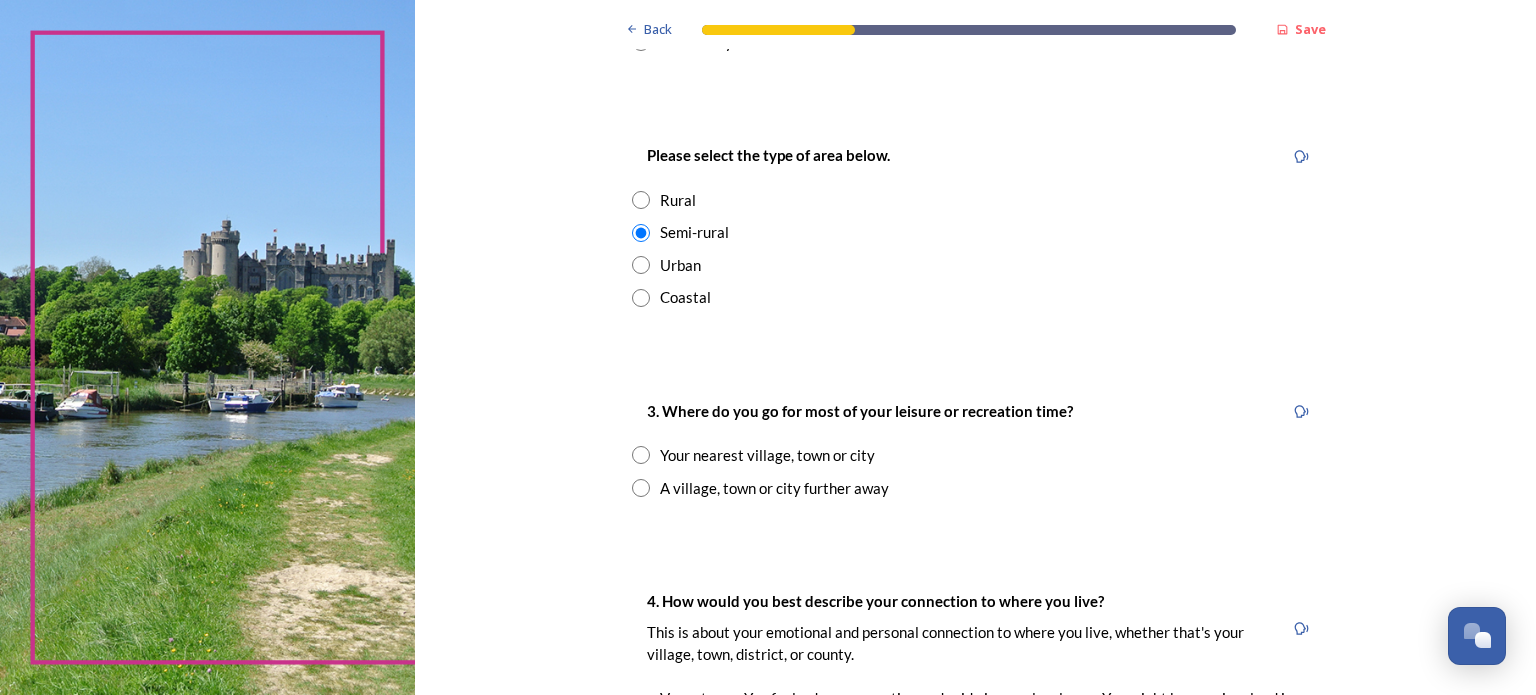 click at bounding box center [641, 455] 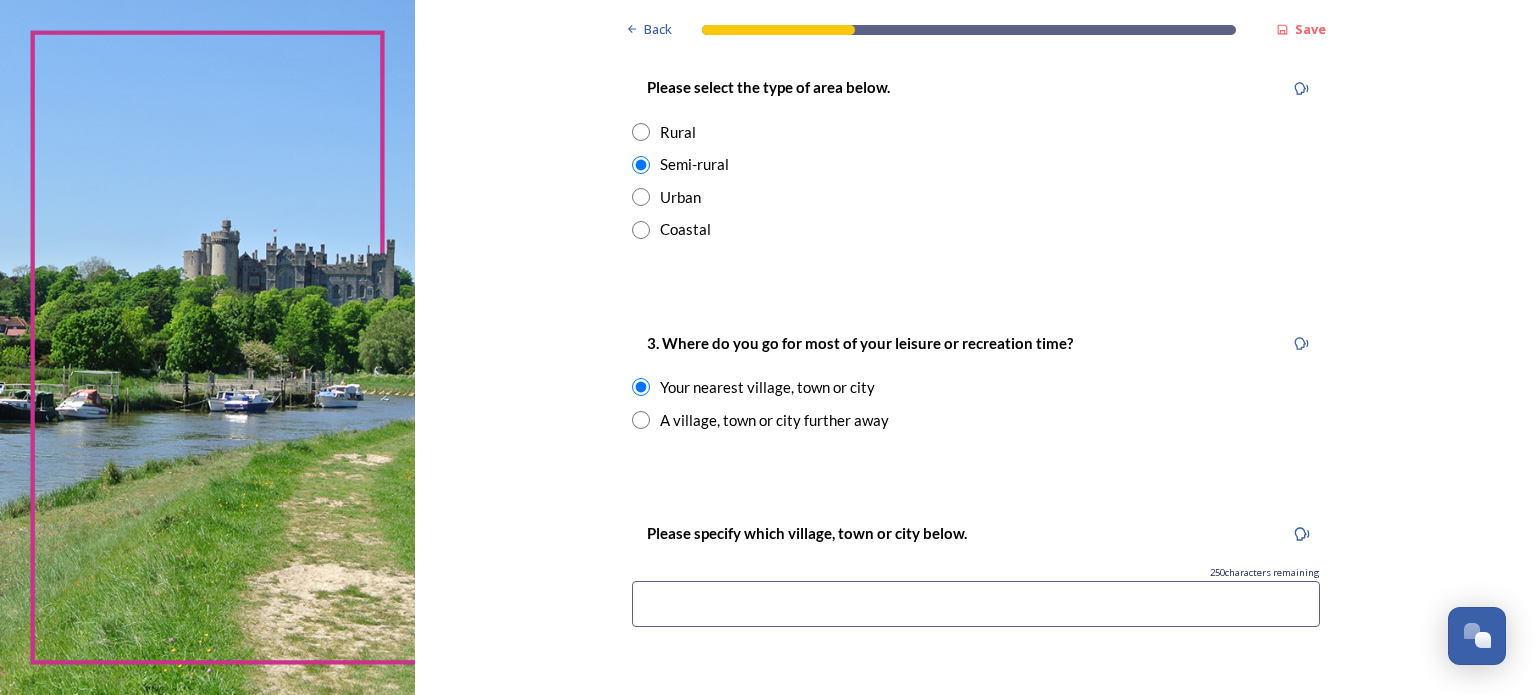 scroll, scrollTop: 1100, scrollLeft: 0, axis: vertical 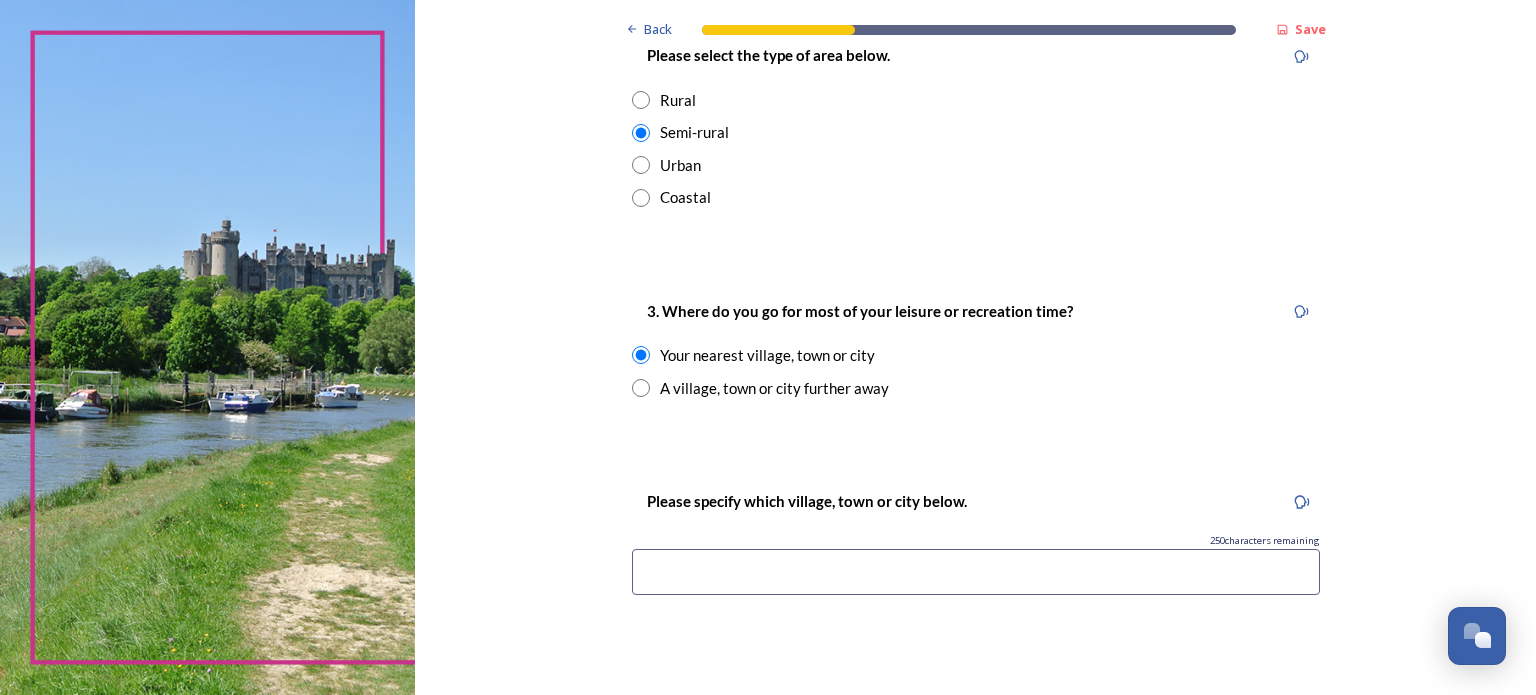 click at bounding box center (976, 572) 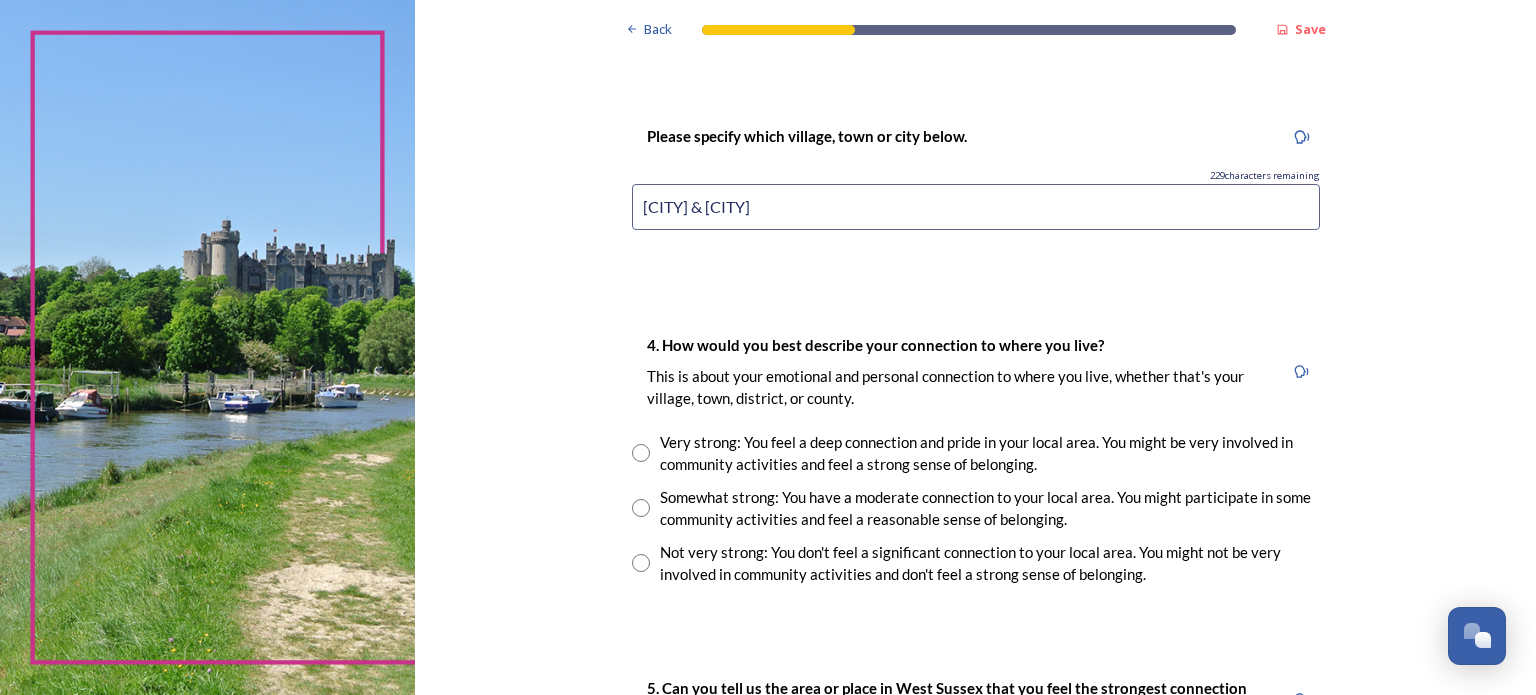 scroll, scrollTop: 1500, scrollLeft: 0, axis: vertical 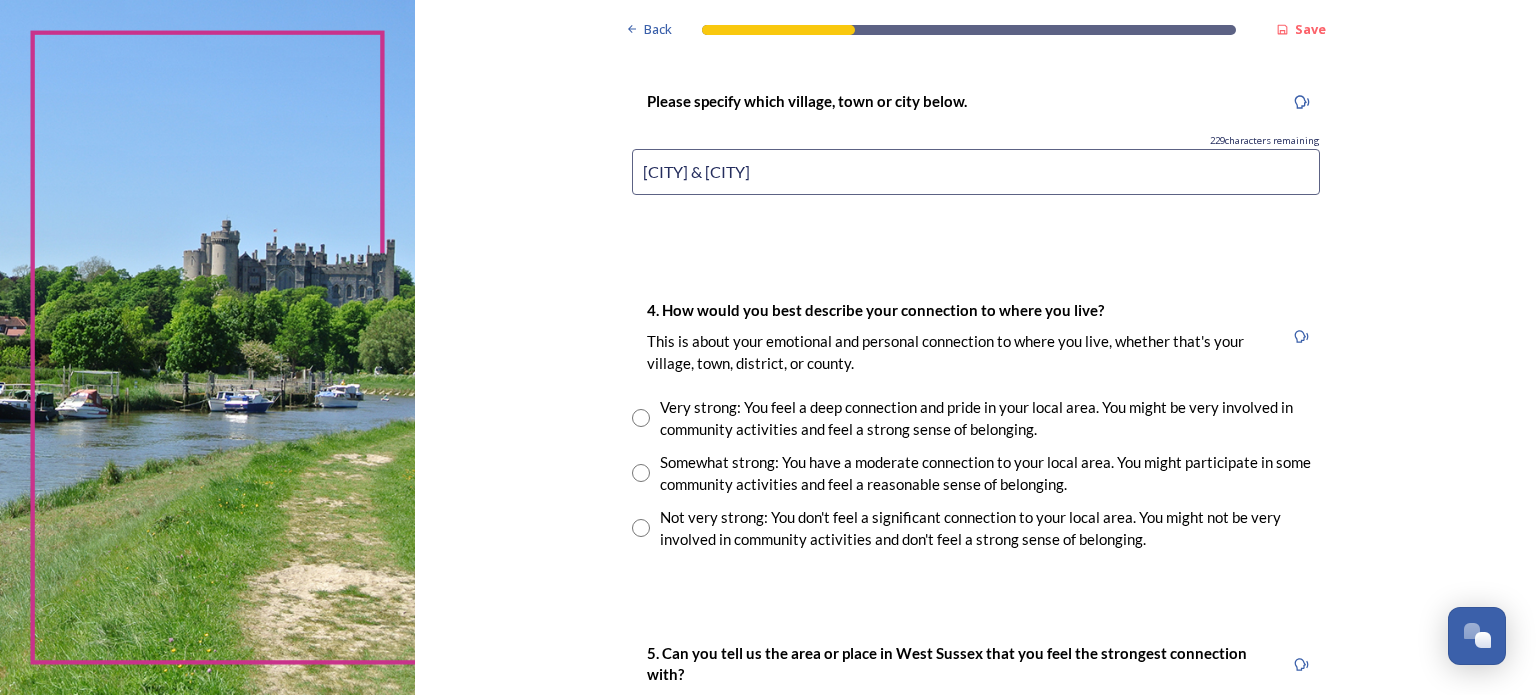type on "[CITY] & [CITY]" 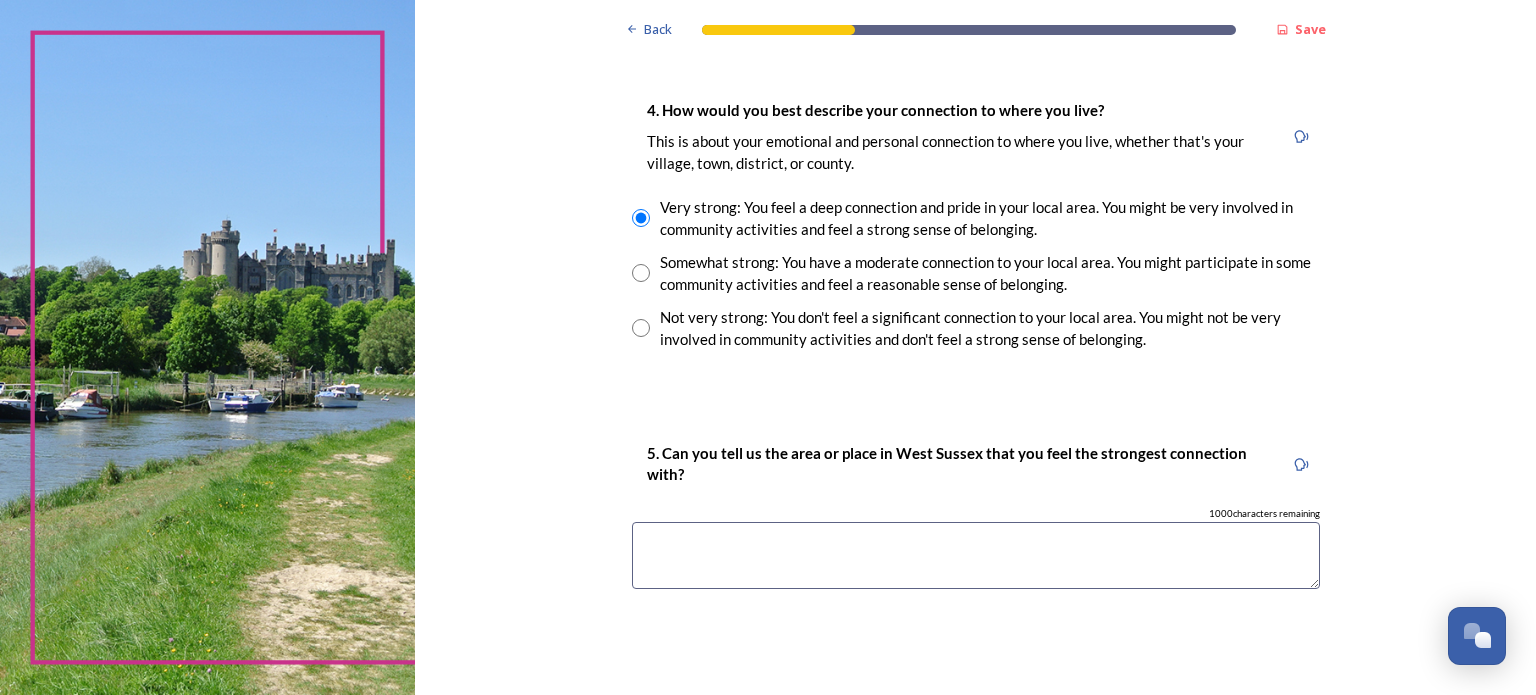 scroll, scrollTop: 1800, scrollLeft: 0, axis: vertical 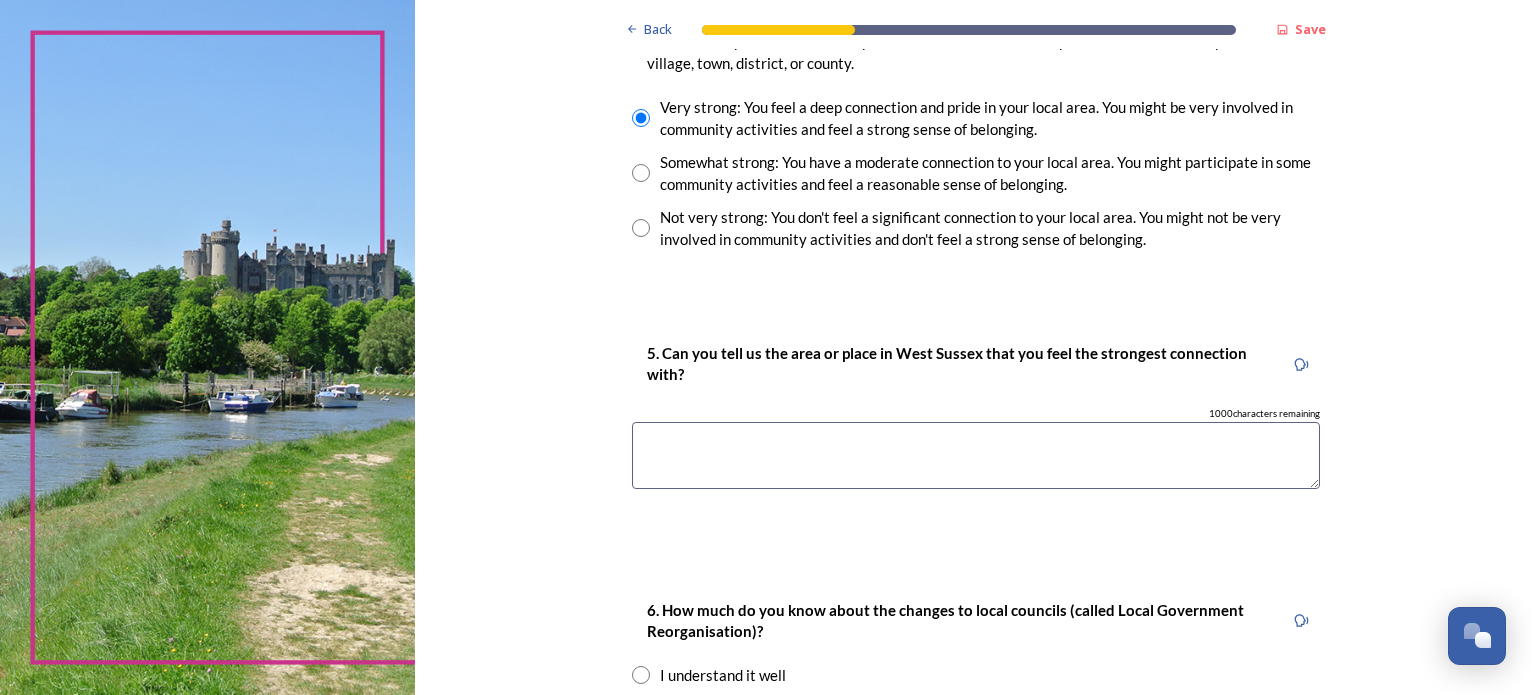 click at bounding box center (976, 455) 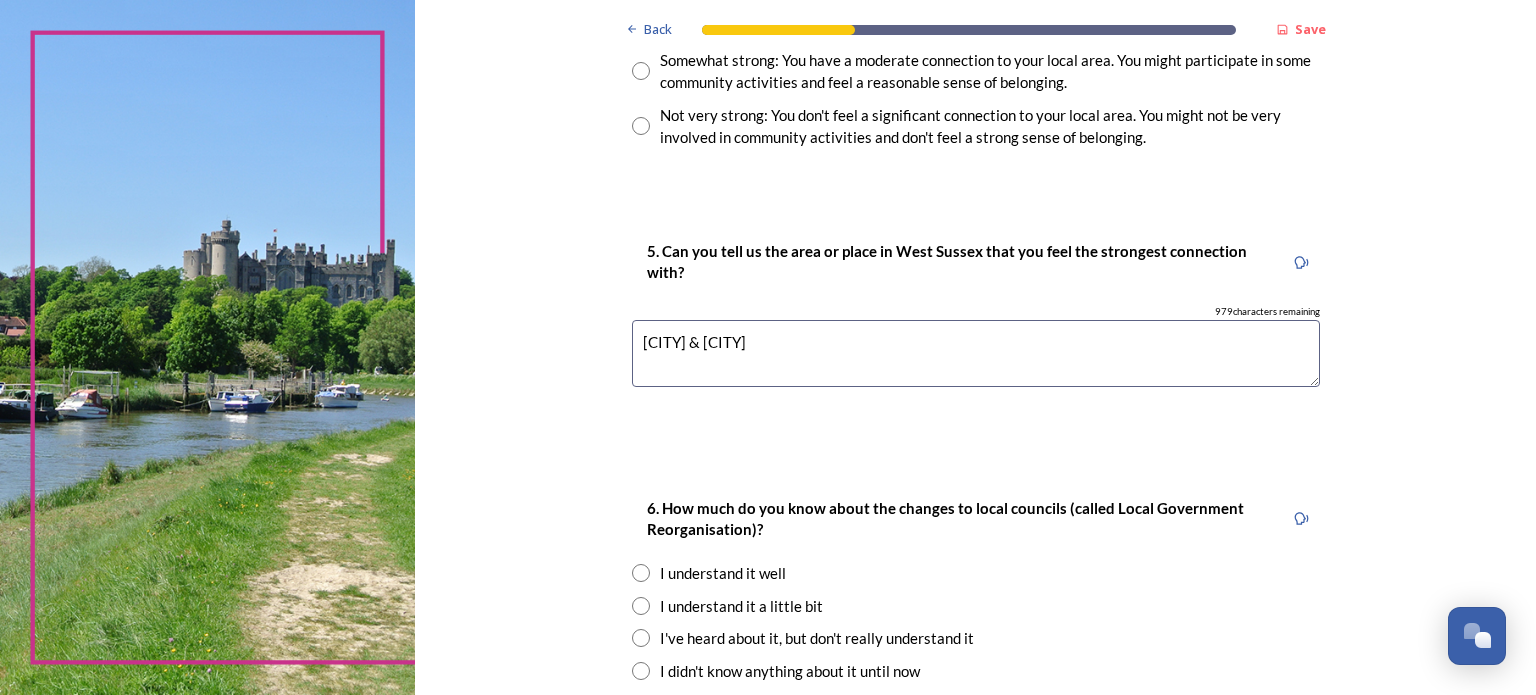 scroll, scrollTop: 2000, scrollLeft: 0, axis: vertical 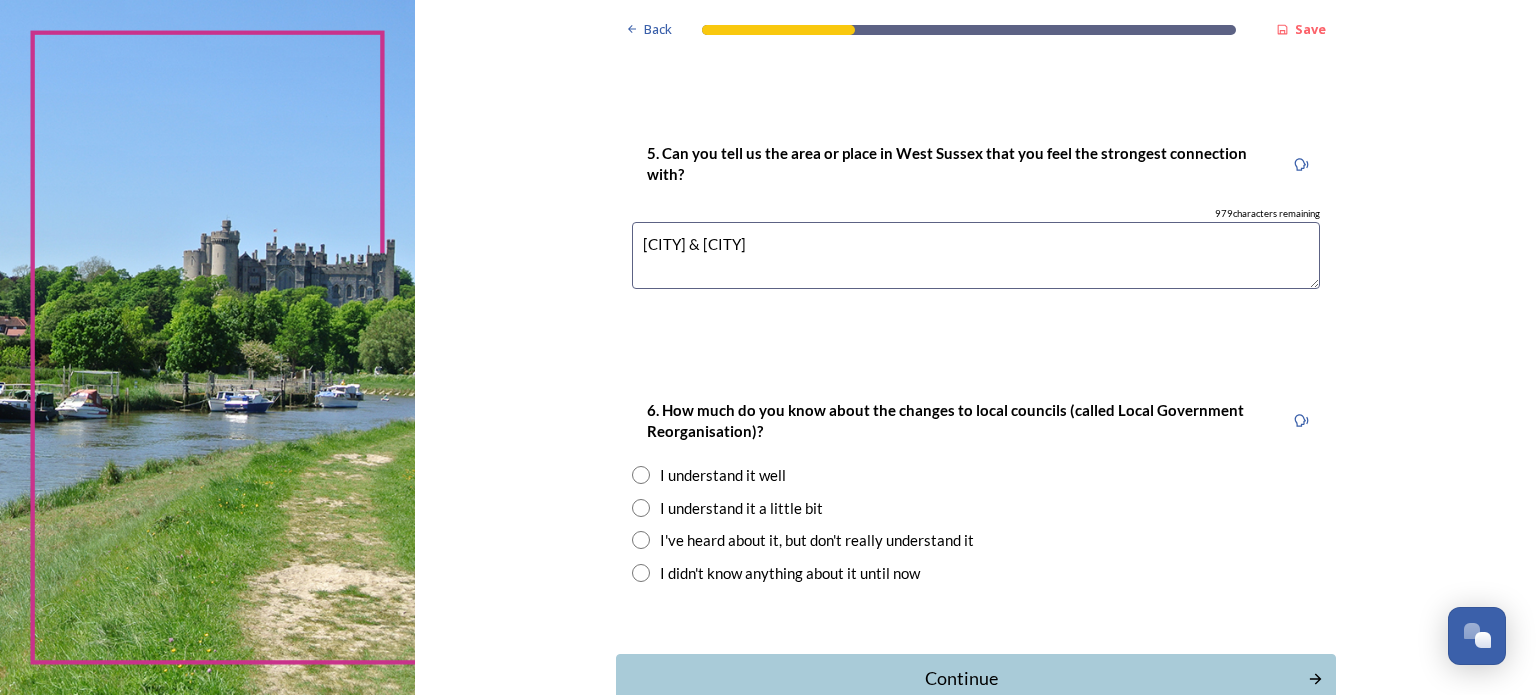type on "[CITY] & [CITY]" 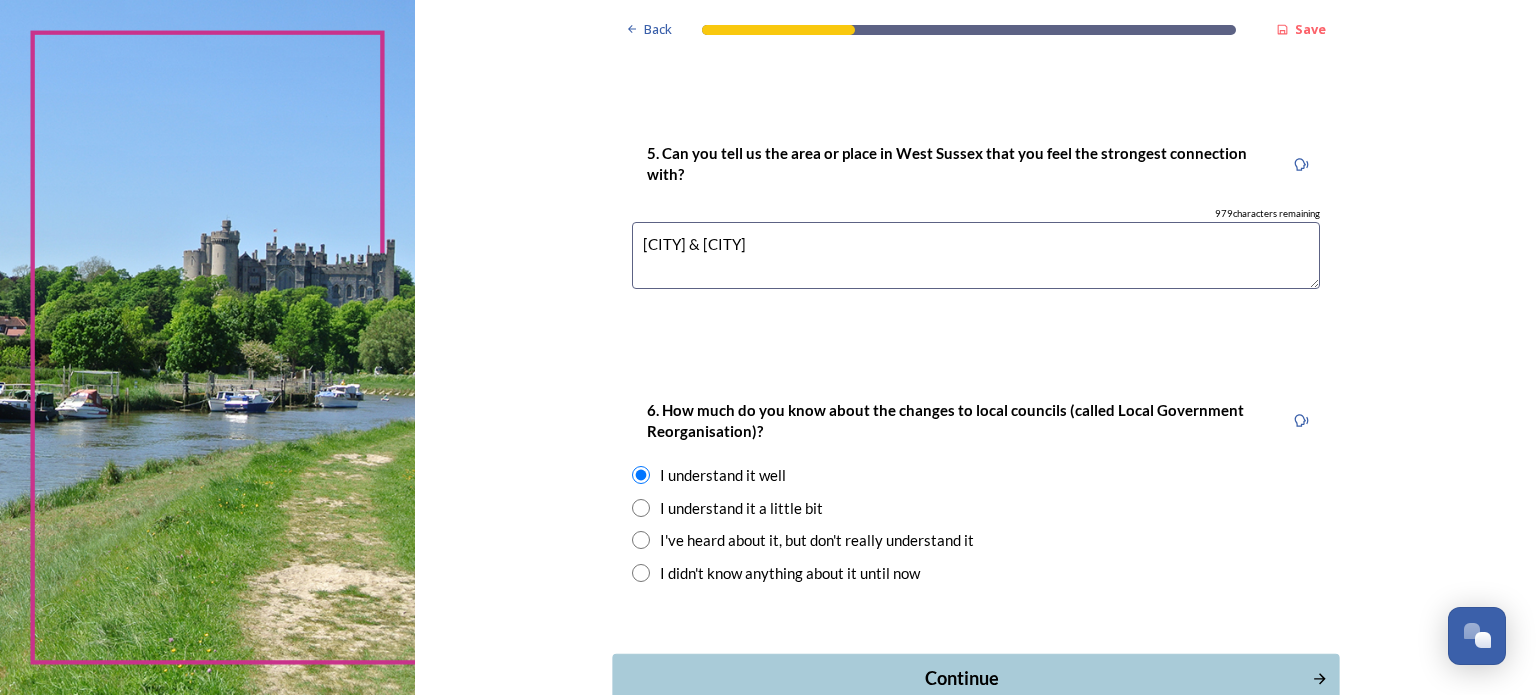 click on "Continue" at bounding box center [961, 678] 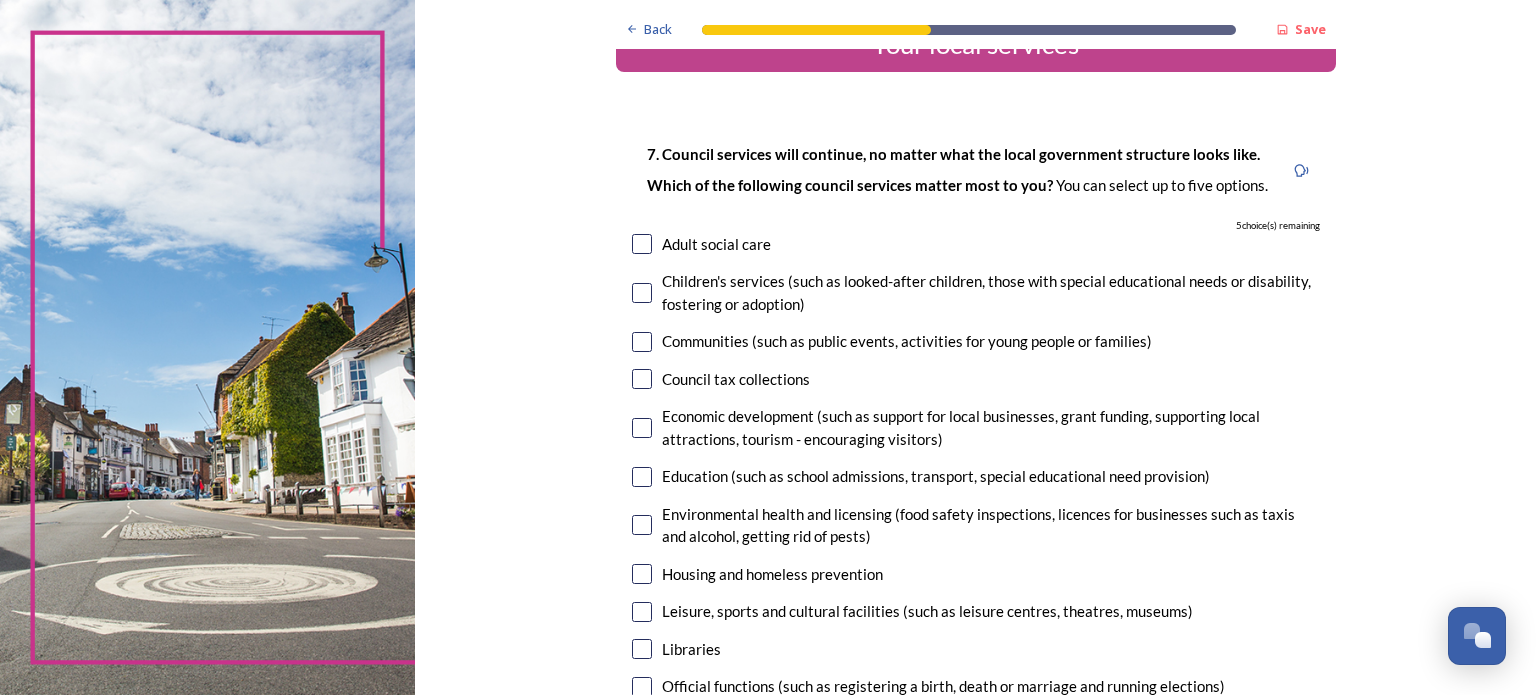scroll, scrollTop: 100, scrollLeft: 0, axis: vertical 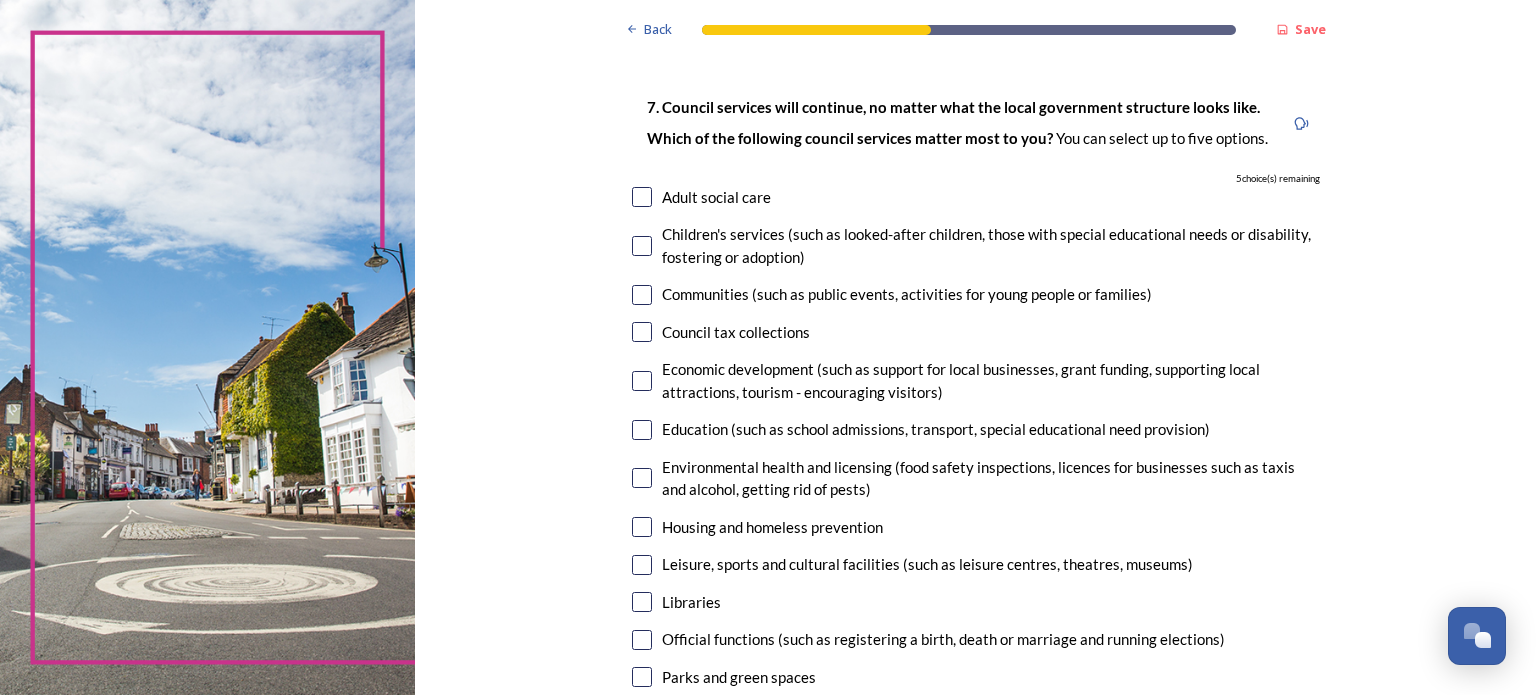 click at bounding box center [642, 332] 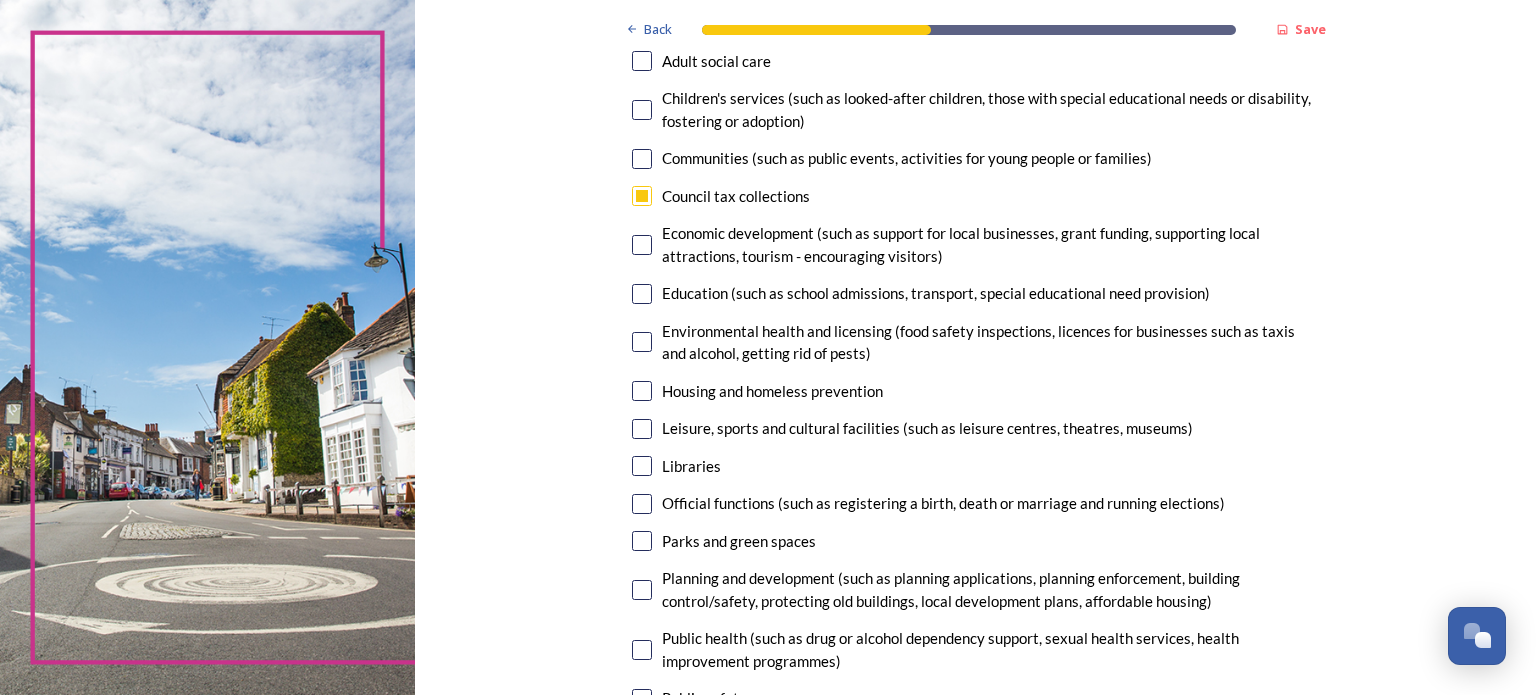 scroll, scrollTop: 300, scrollLeft: 0, axis: vertical 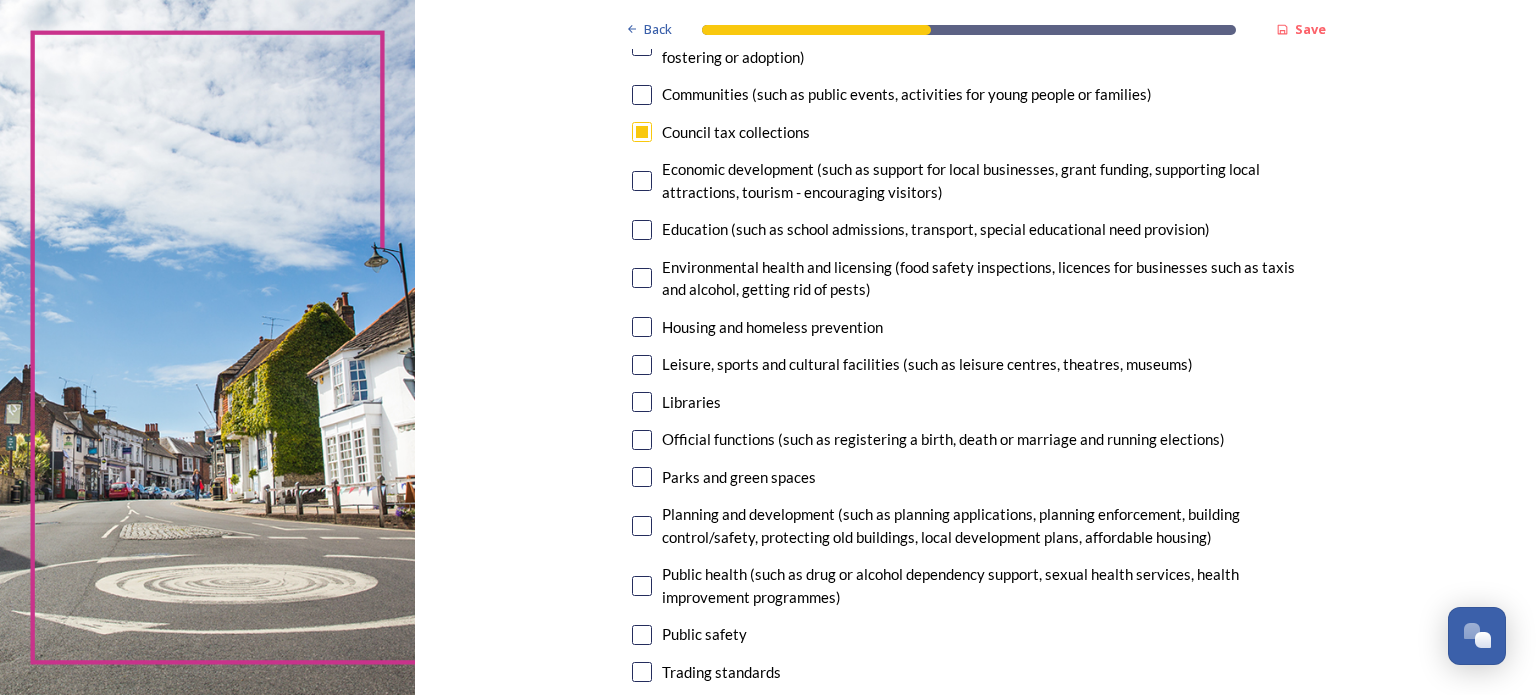 click at bounding box center (642, 327) 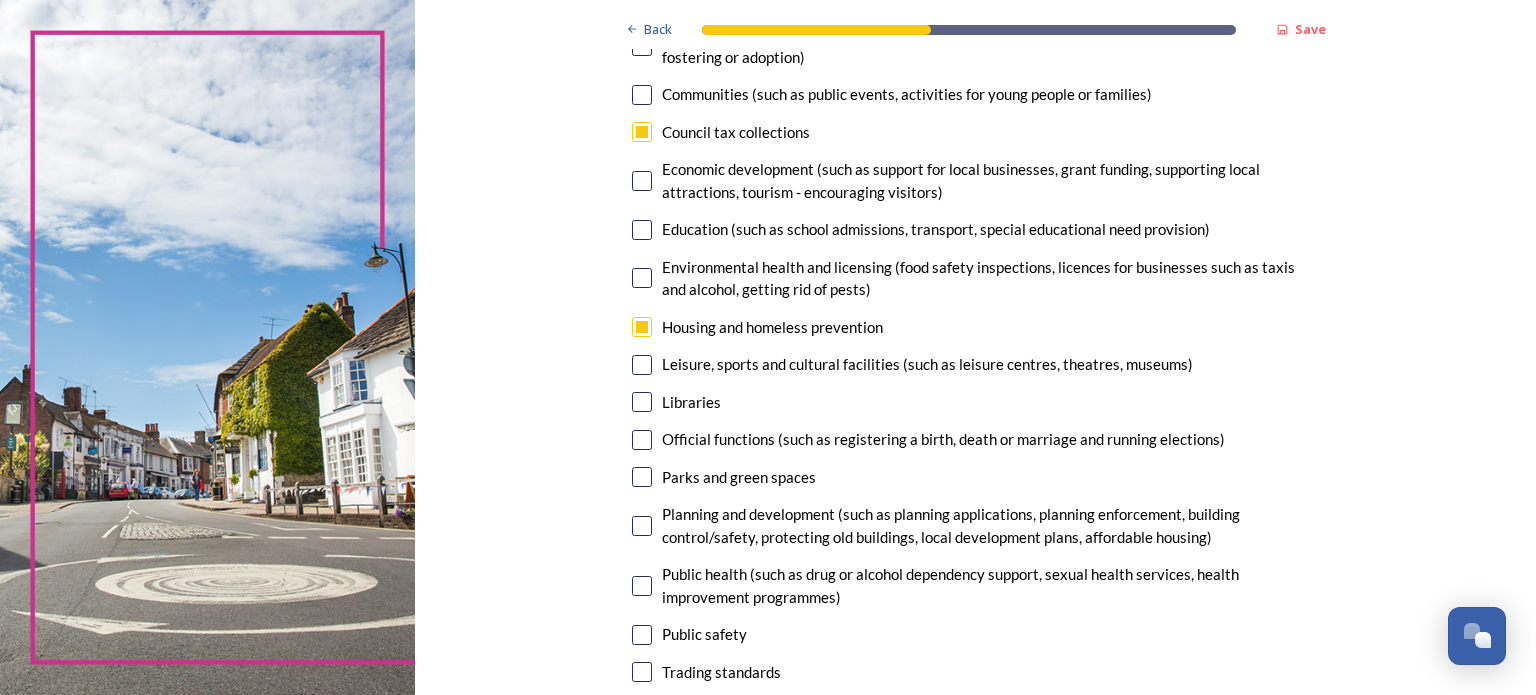 click at bounding box center (642, 365) 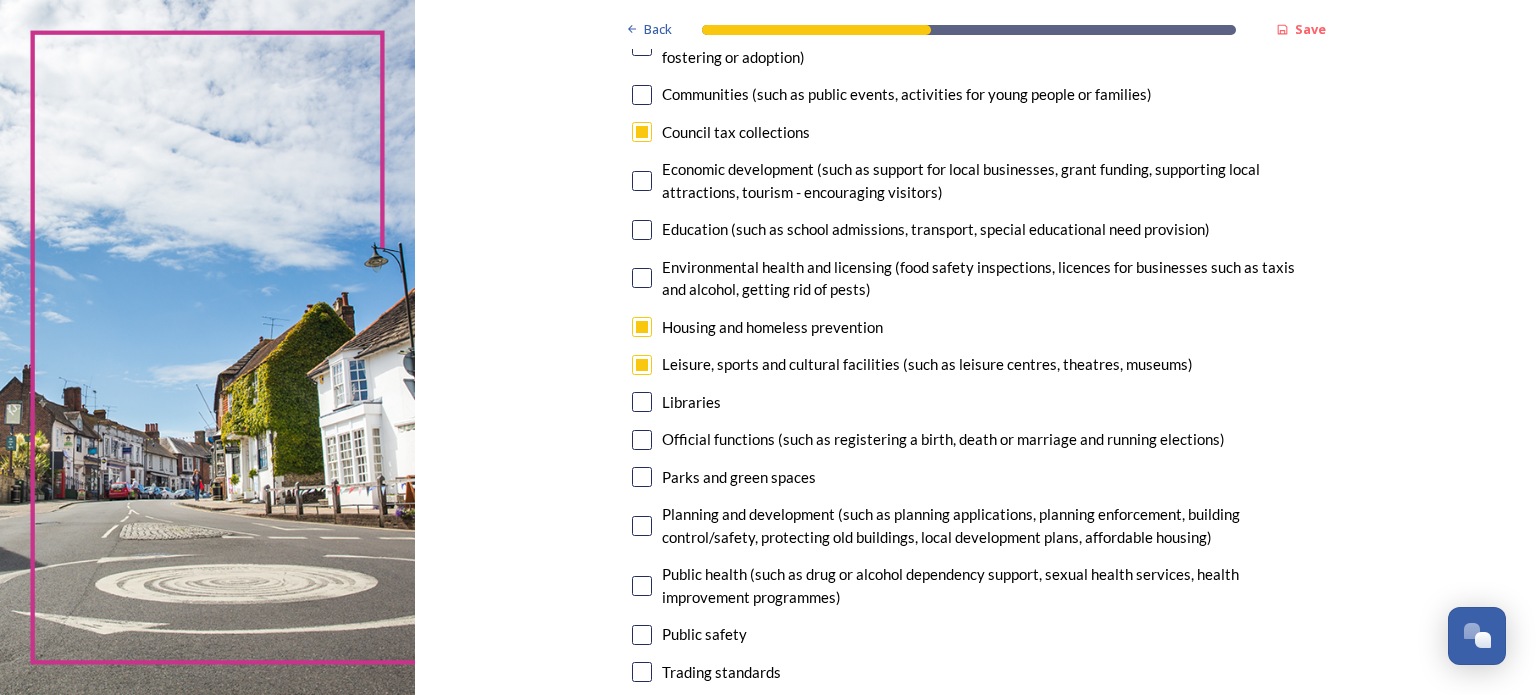 scroll, scrollTop: 400, scrollLeft: 0, axis: vertical 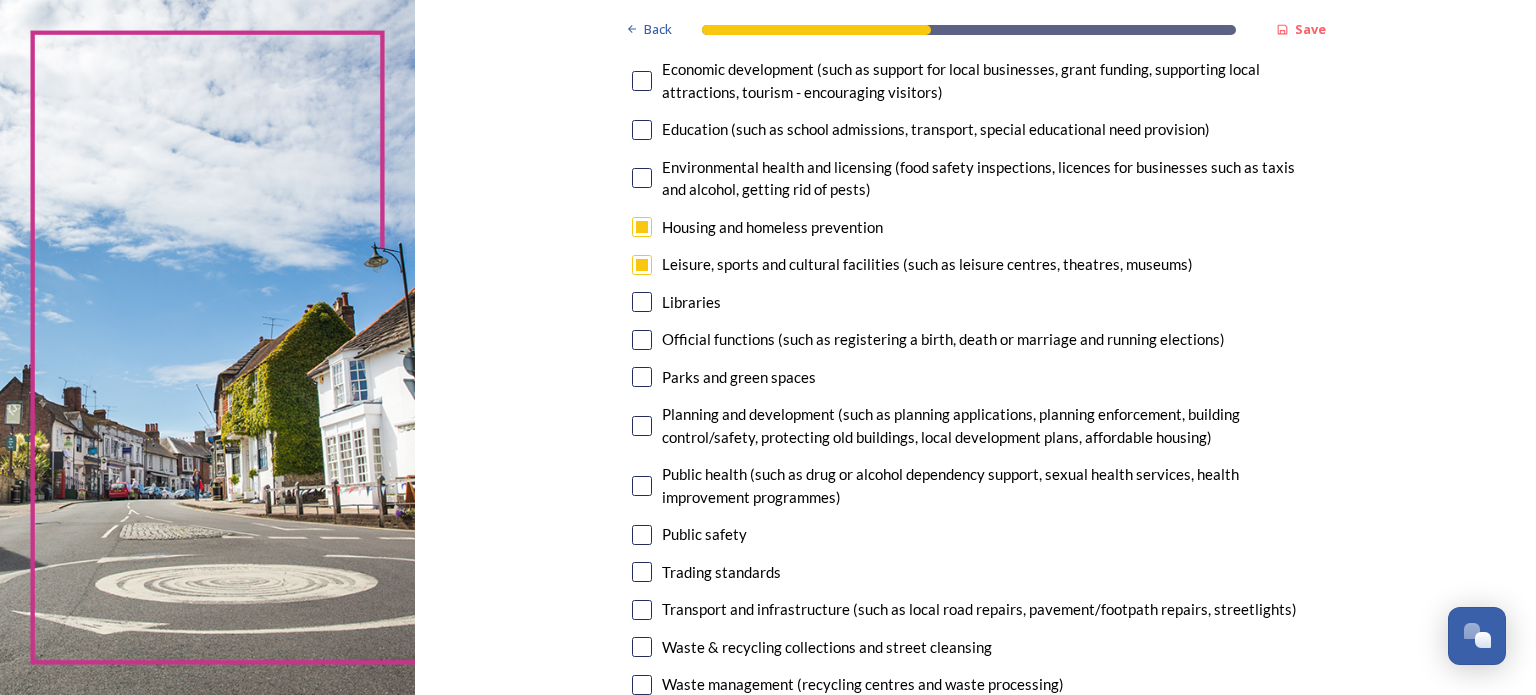 click at bounding box center (642, 377) 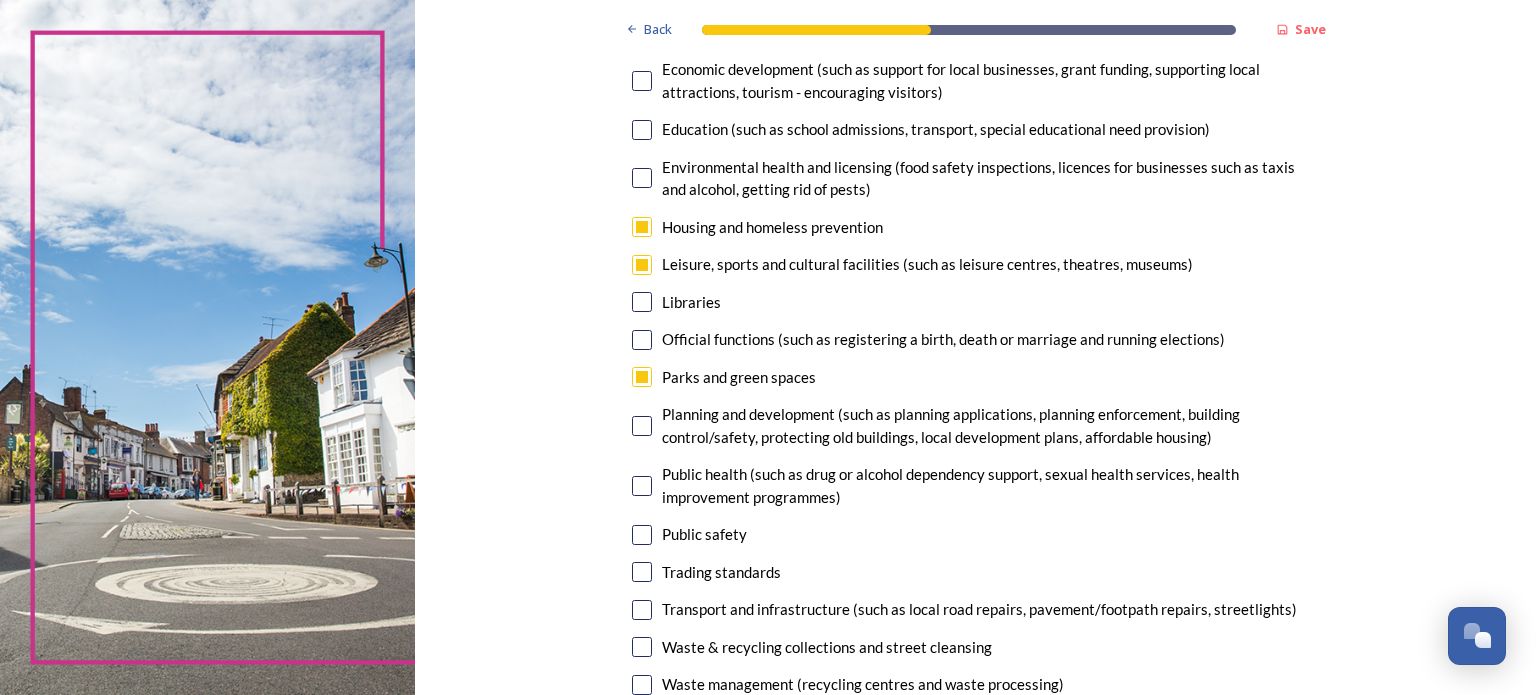 click at bounding box center (642, 426) 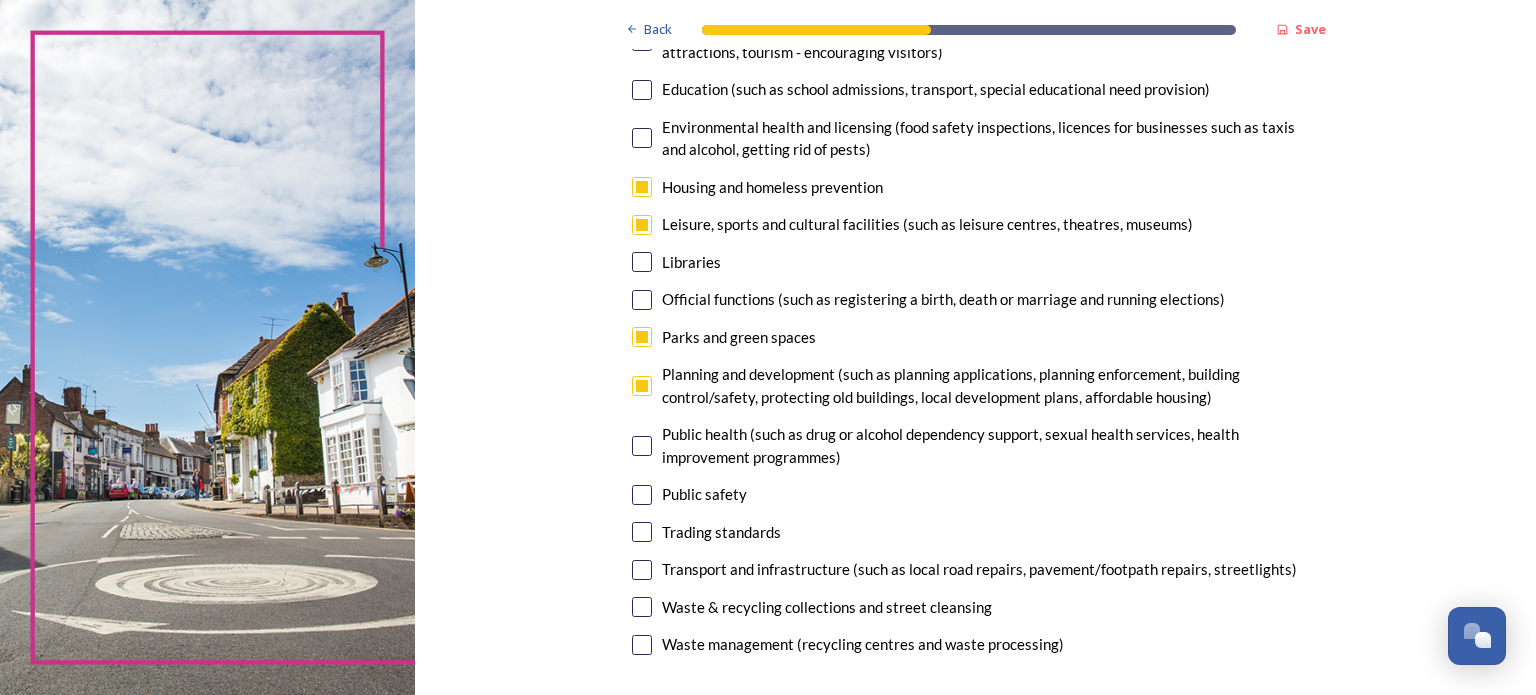 scroll, scrollTop: 500, scrollLeft: 0, axis: vertical 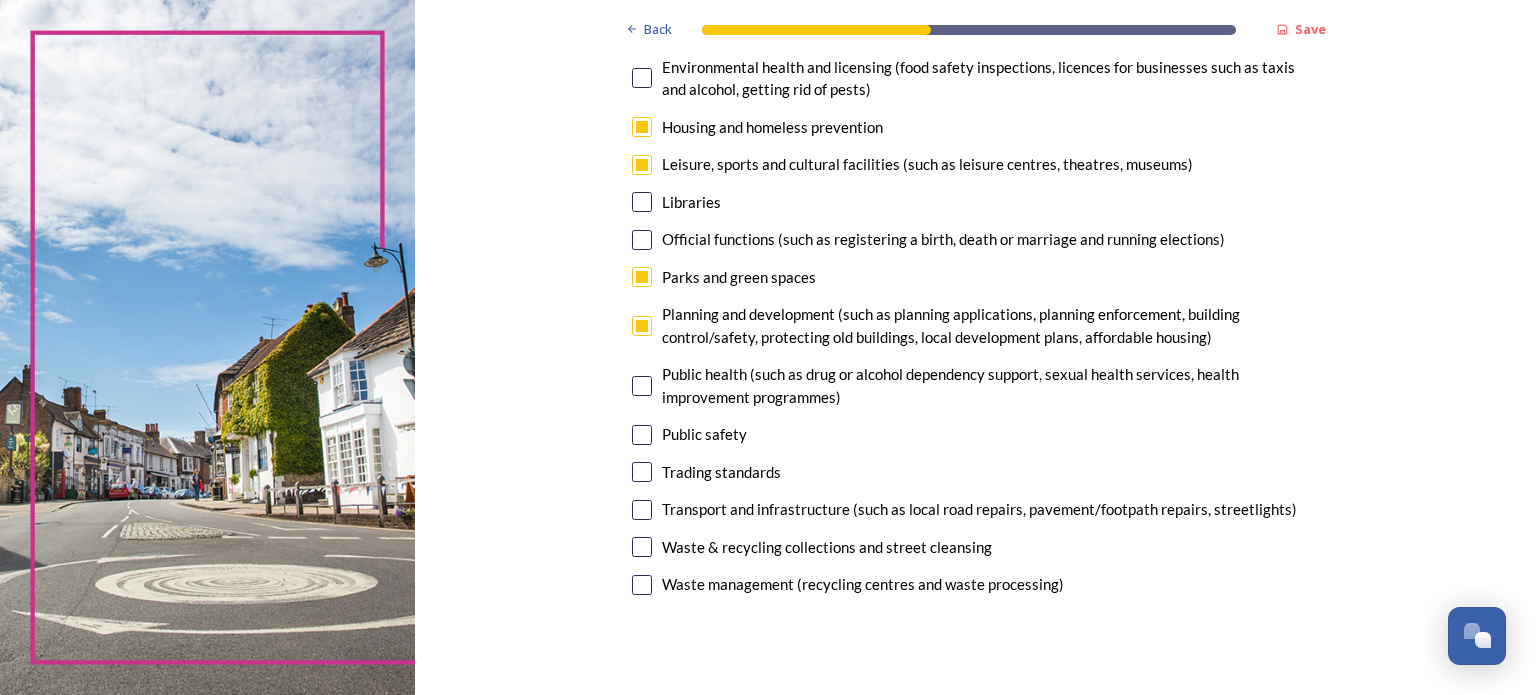 click at bounding box center (642, 585) 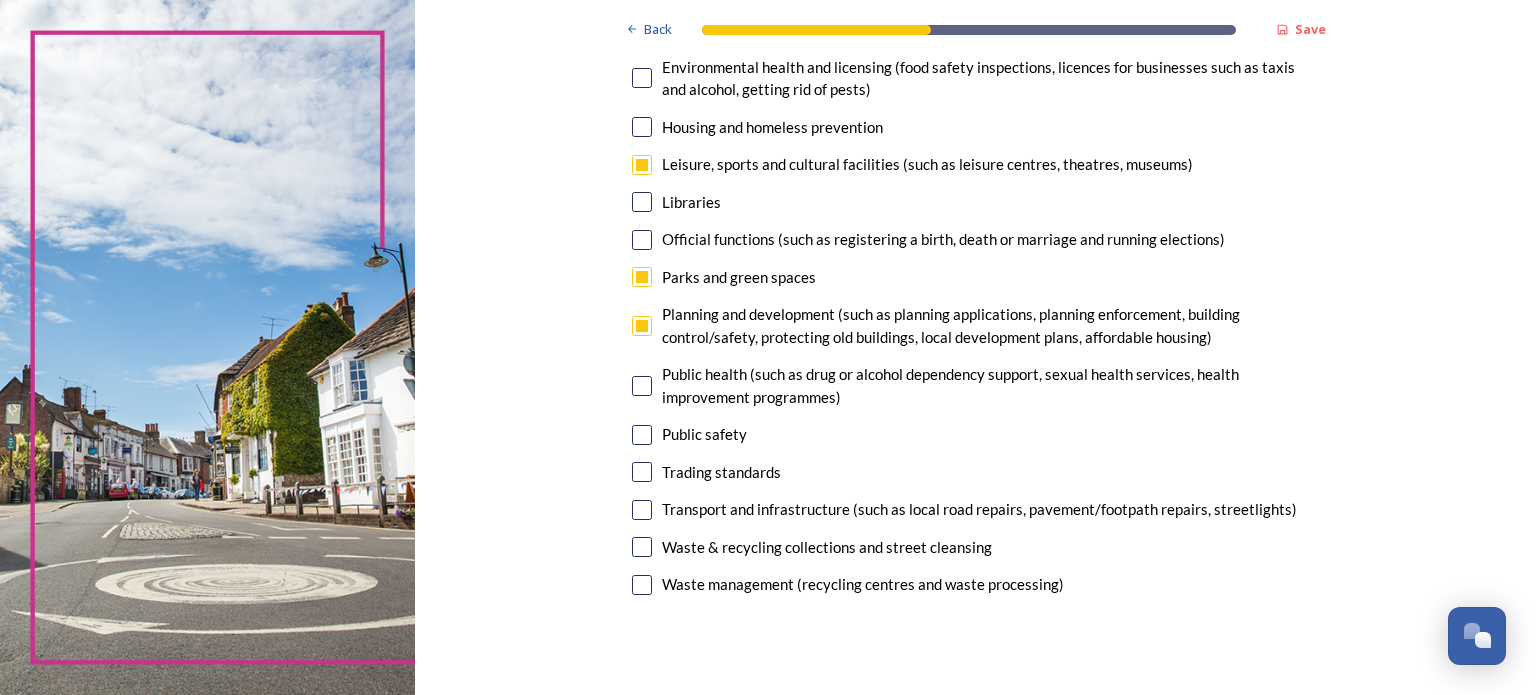 click at bounding box center [642, 585] 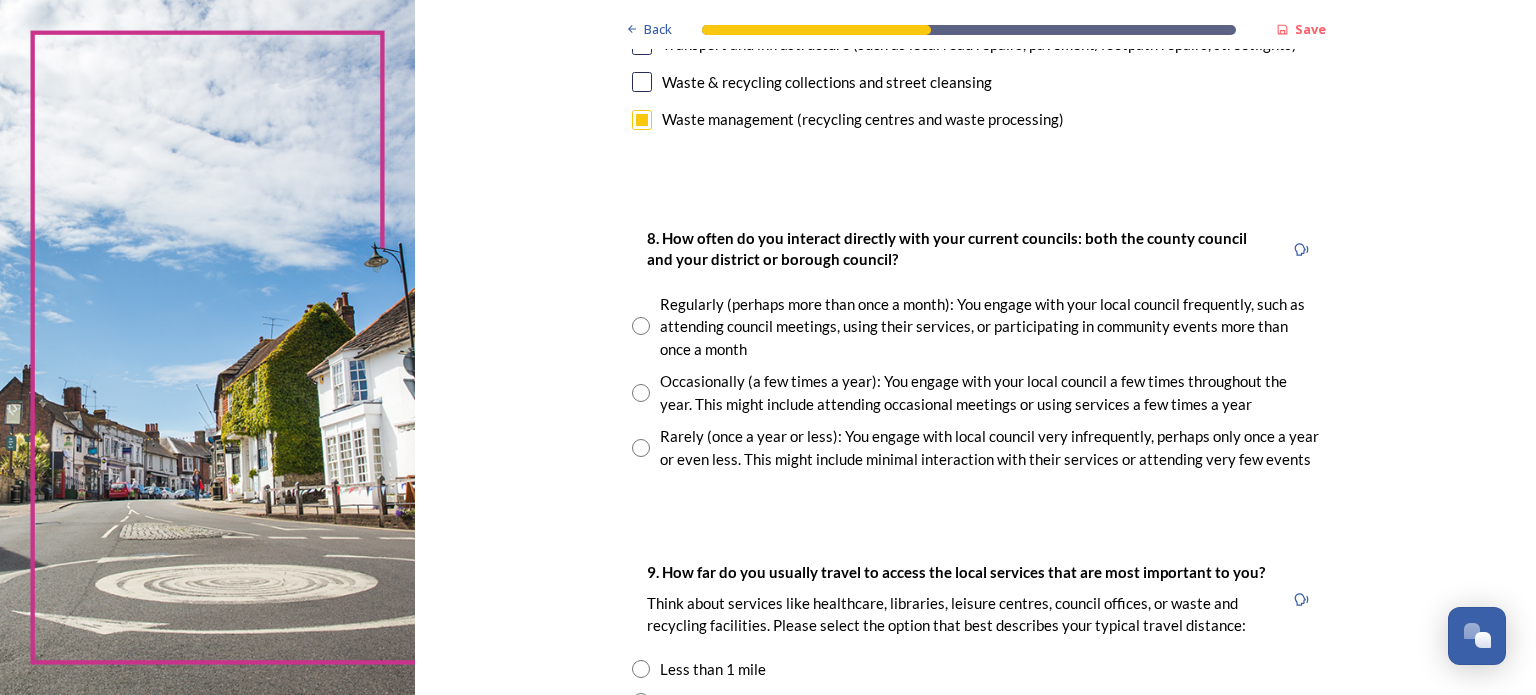 scroll, scrollTop: 1000, scrollLeft: 0, axis: vertical 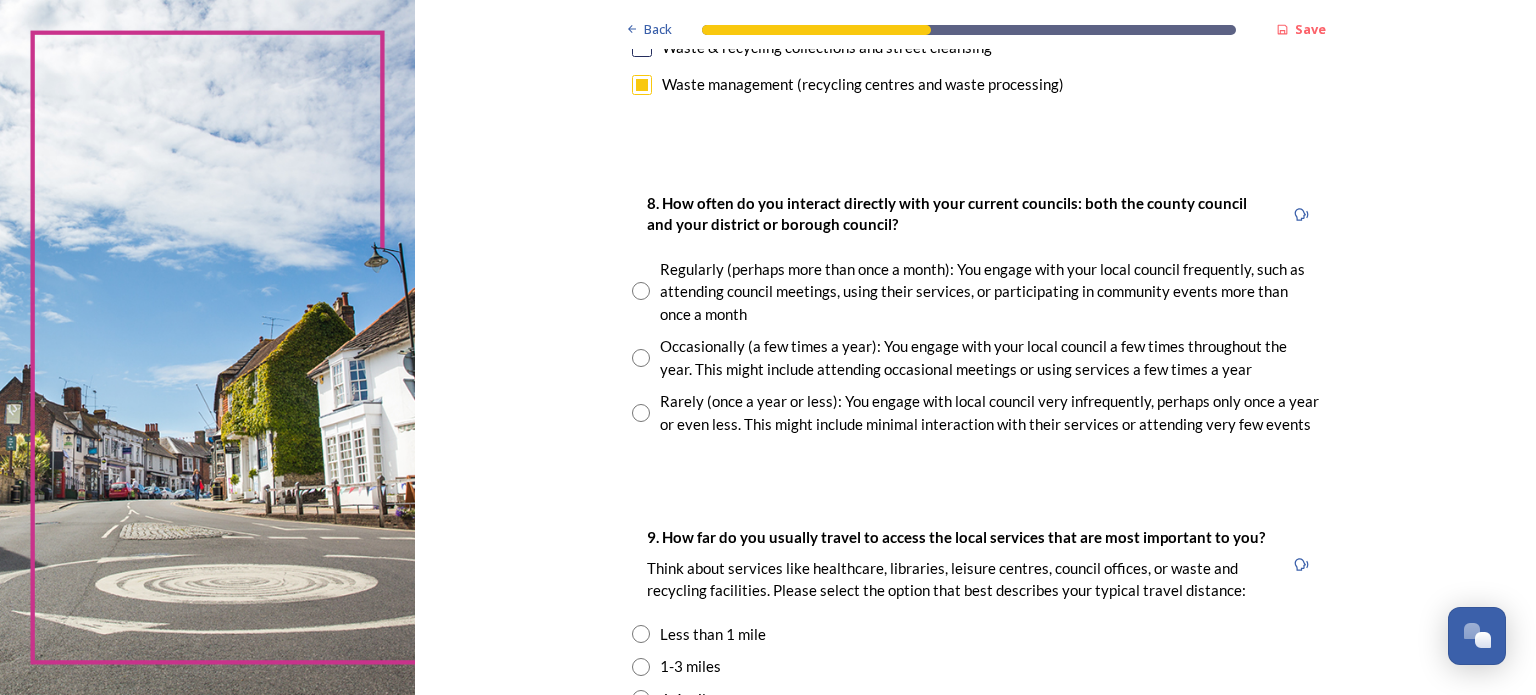 click at bounding box center (641, 358) 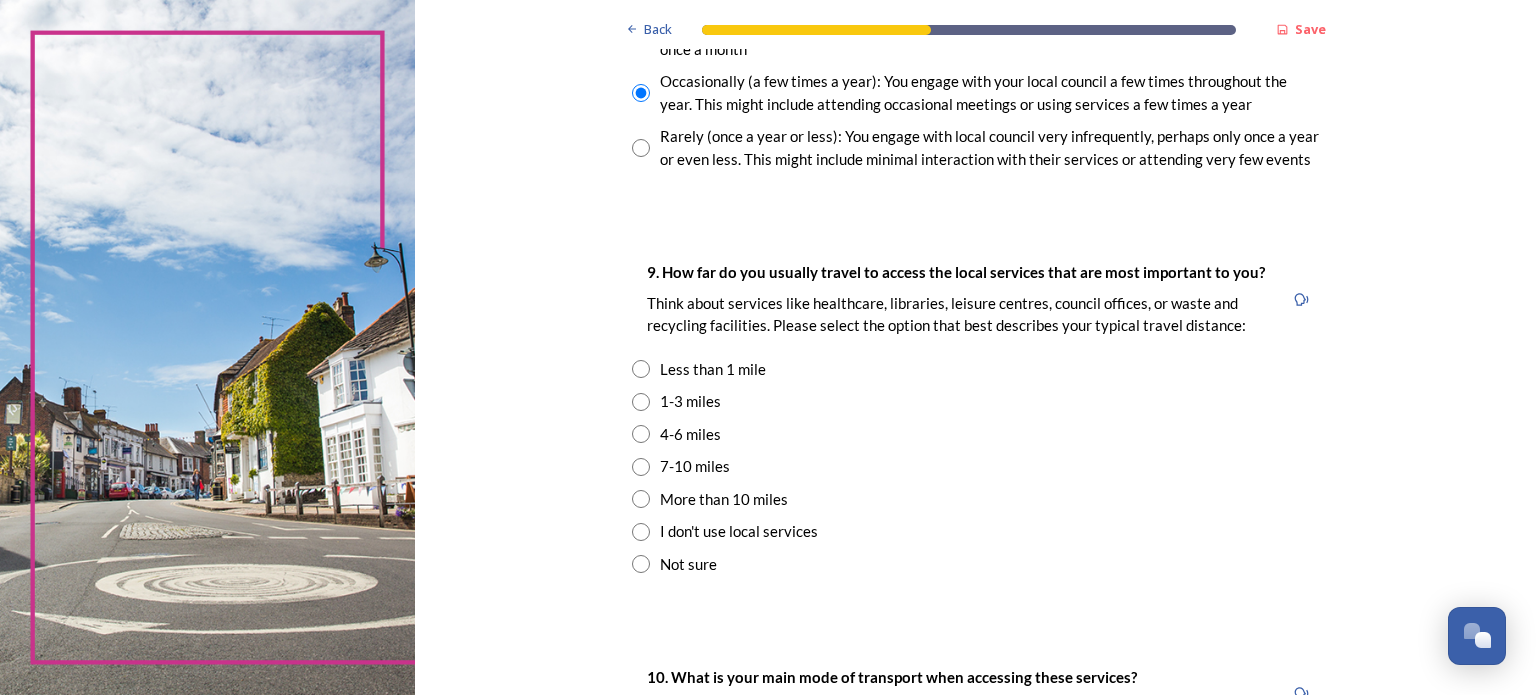 scroll, scrollTop: 1300, scrollLeft: 0, axis: vertical 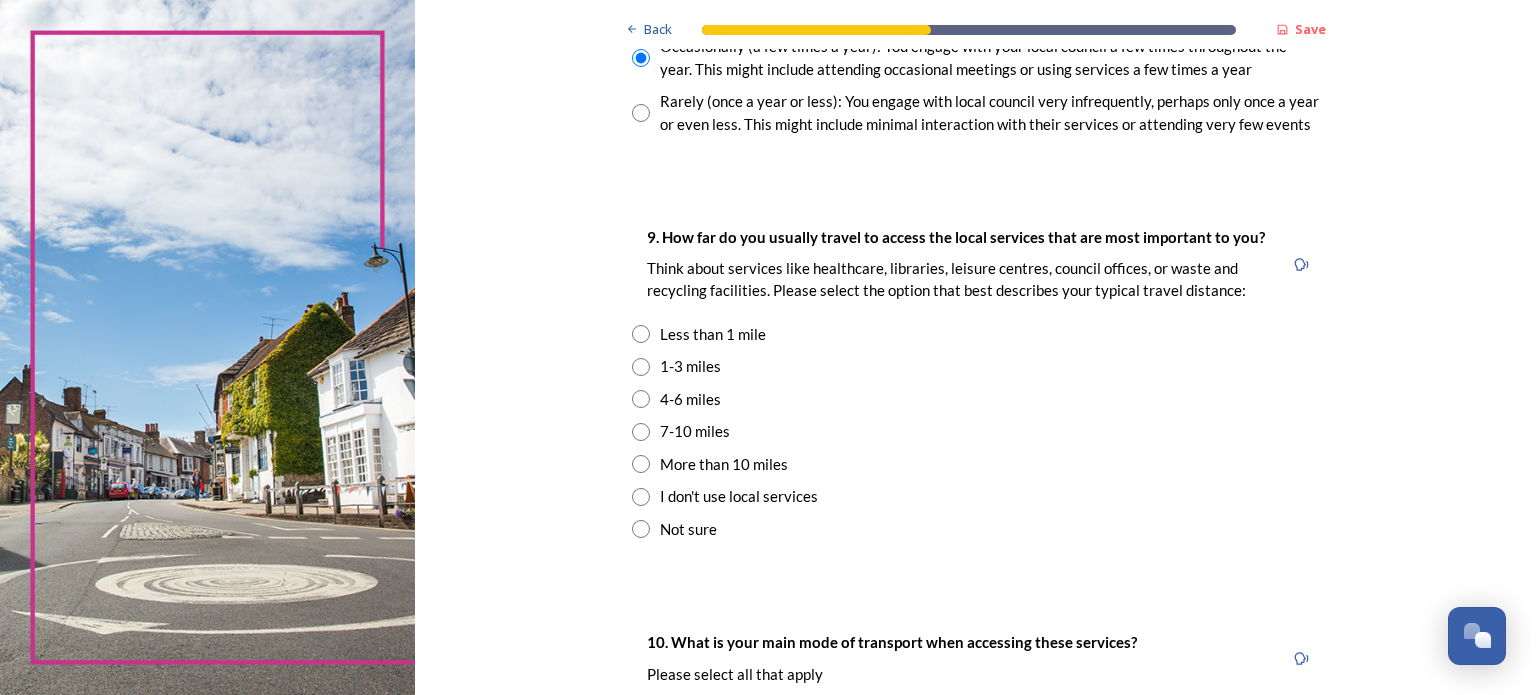 click at bounding box center (641, 399) 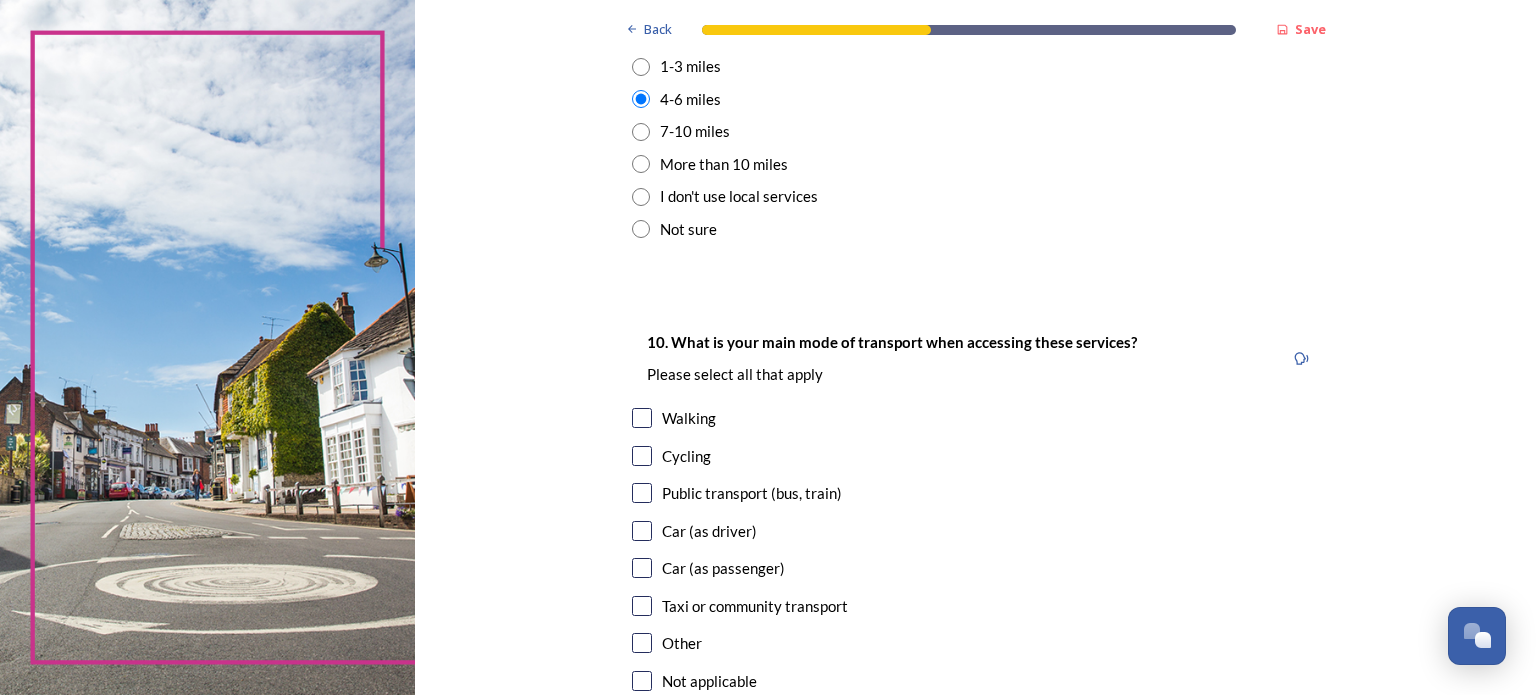 scroll, scrollTop: 1700, scrollLeft: 0, axis: vertical 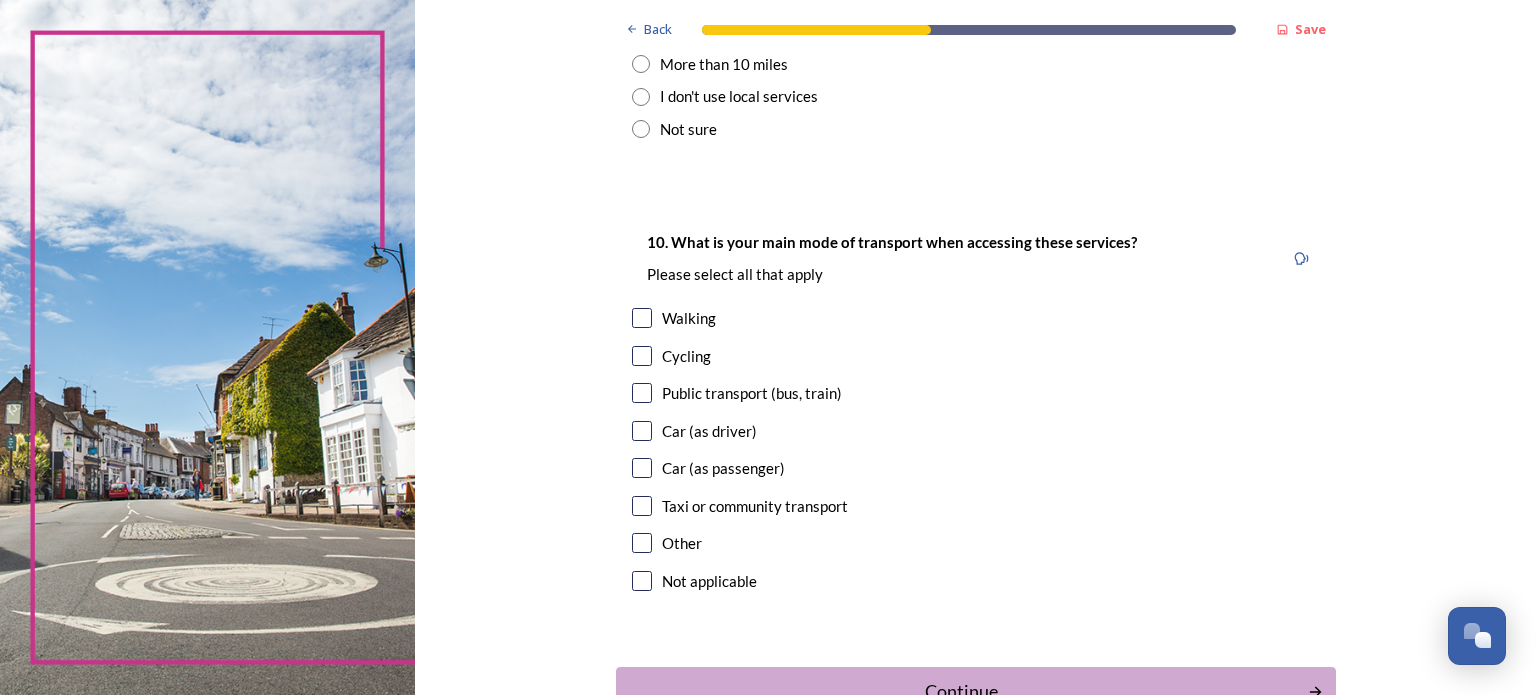 click at bounding box center (642, 431) 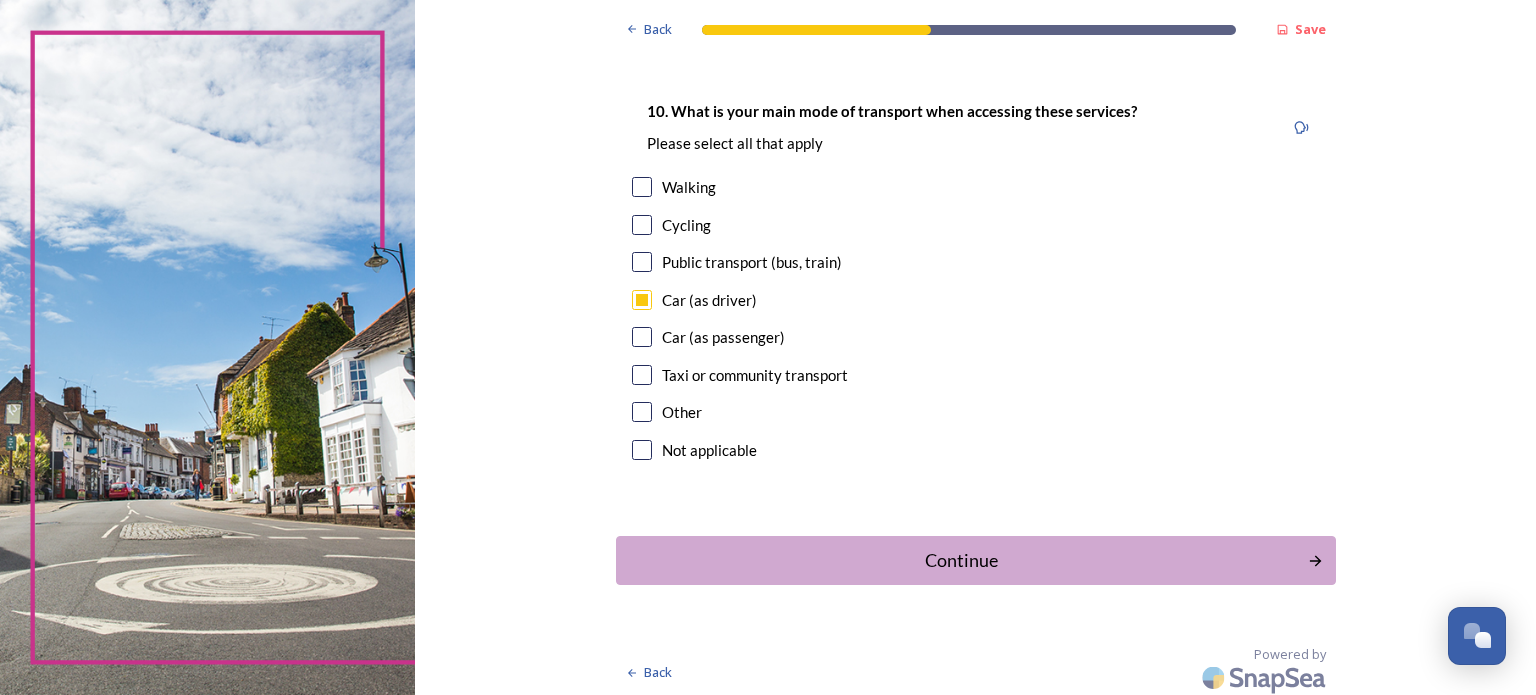 scroll, scrollTop: 1836, scrollLeft: 0, axis: vertical 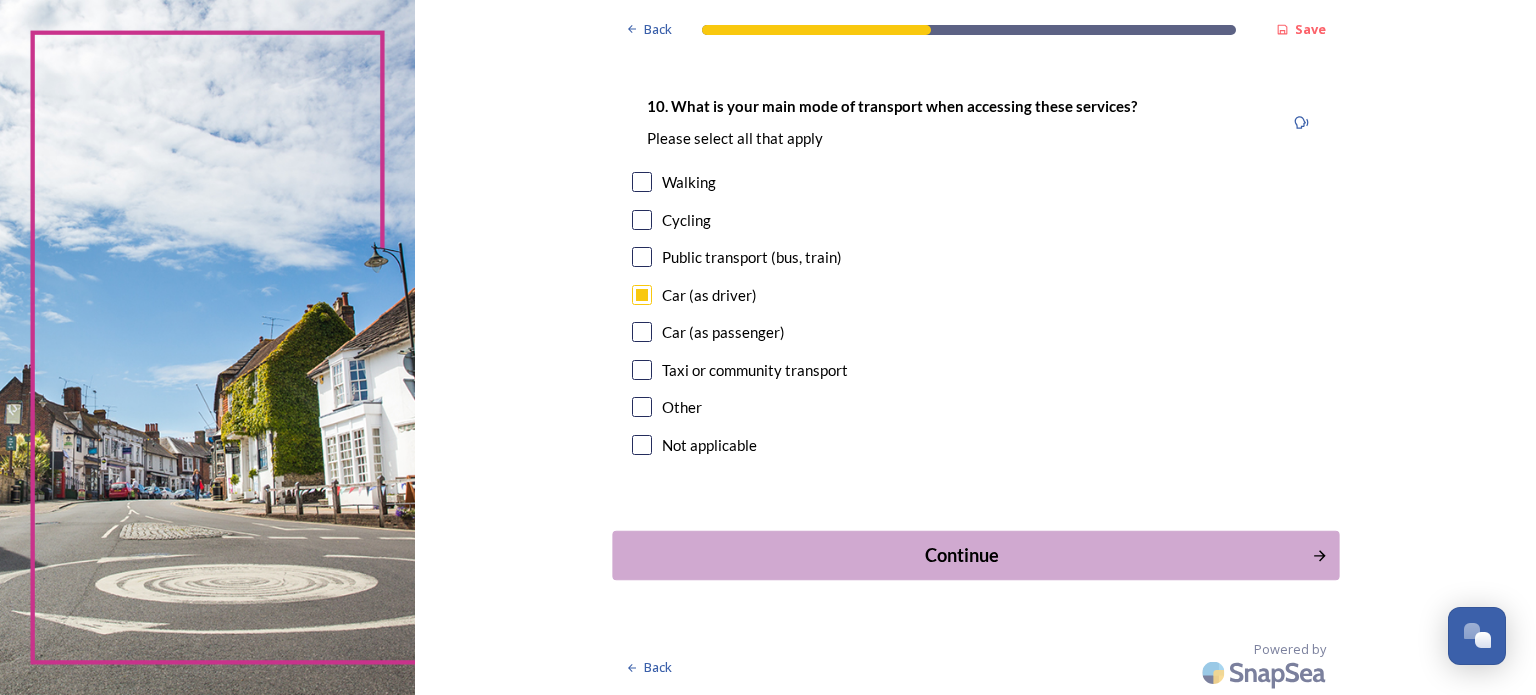 click on "Continue" at bounding box center [961, 555] 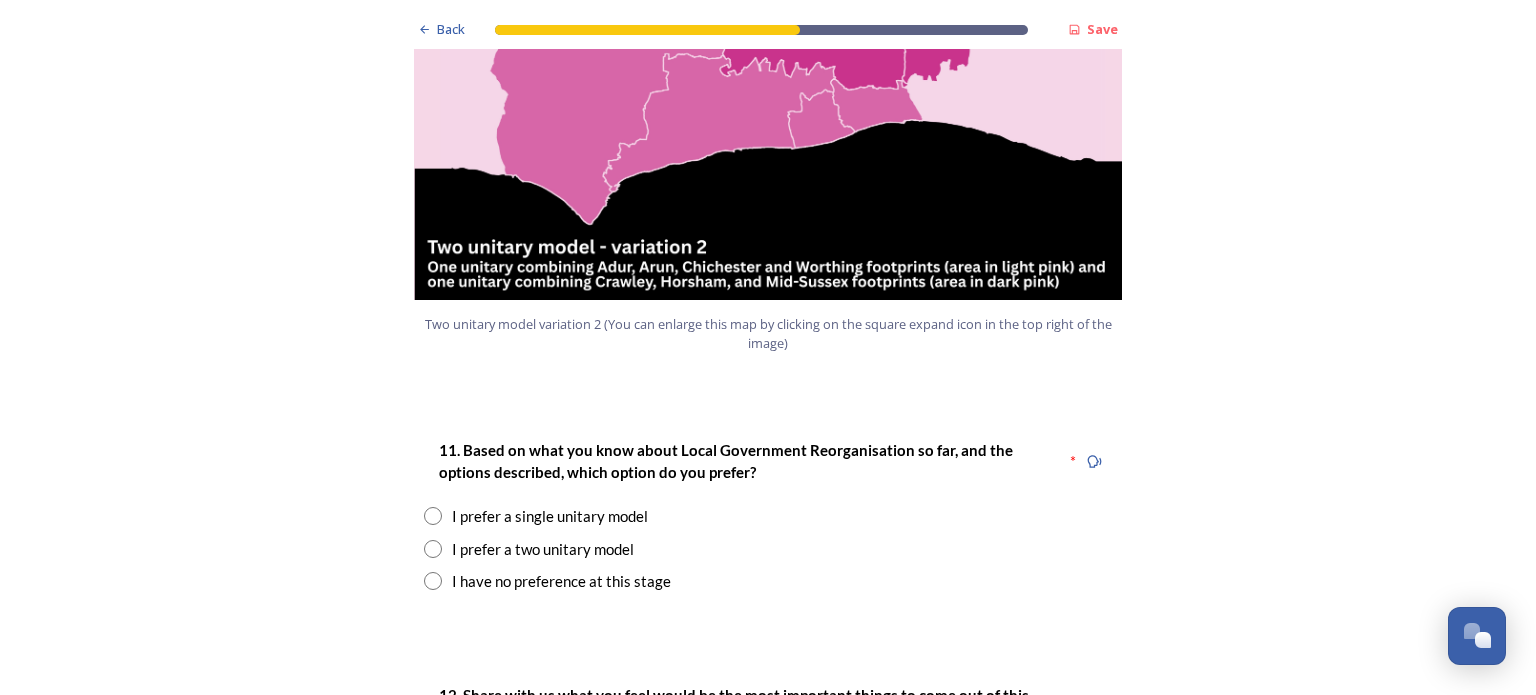 scroll, scrollTop: 2400, scrollLeft: 0, axis: vertical 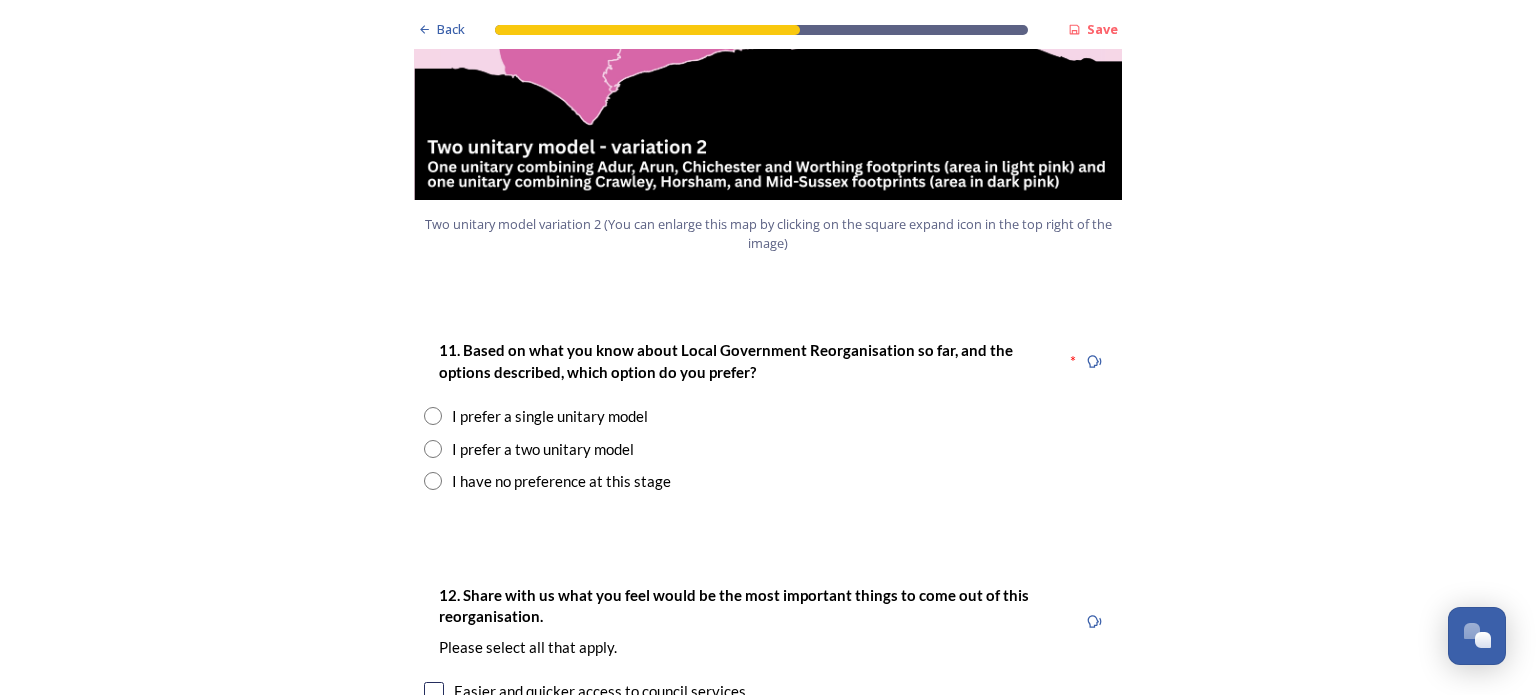 click at bounding box center [433, 449] 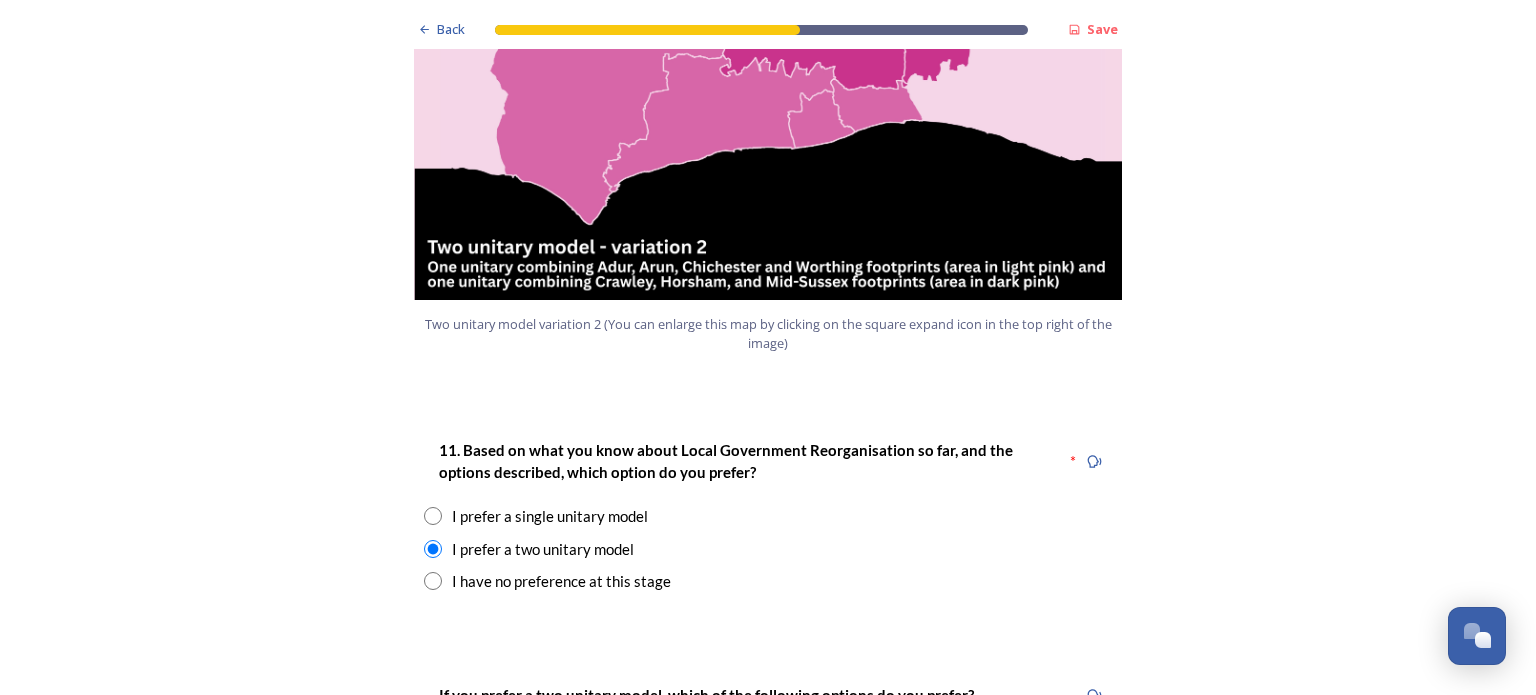 scroll, scrollTop: 1900, scrollLeft: 0, axis: vertical 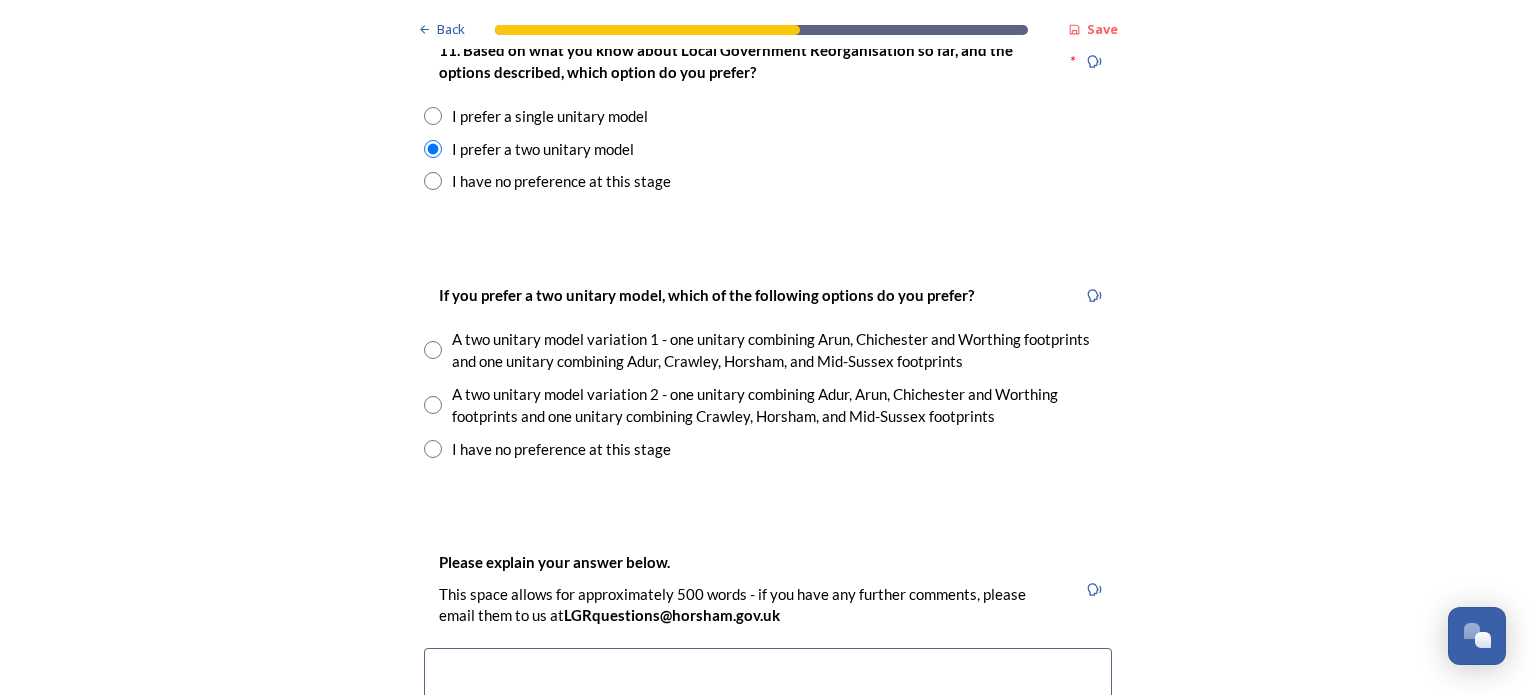 click at bounding box center (433, 350) 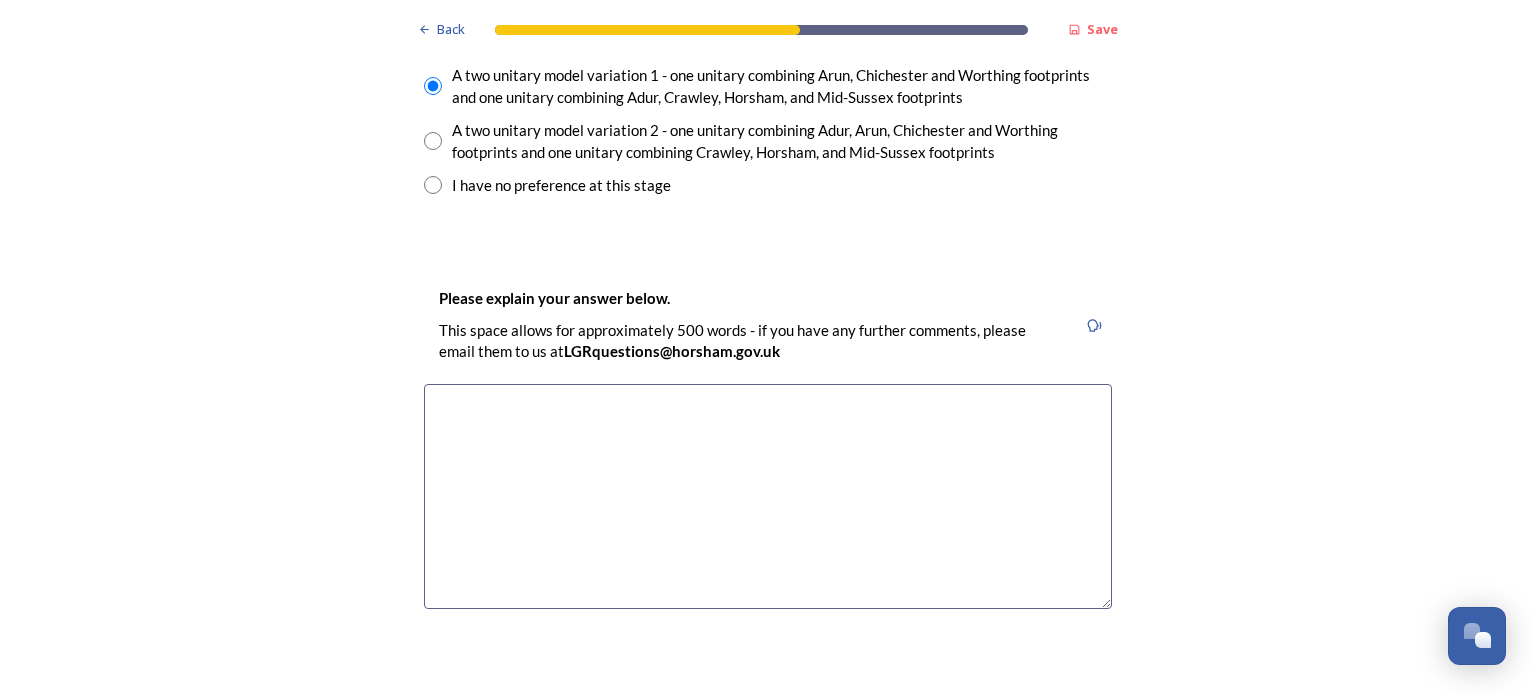 scroll, scrollTop: 3000, scrollLeft: 0, axis: vertical 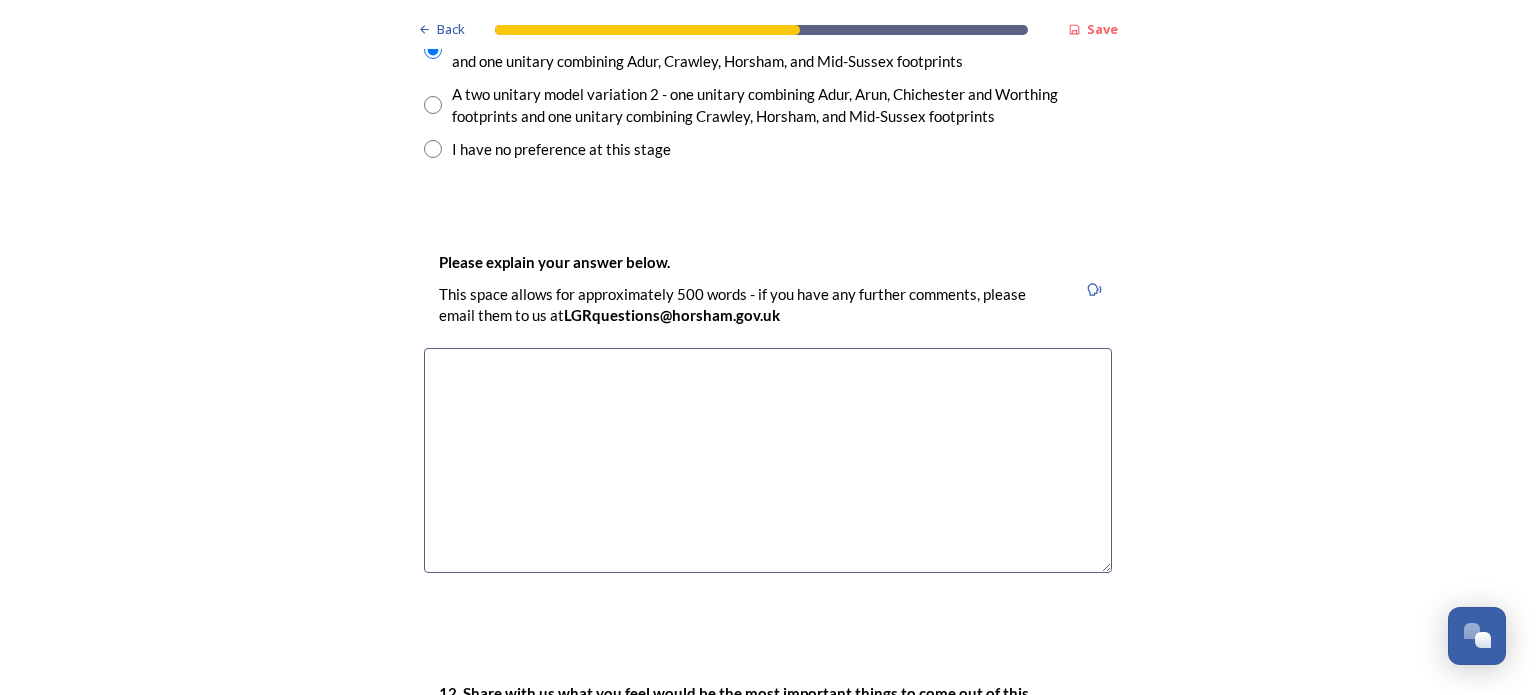 click at bounding box center [768, 460] 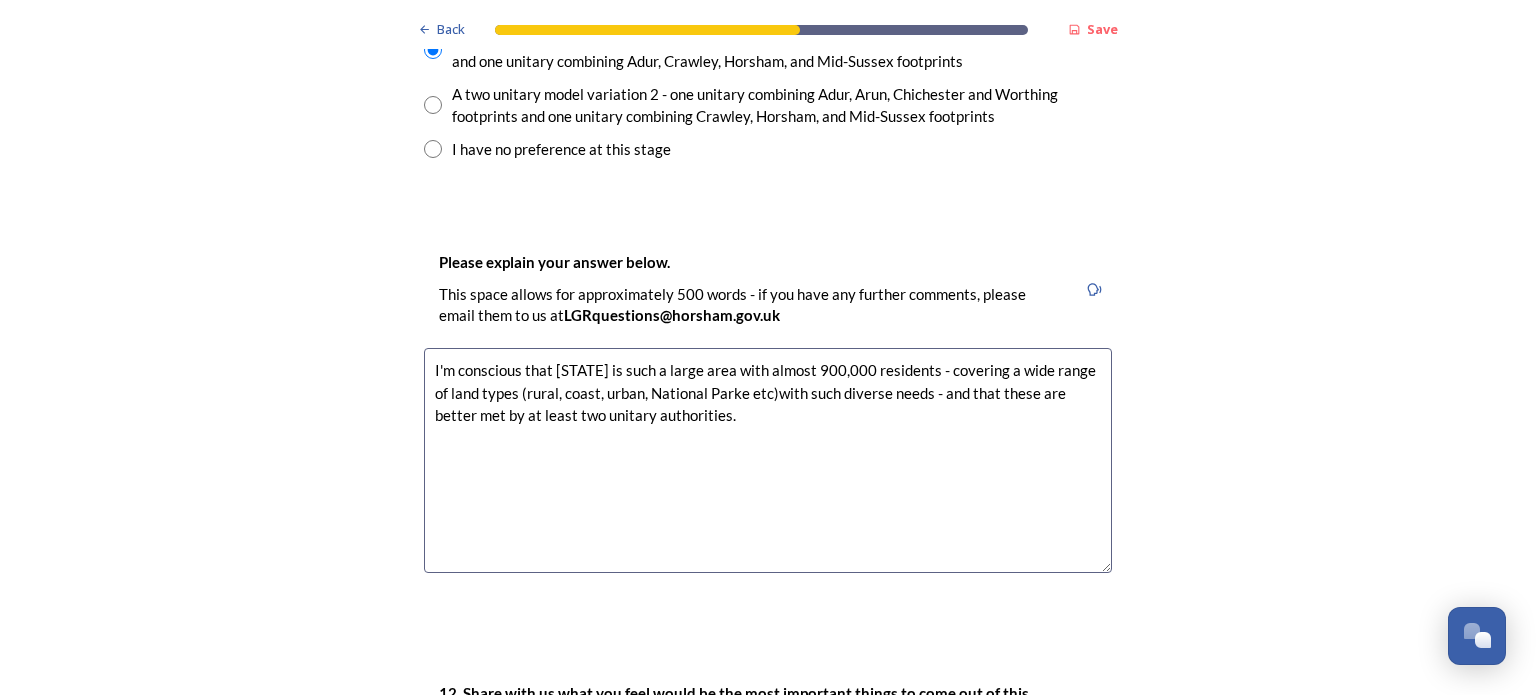drag, startPoint x: 787, startPoint y: 390, endPoint x: 771, endPoint y: 391, distance: 16.03122 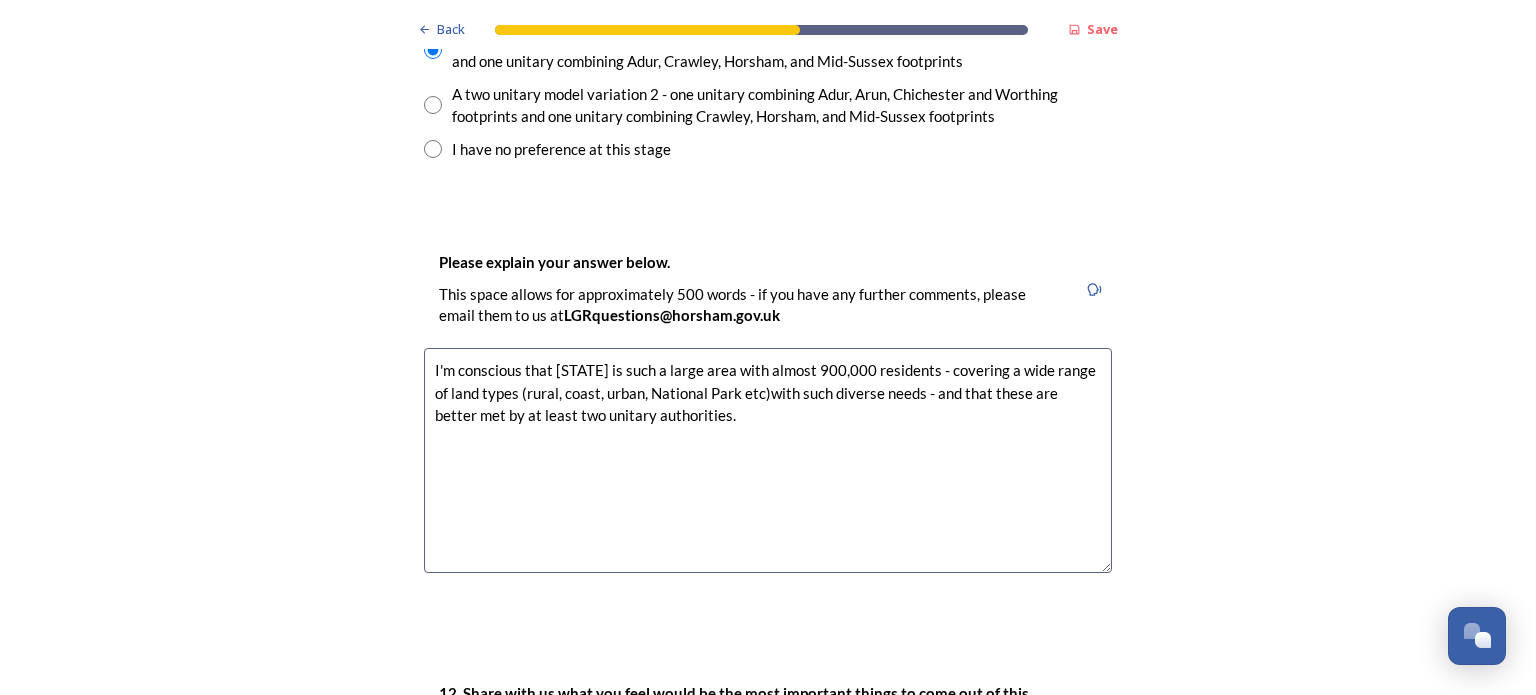 click on "I'm conscious that [STATE] is such a large area with almost 900,000 residents - covering a wide range of land types (rural, coast, urban, National Park etc)with such diverse needs - and that these are better met by at least two unitary authorities." at bounding box center (768, 460) 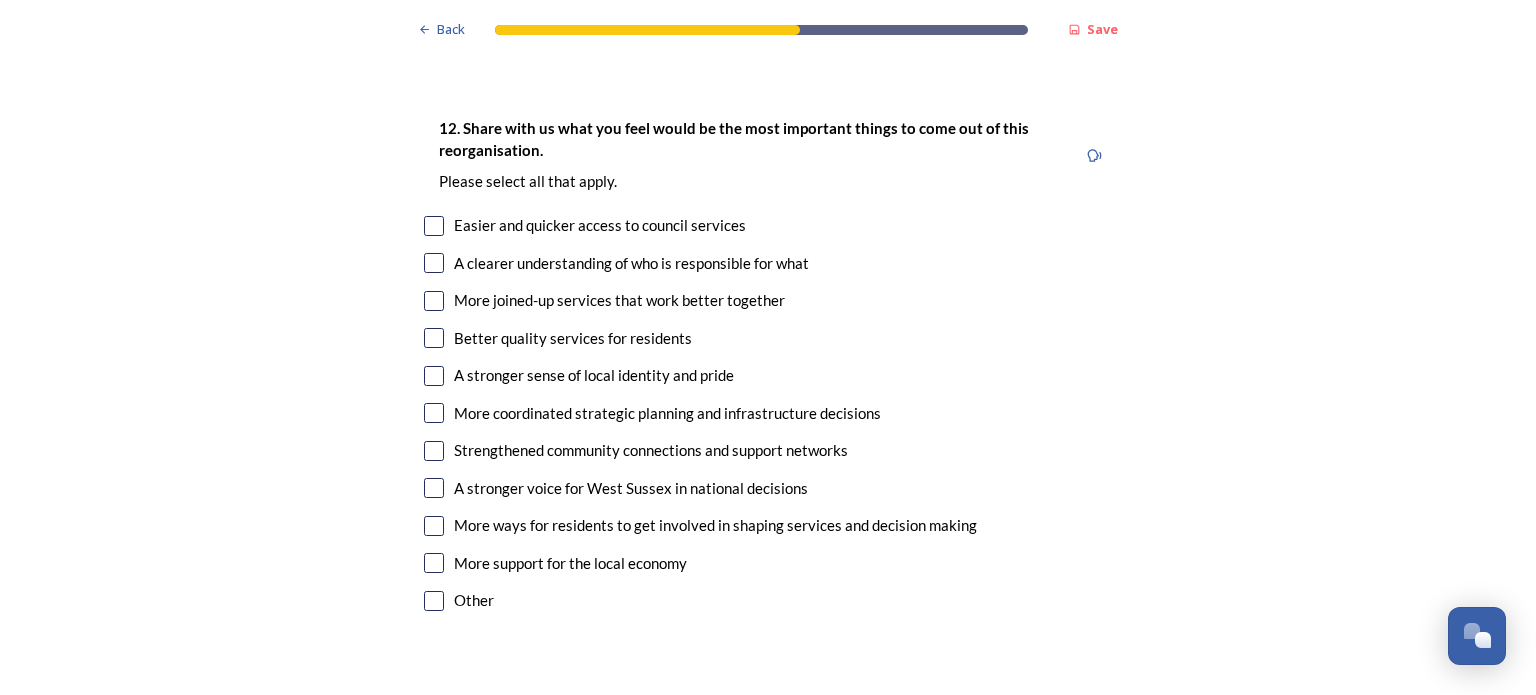 scroll, scrollTop: 3600, scrollLeft: 0, axis: vertical 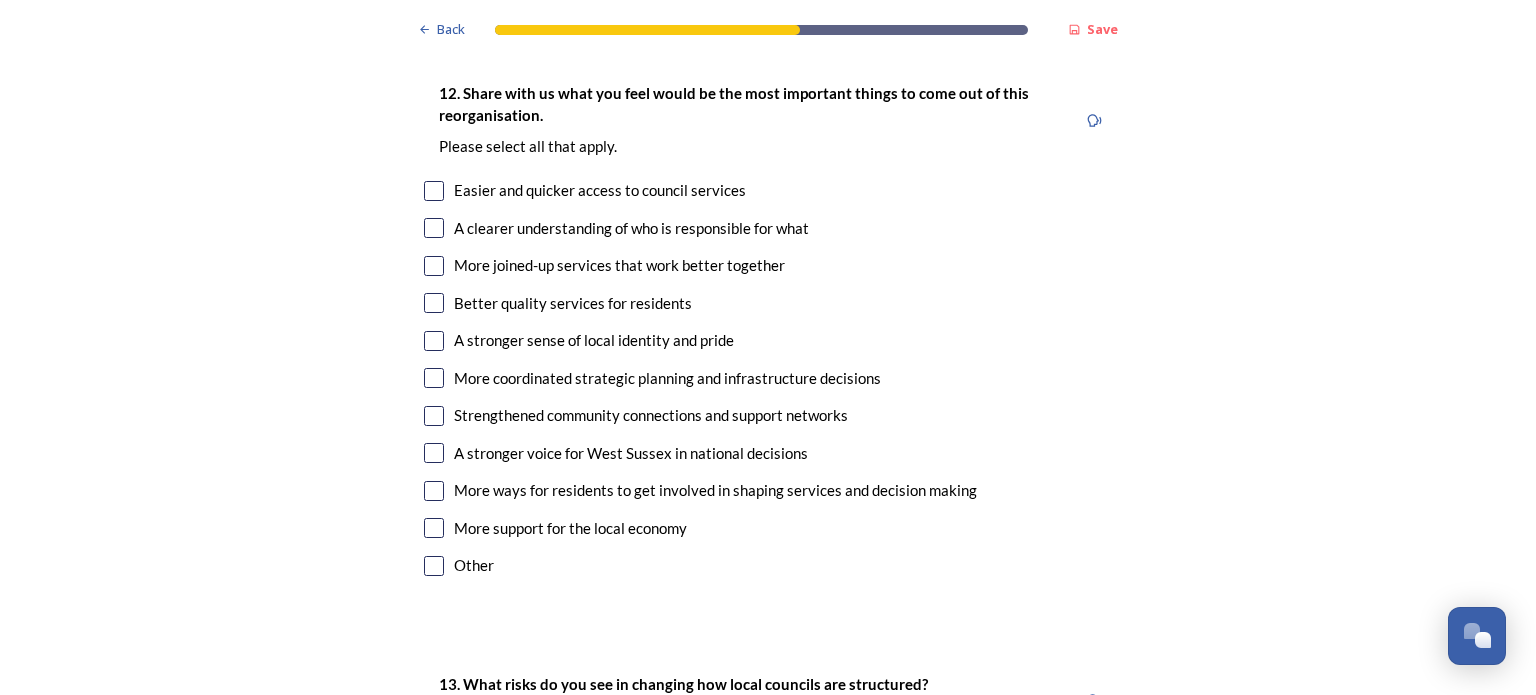 type on "I'm conscious that [STATE] is such a large area with almost 900,000 residents - covering a wide range of land types (rural, coast, urban, National Park etc) with such diverse needs - and that these are better met by at least two unitary authorities." 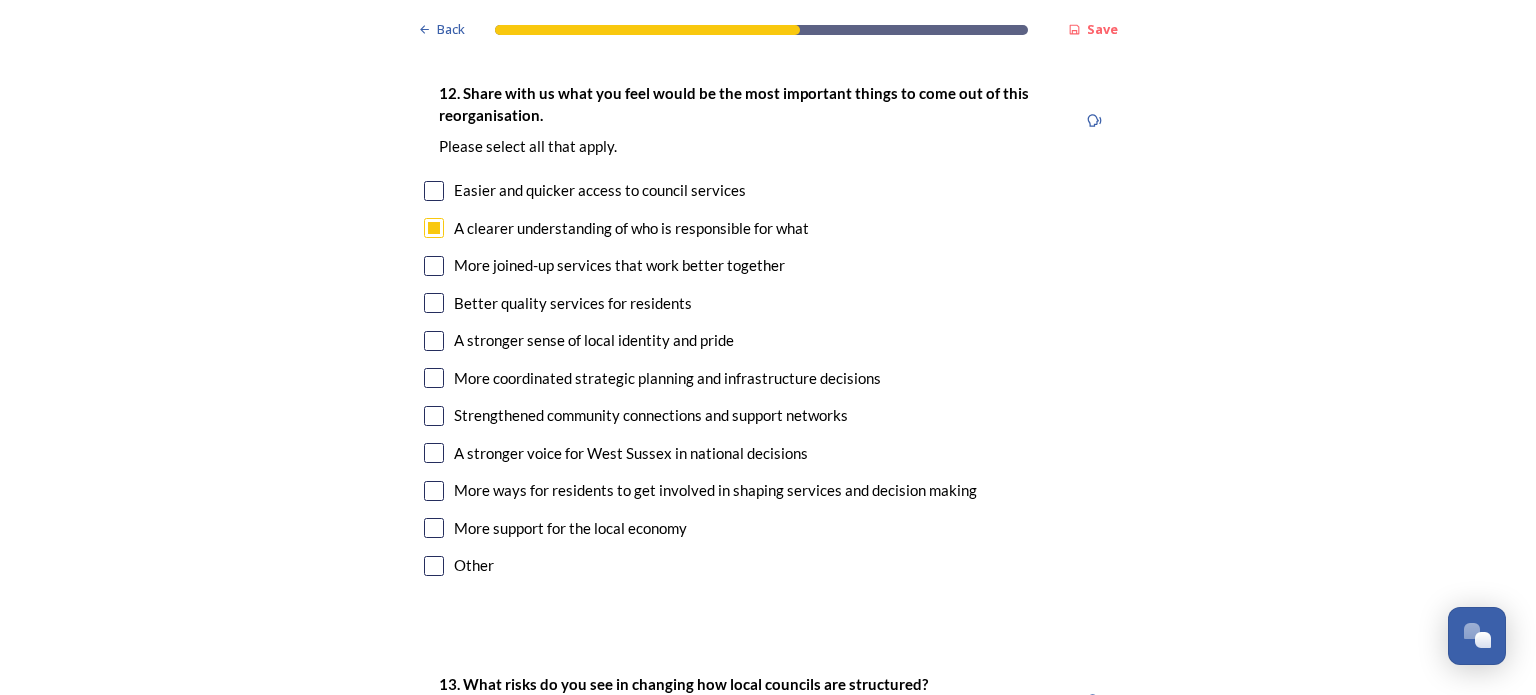 click at bounding box center [434, 266] 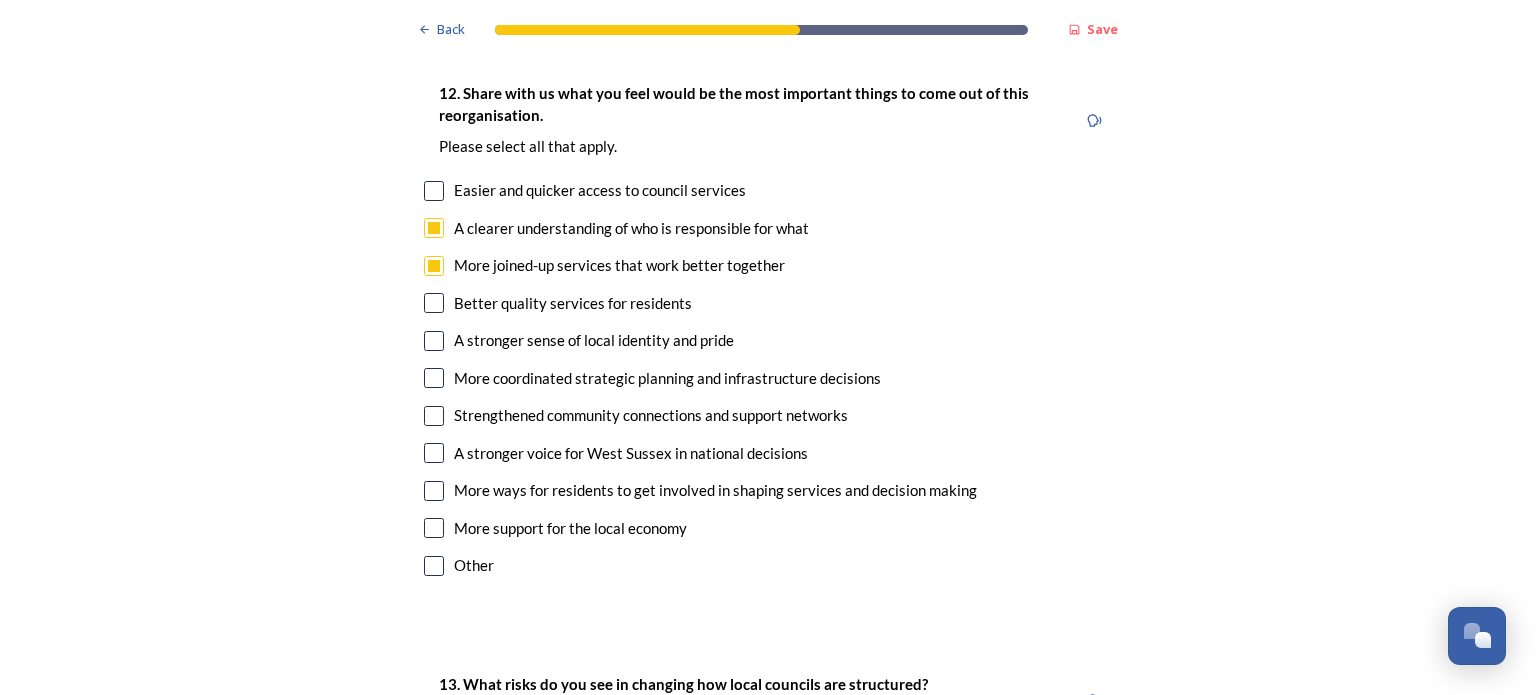 click at bounding box center (434, 341) 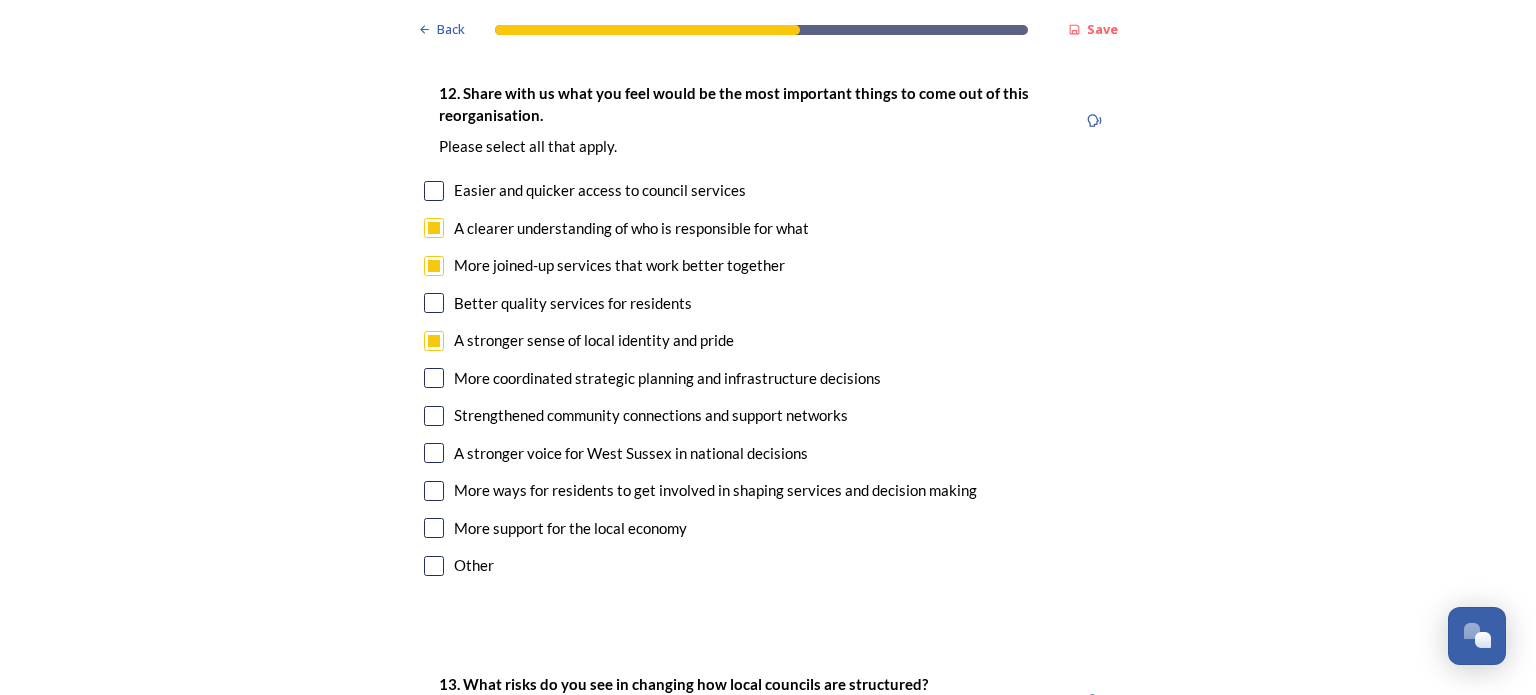 click at bounding box center [434, 378] 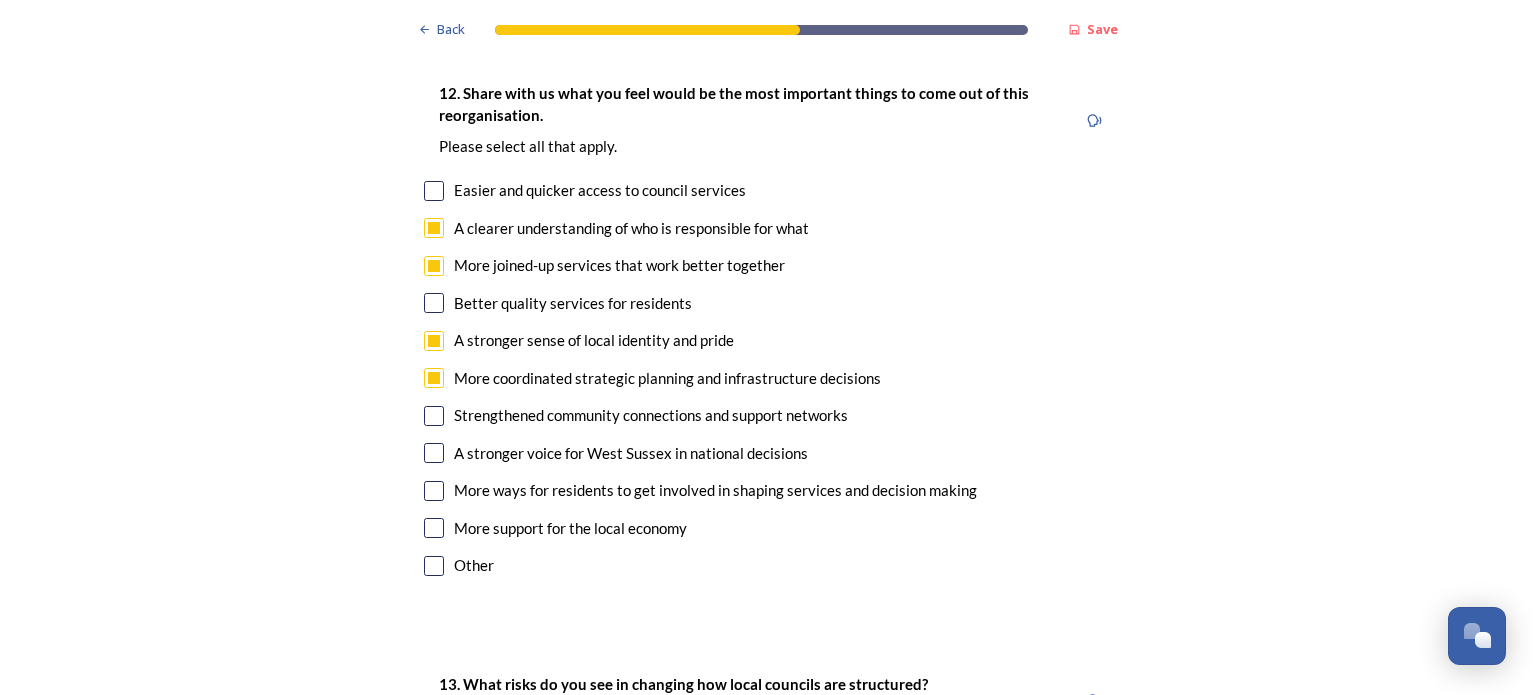click at bounding box center [434, 341] 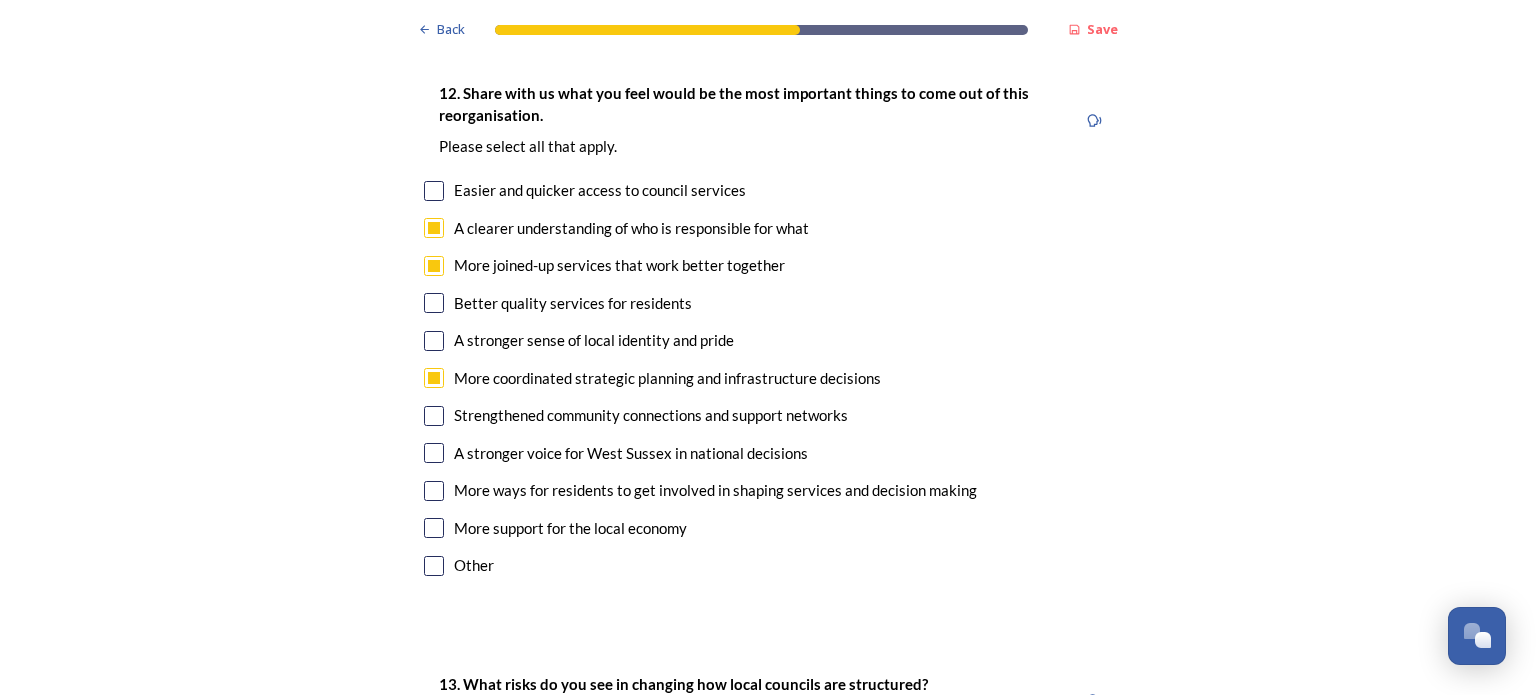 click at bounding box center (434, 453) 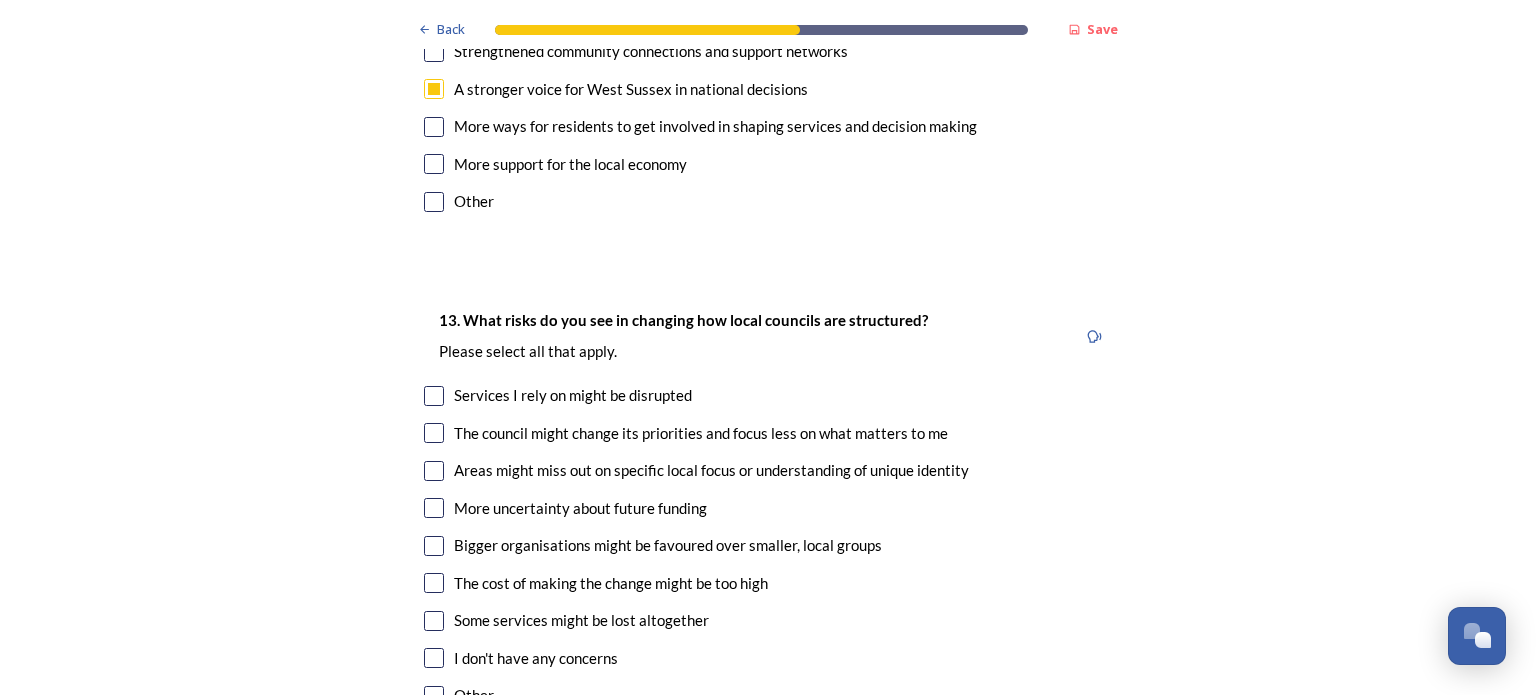scroll, scrollTop: 4000, scrollLeft: 0, axis: vertical 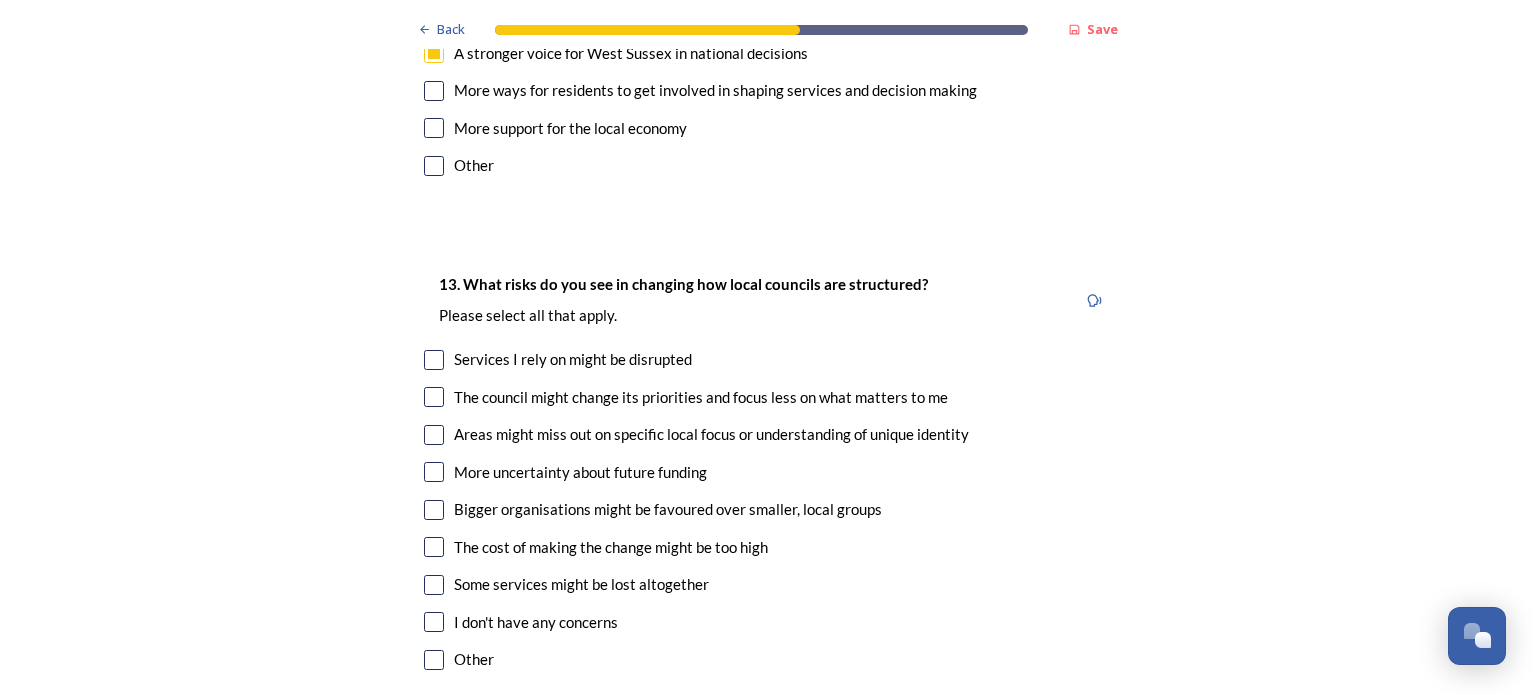 click at bounding box center [434, 397] 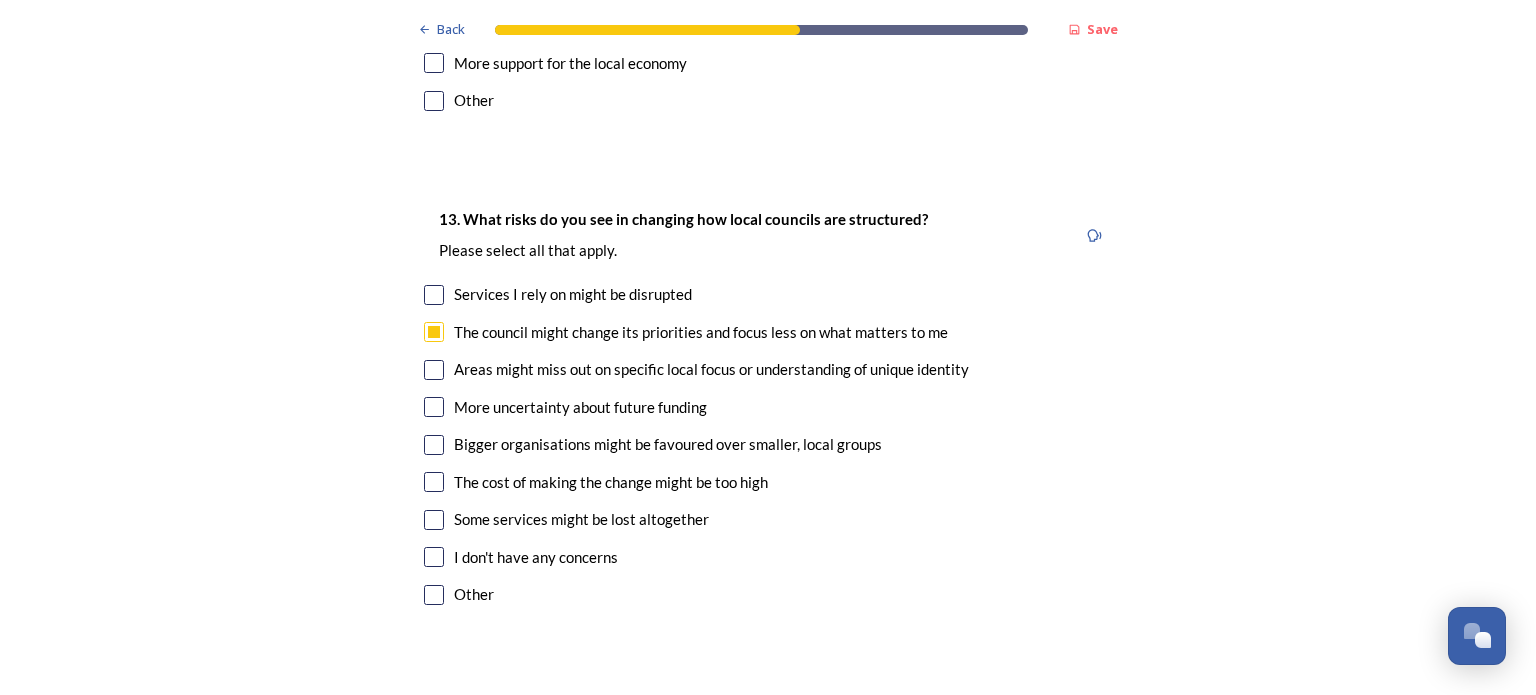 scroll, scrollTop: 4100, scrollLeft: 0, axis: vertical 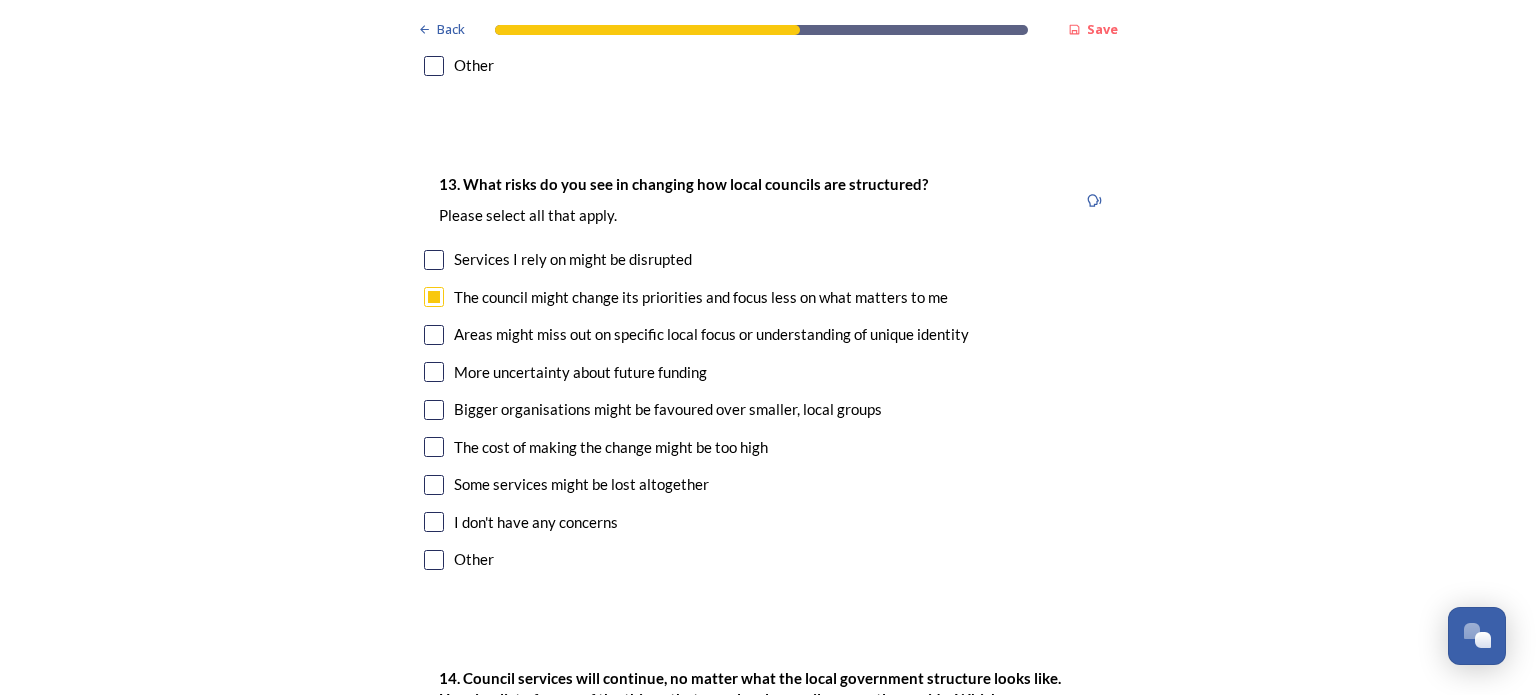 click at bounding box center (434, 335) 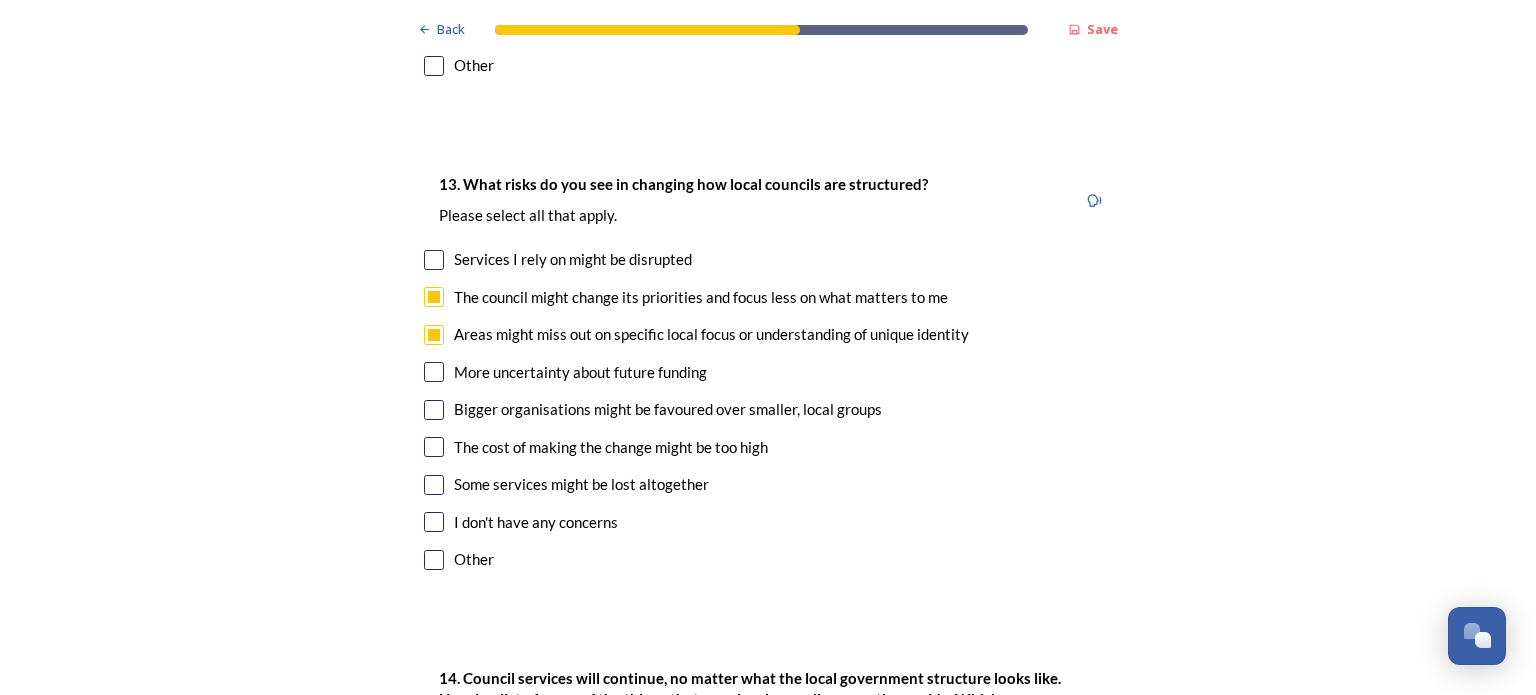 click at bounding box center (434, 410) 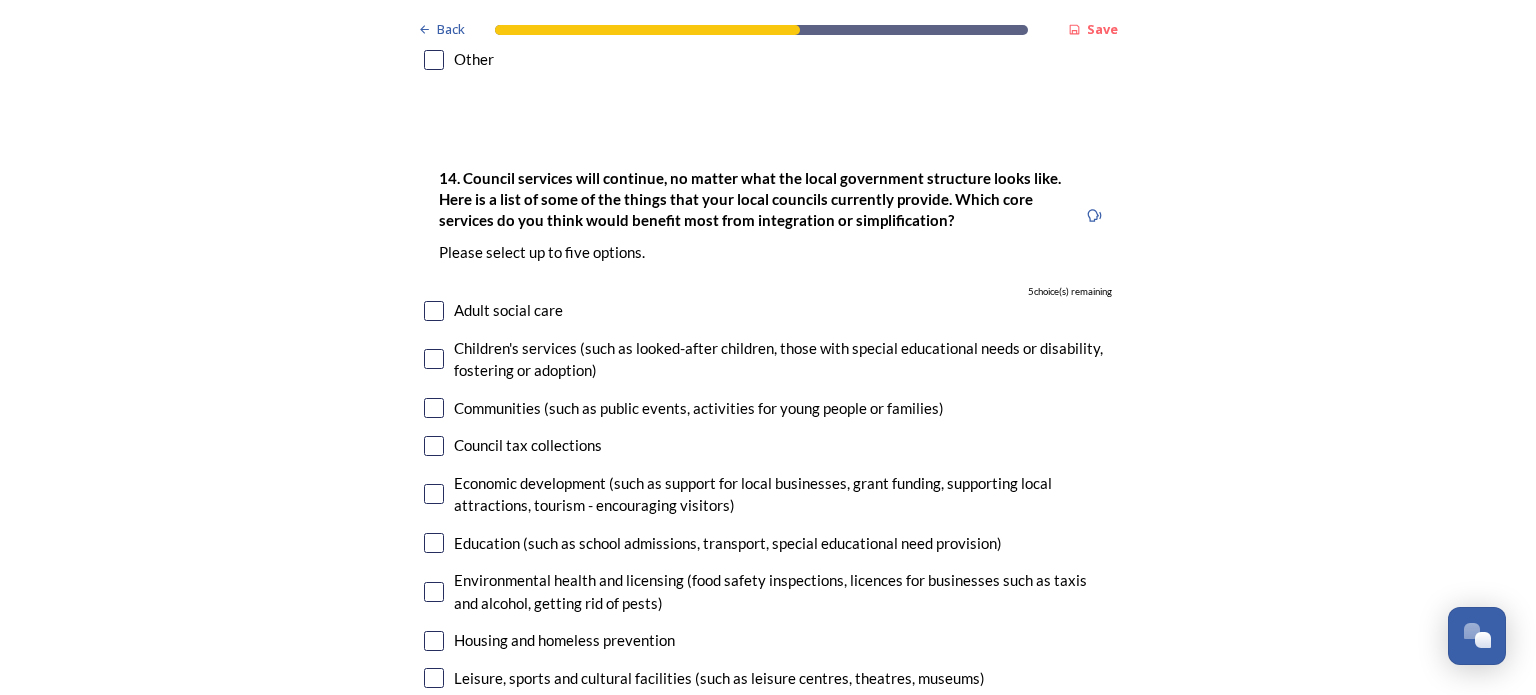 scroll, scrollTop: 4700, scrollLeft: 0, axis: vertical 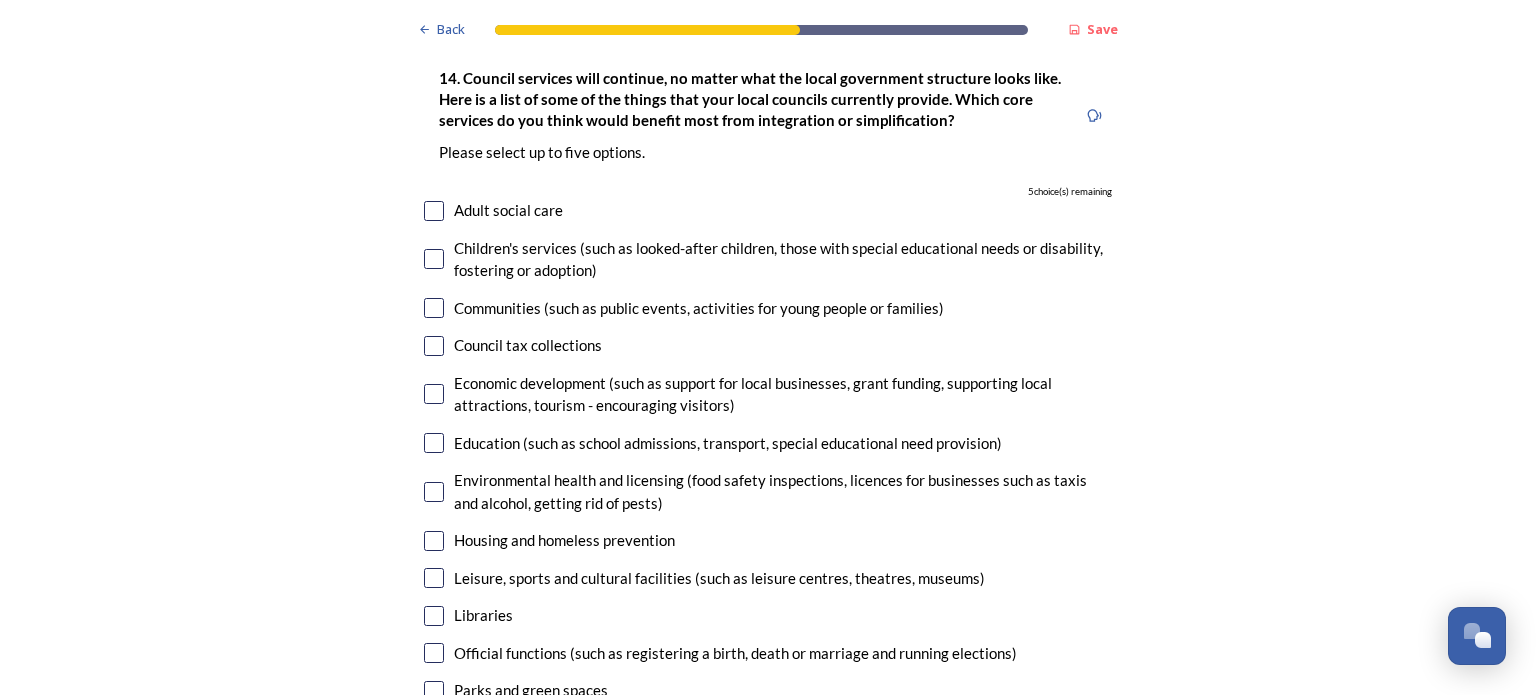 click at bounding box center (434, 259) 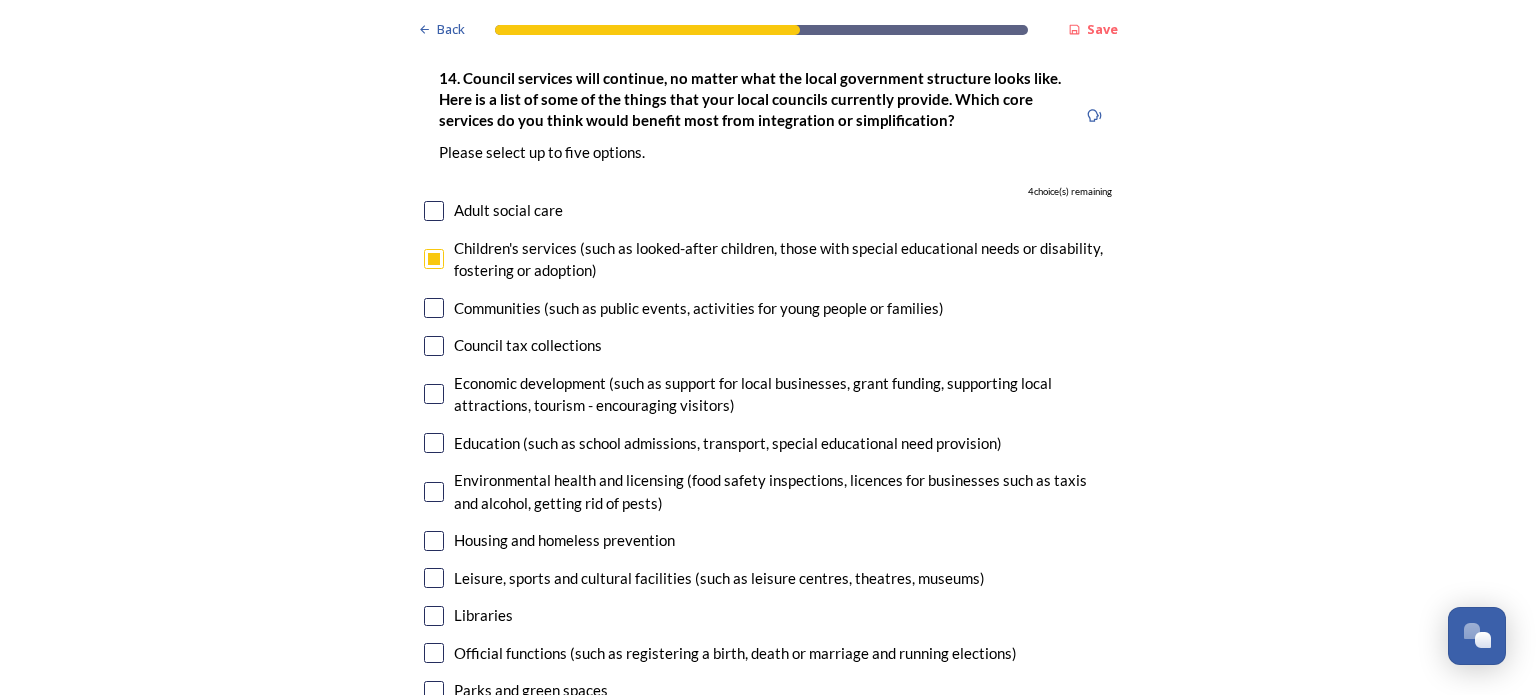 click at bounding box center (434, 211) 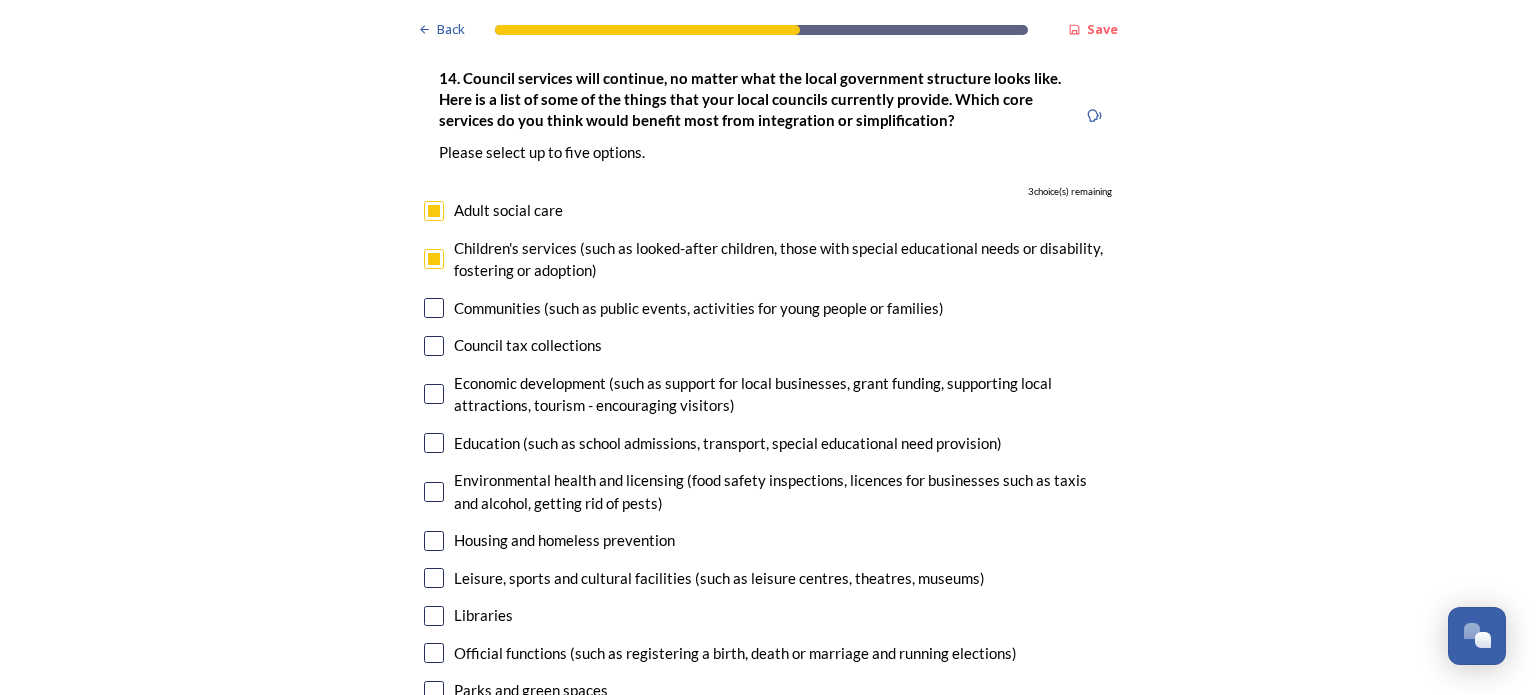 click at bounding box center [434, 346] 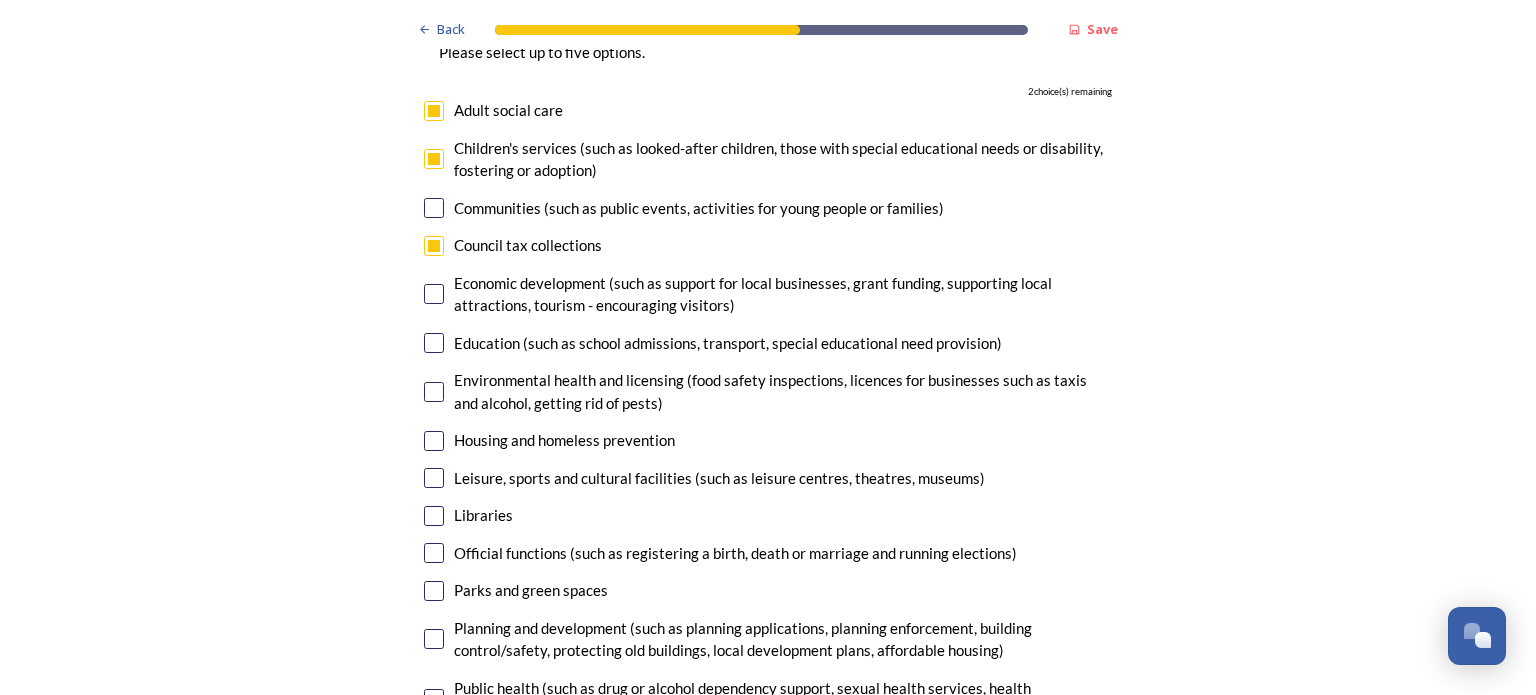 scroll, scrollTop: 4900, scrollLeft: 0, axis: vertical 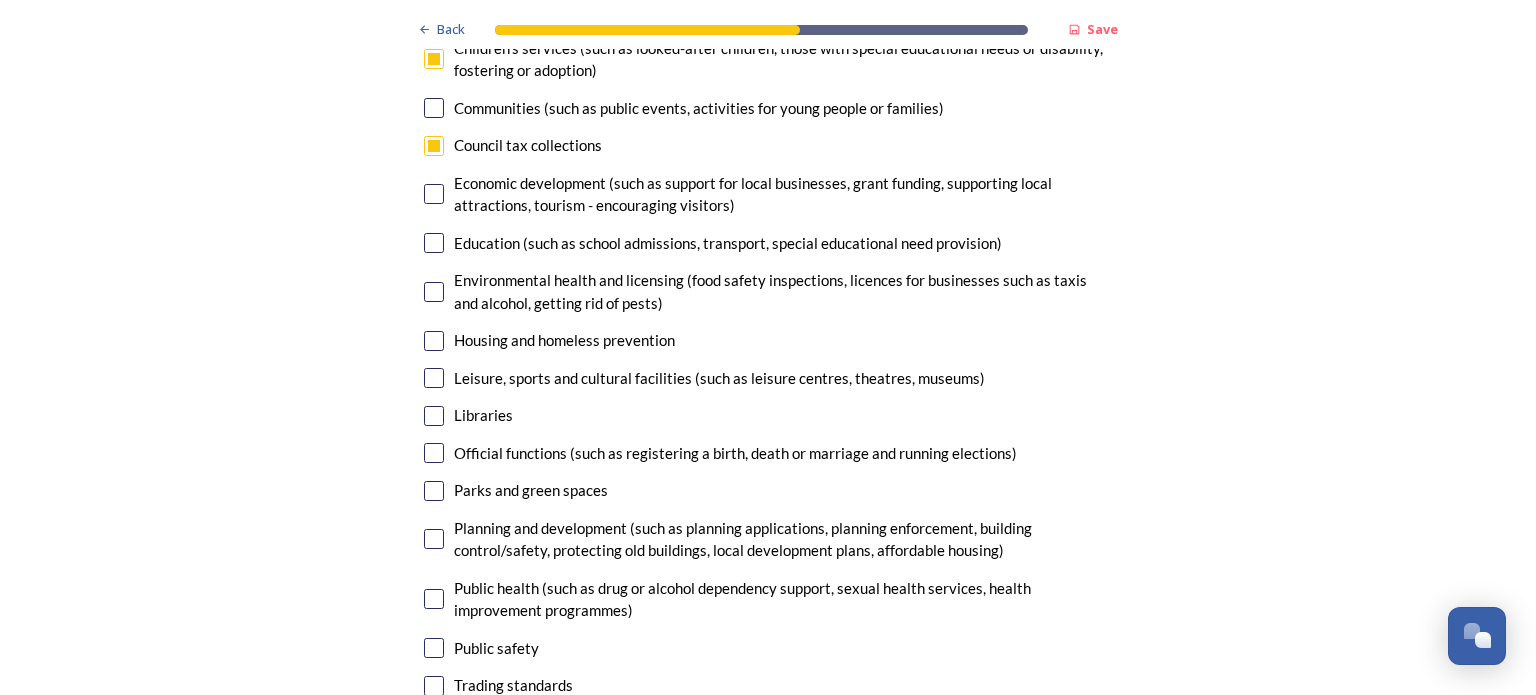 click at bounding box center (434, 292) 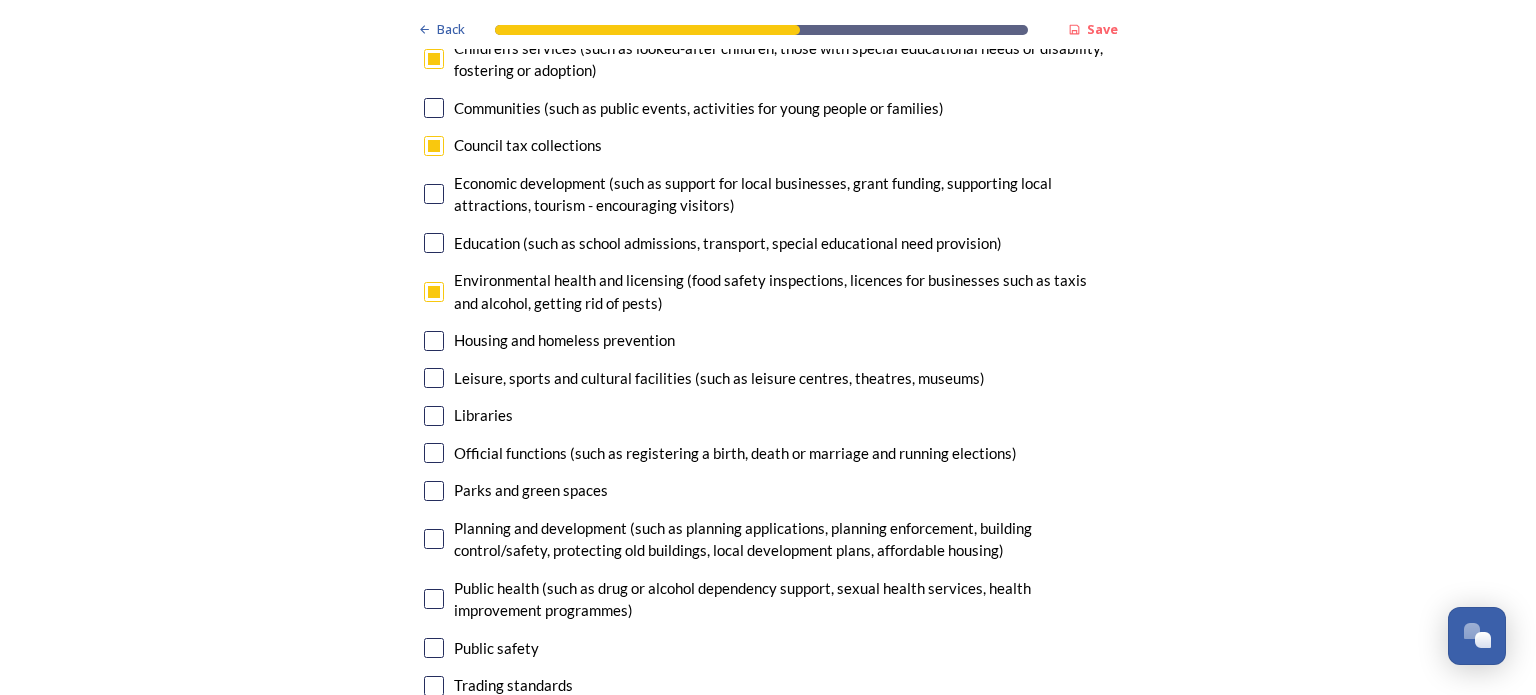 click at bounding box center [434, 378] 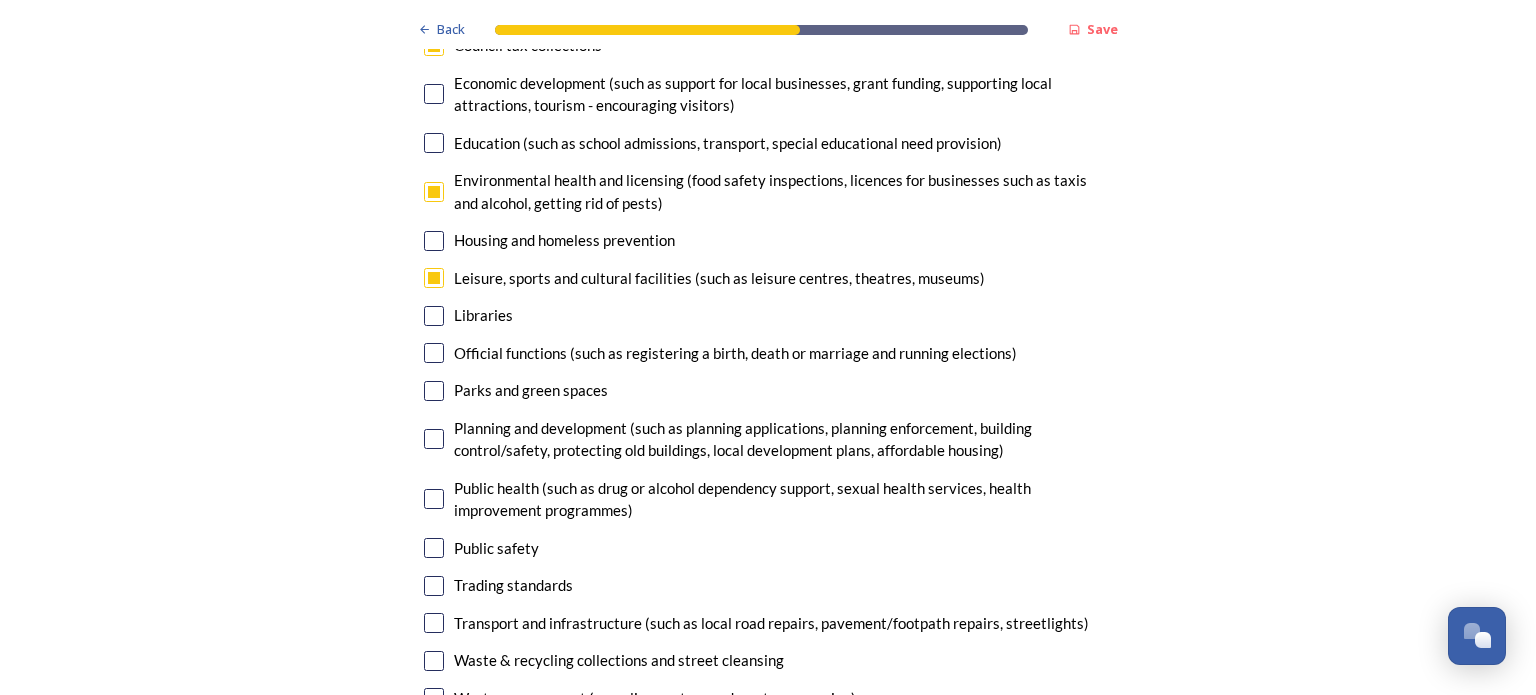 scroll, scrollTop: 5100, scrollLeft: 0, axis: vertical 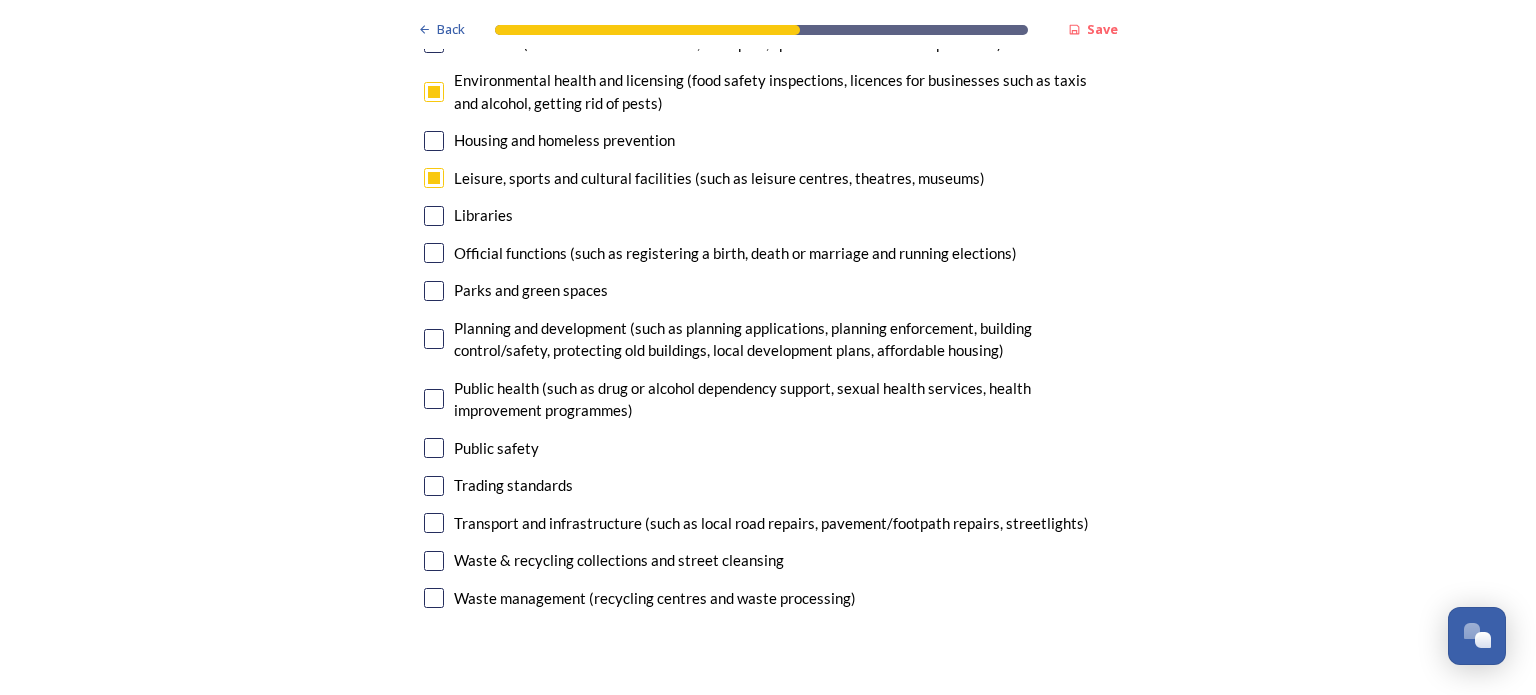 click at bounding box center (434, 598) 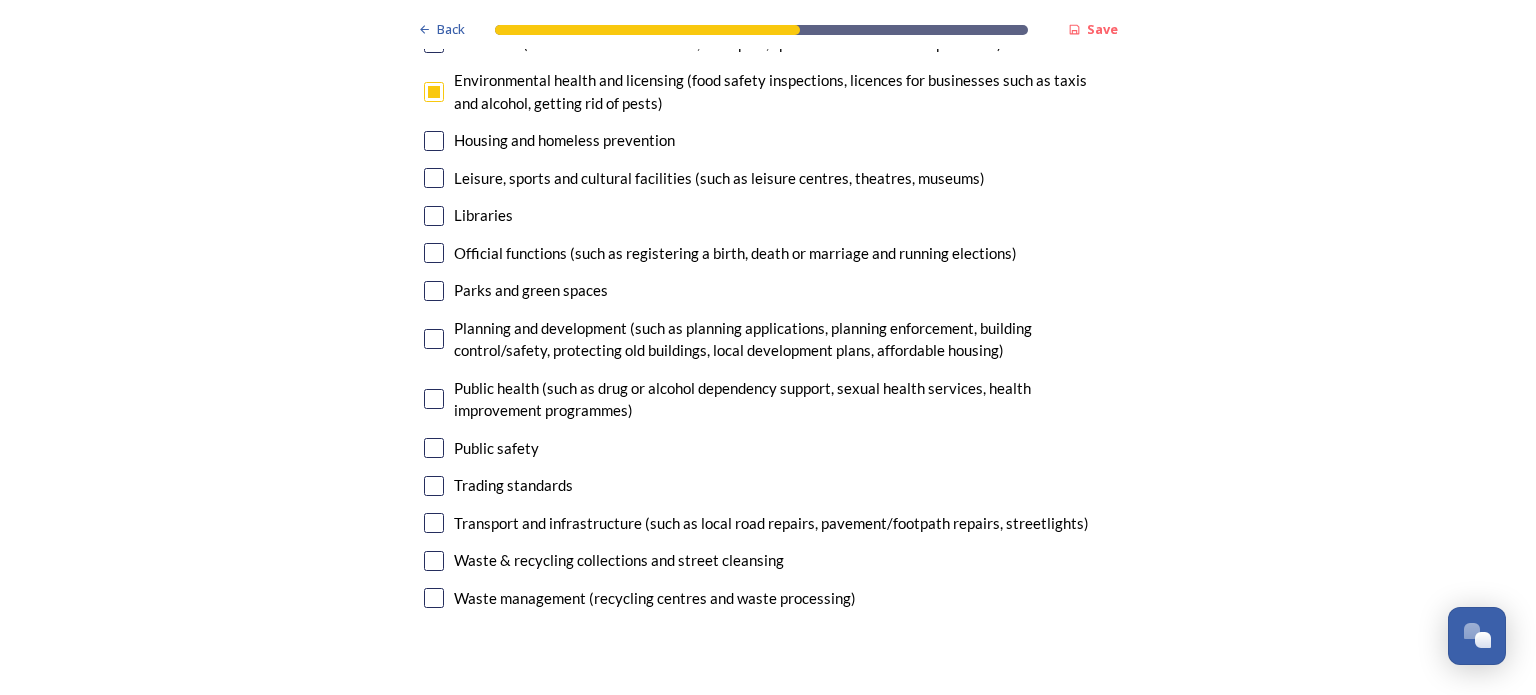 click at bounding box center [434, 523] 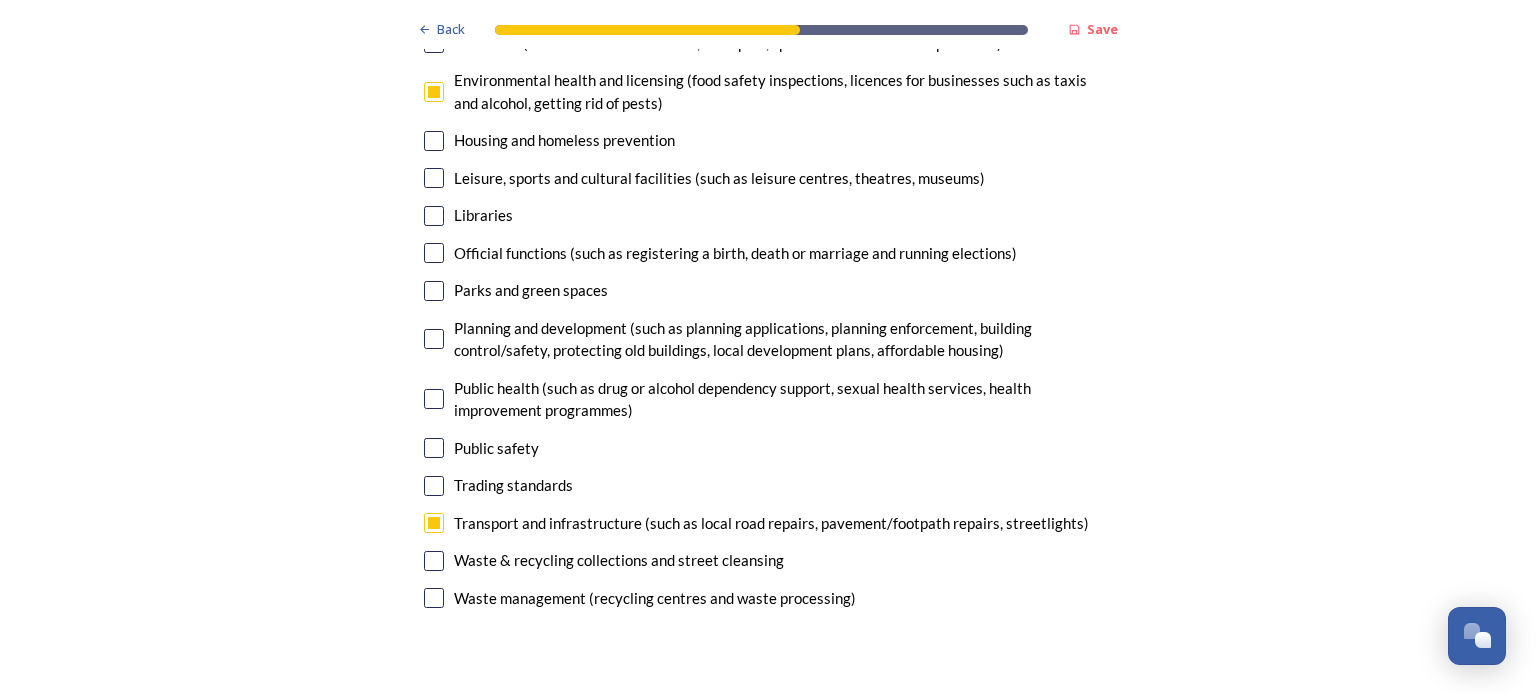 click at bounding box center [434, 598] 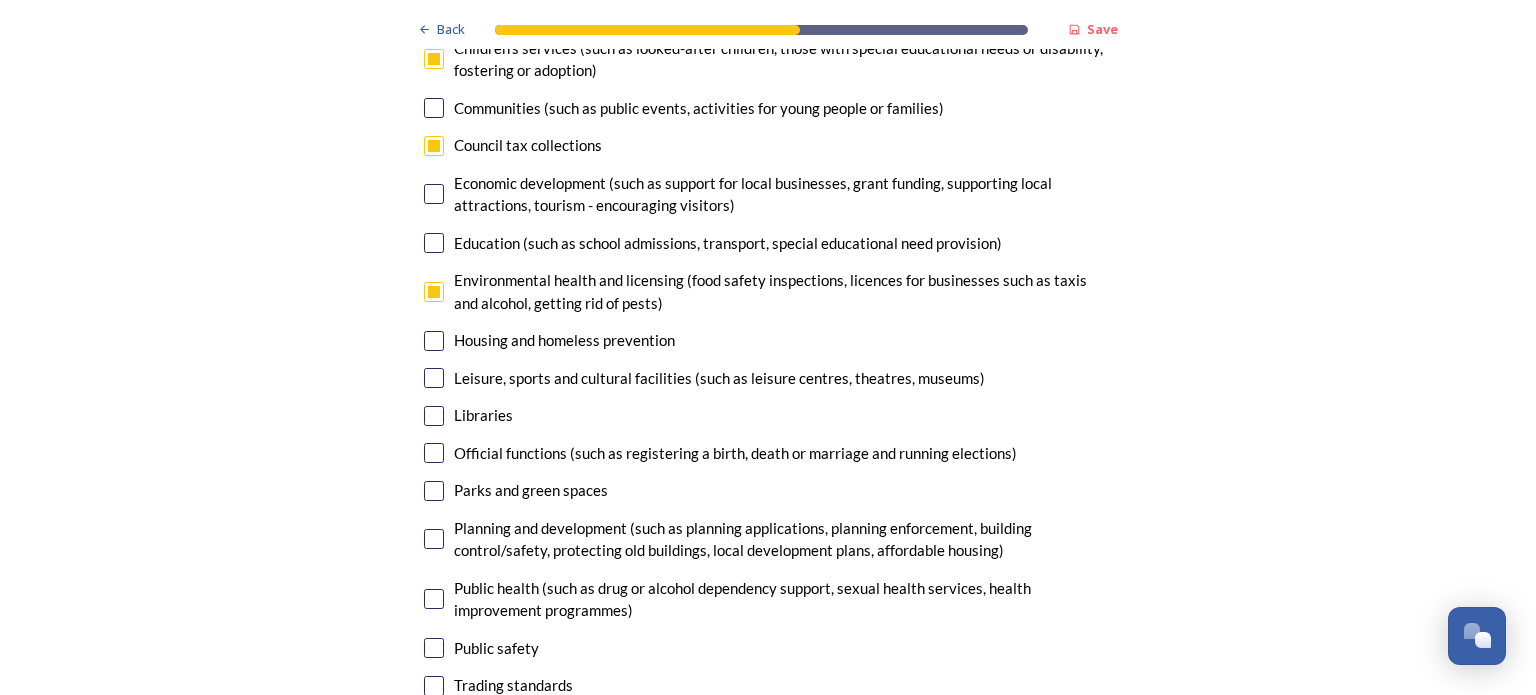 scroll, scrollTop: 4800, scrollLeft: 0, axis: vertical 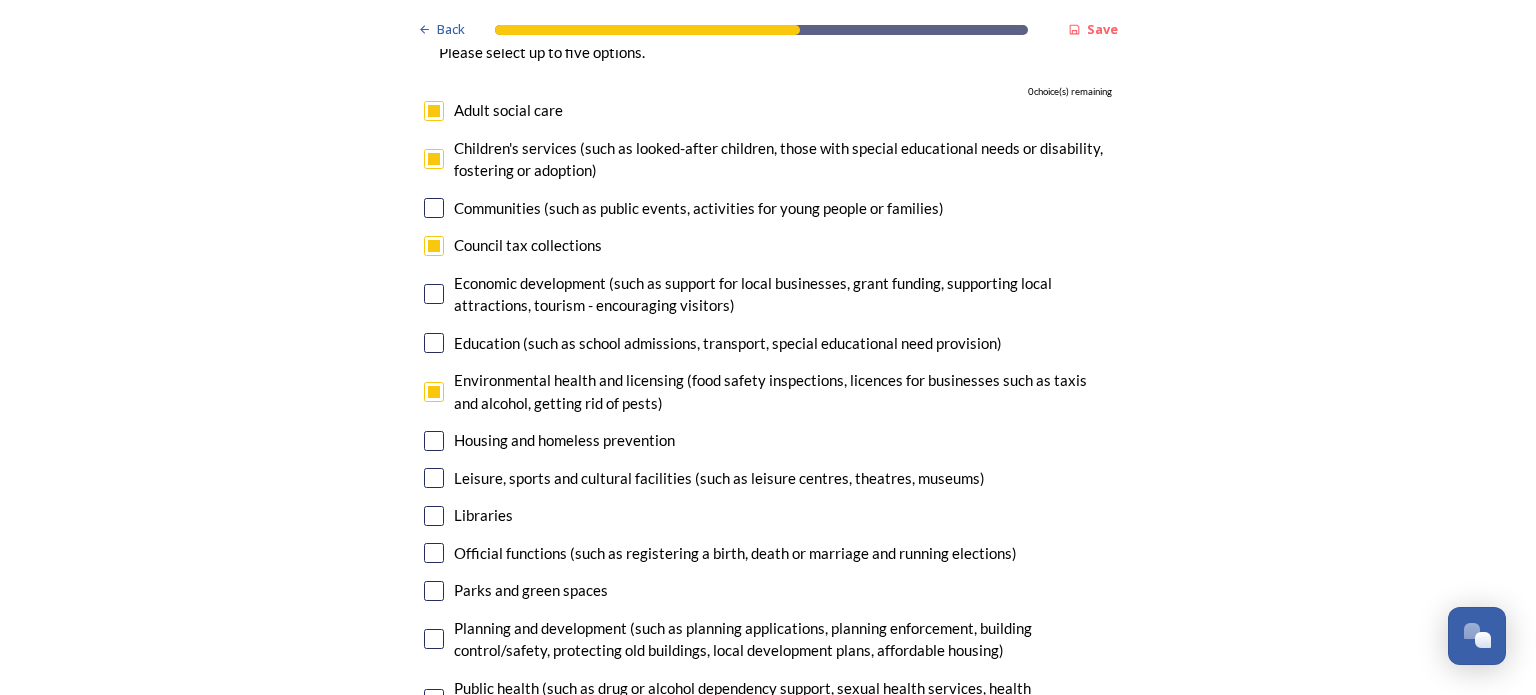 click at bounding box center [434, 159] 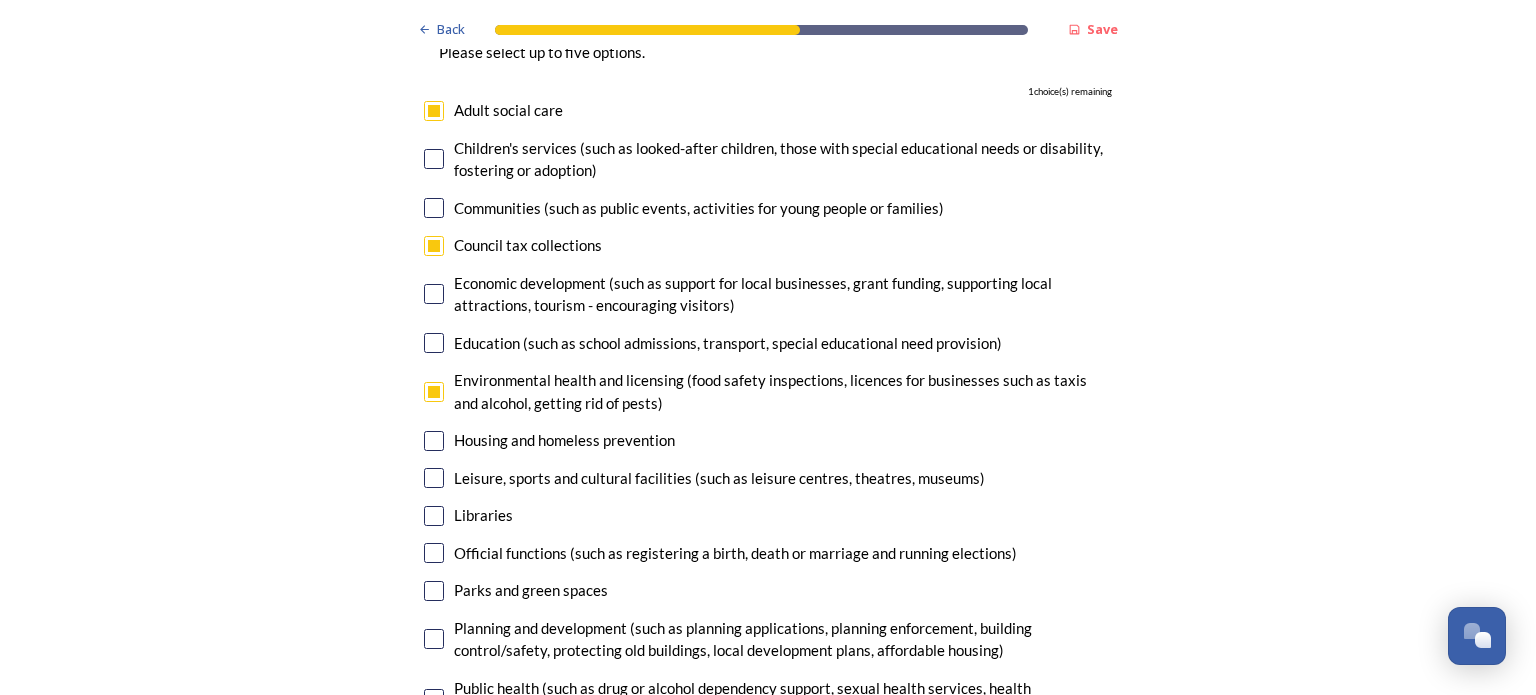click at bounding box center [434, 111] 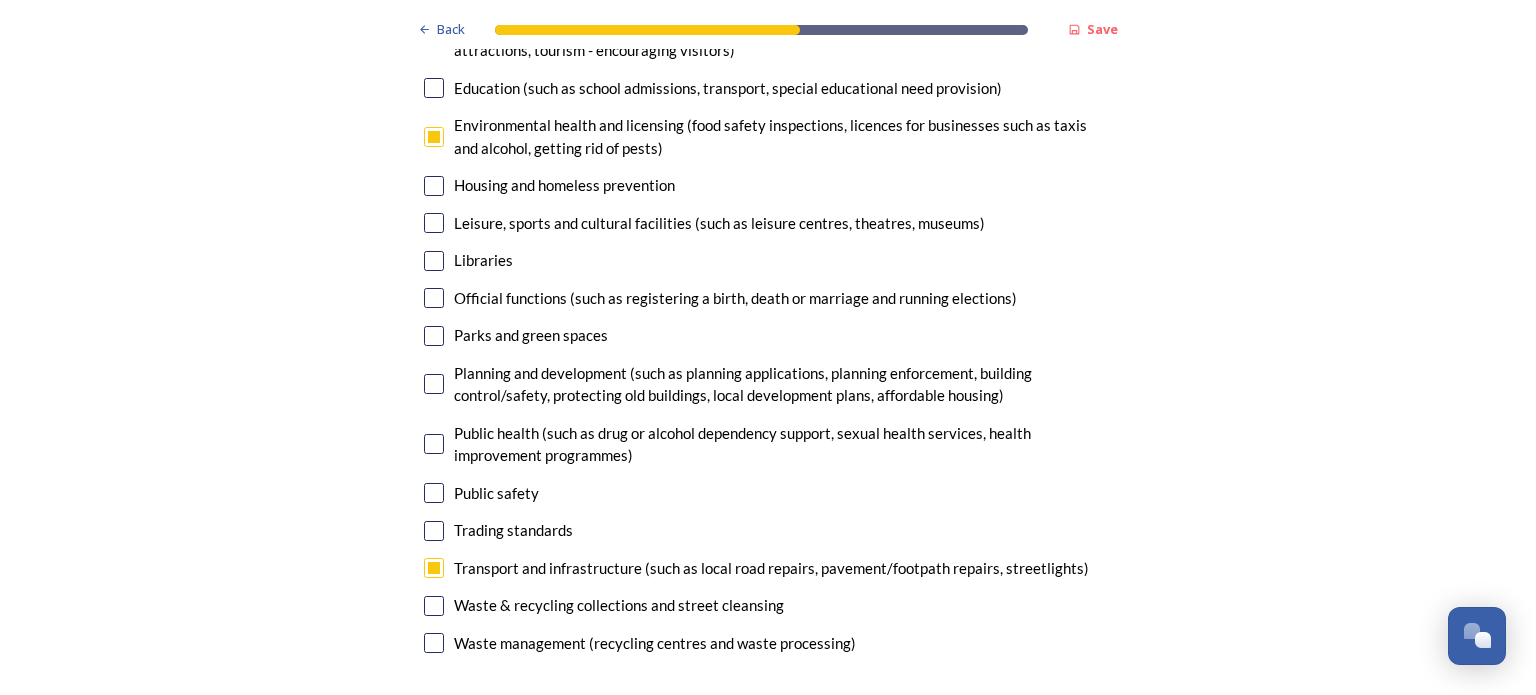 scroll, scrollTop: 5100, scrollLeft: 0, axis: vertical 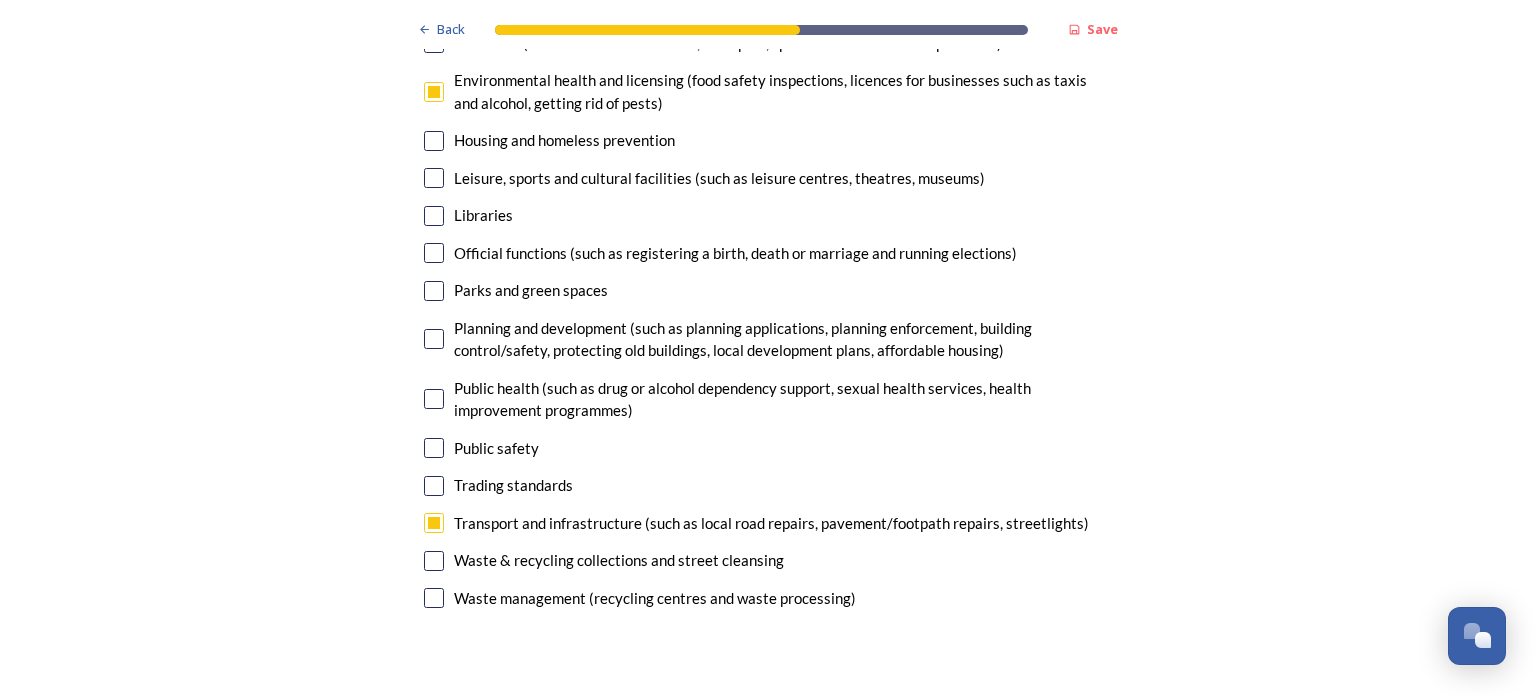 click at bounding box center (434, 598) 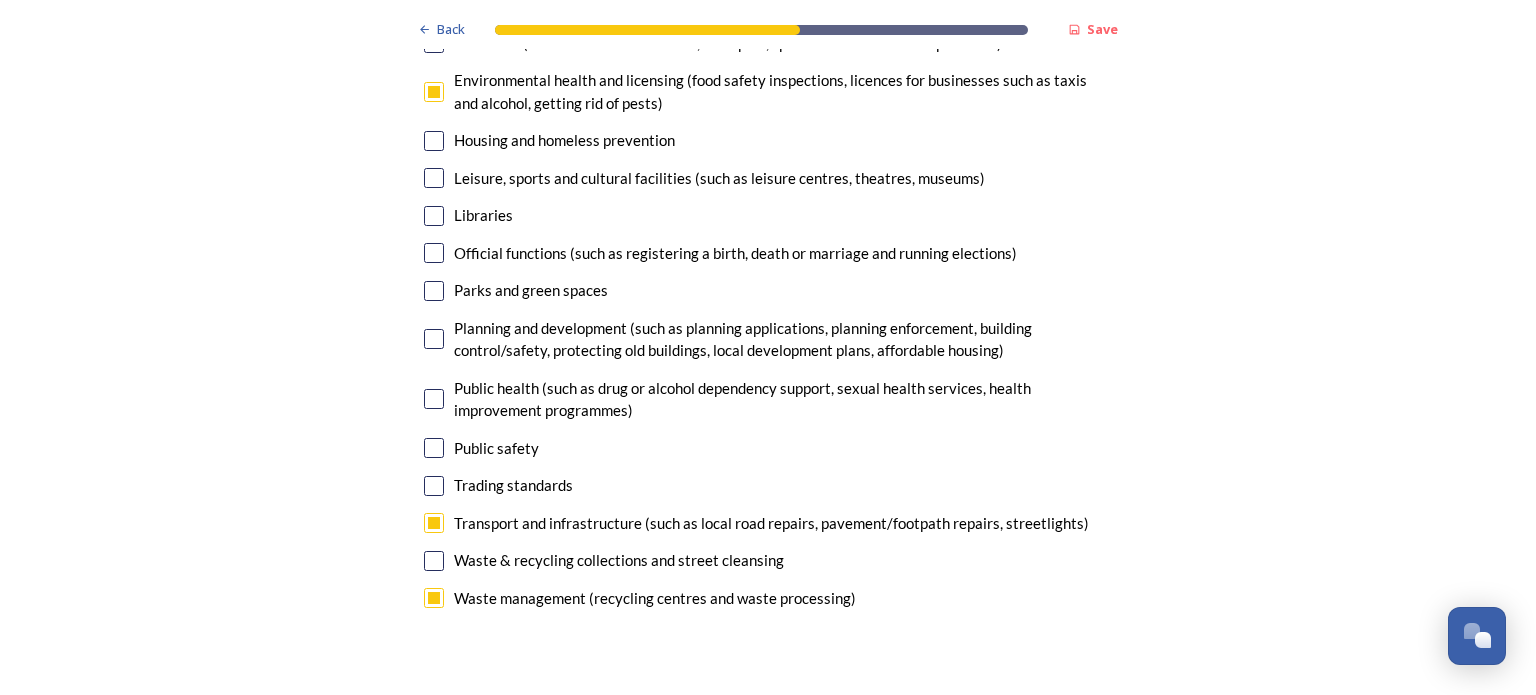 click at bounding box center (434, 291) 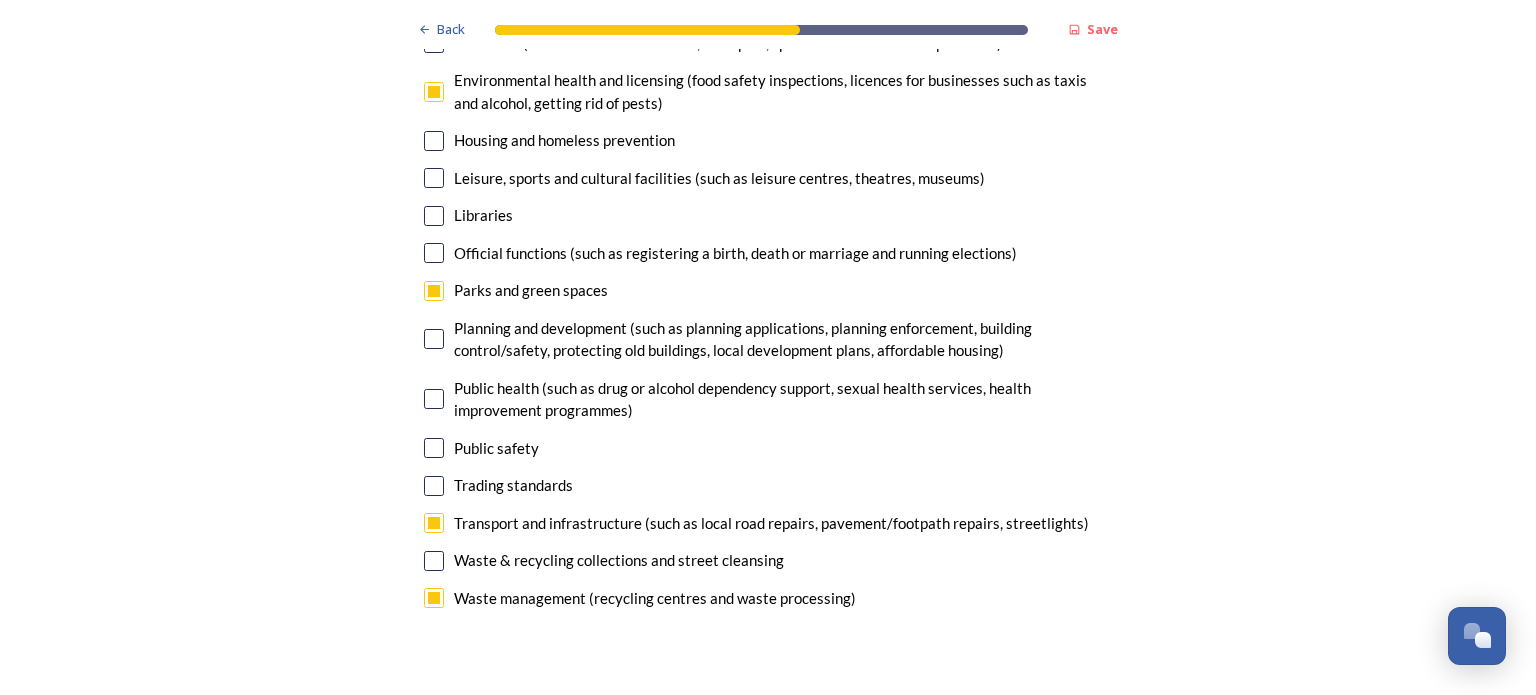 click at bounding box center [434, 216] 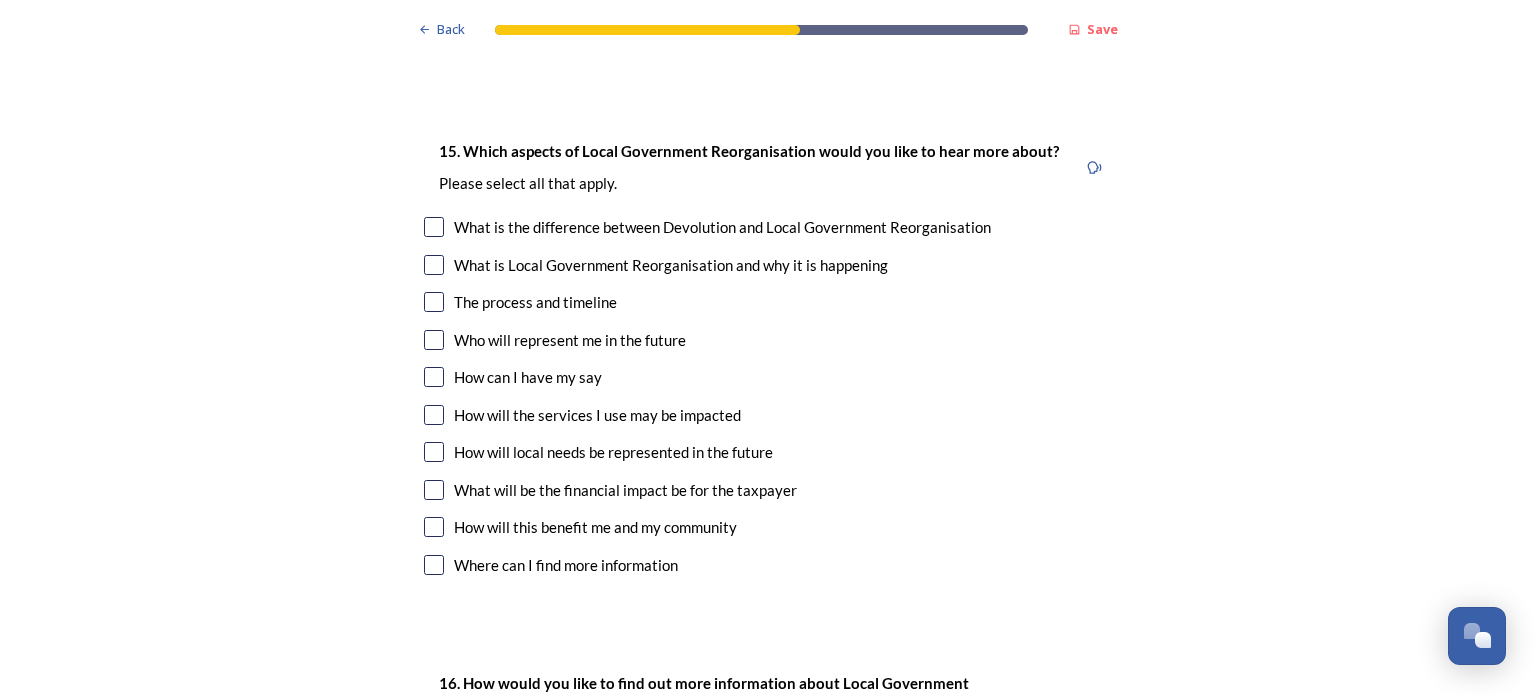 scroll, scrollTop: 5700, scrollLeft: 0, axis: vertical 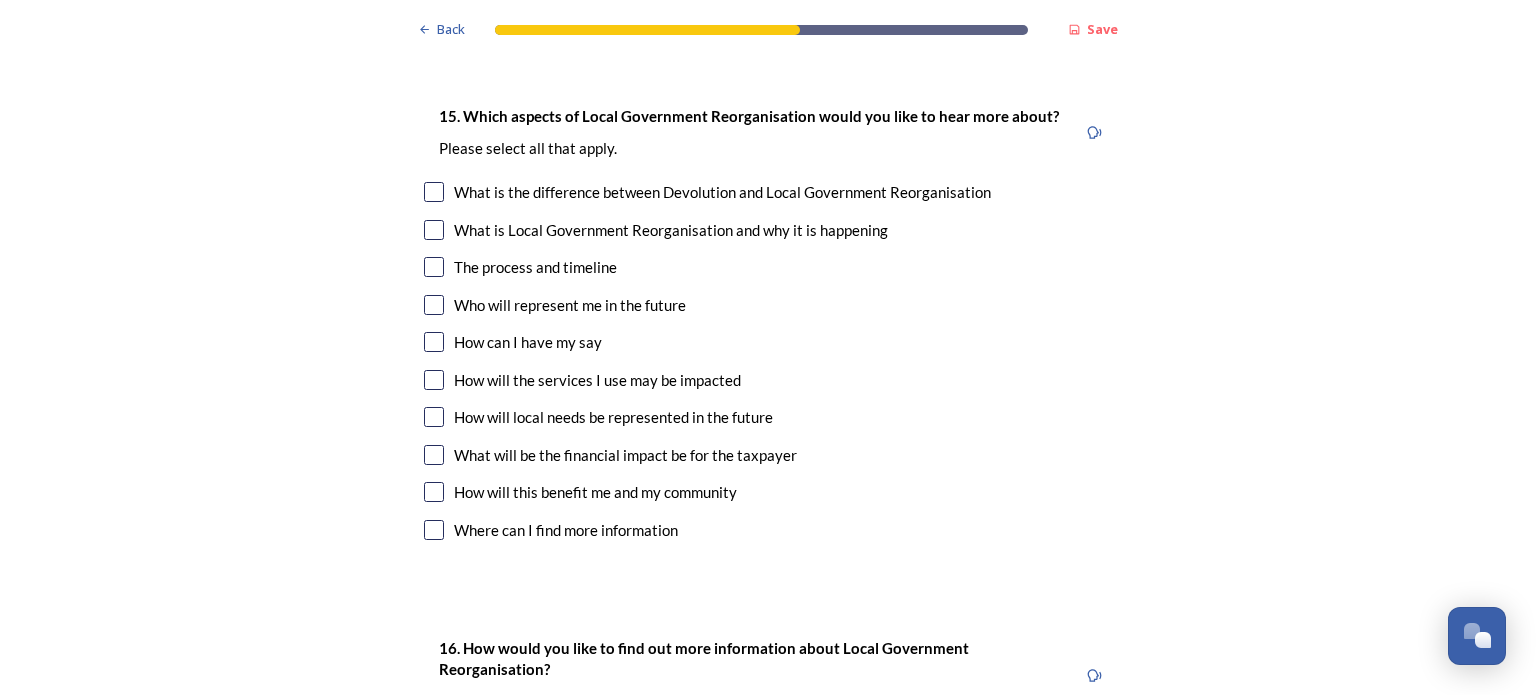 click at bounding box center [434, 267] 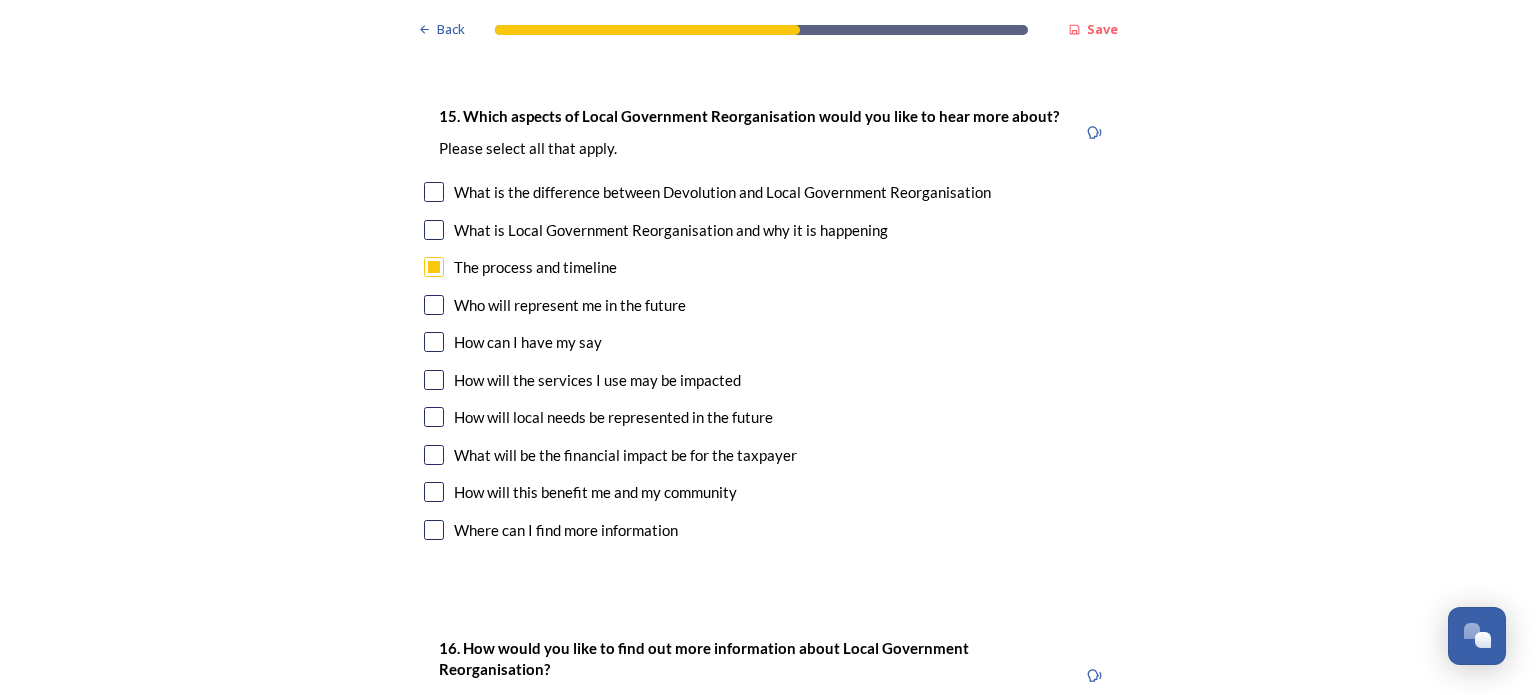 click at bounding box center [434, 342] 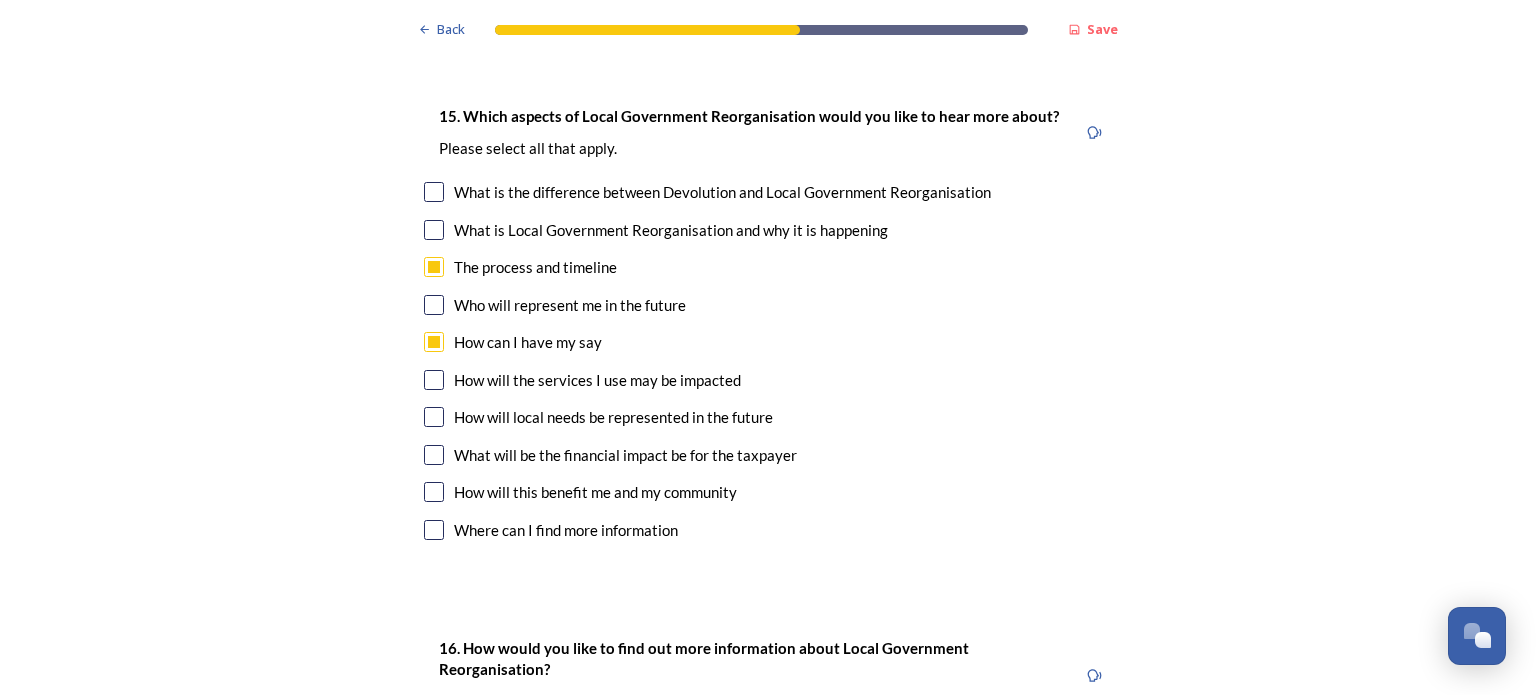 click at bounding box center (434, 417) 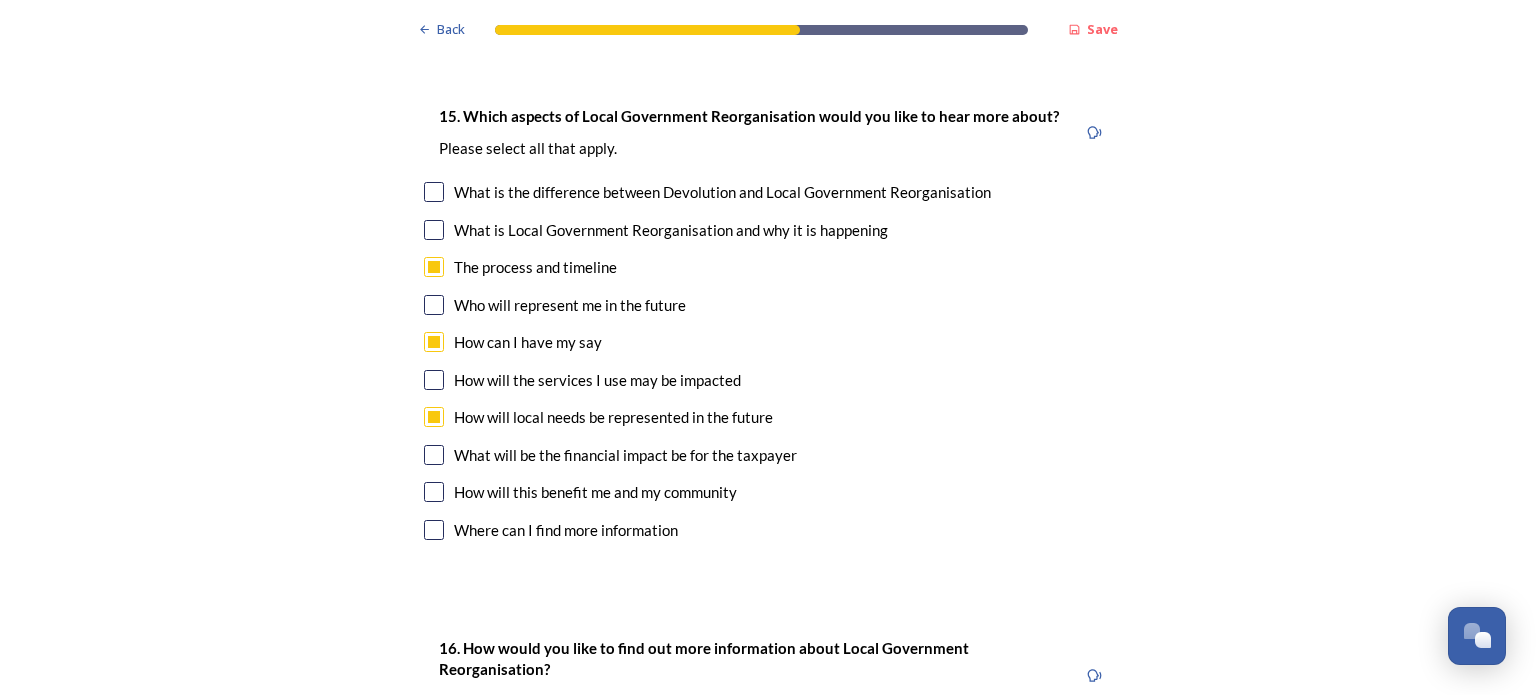click at bounding box center (434, 455) 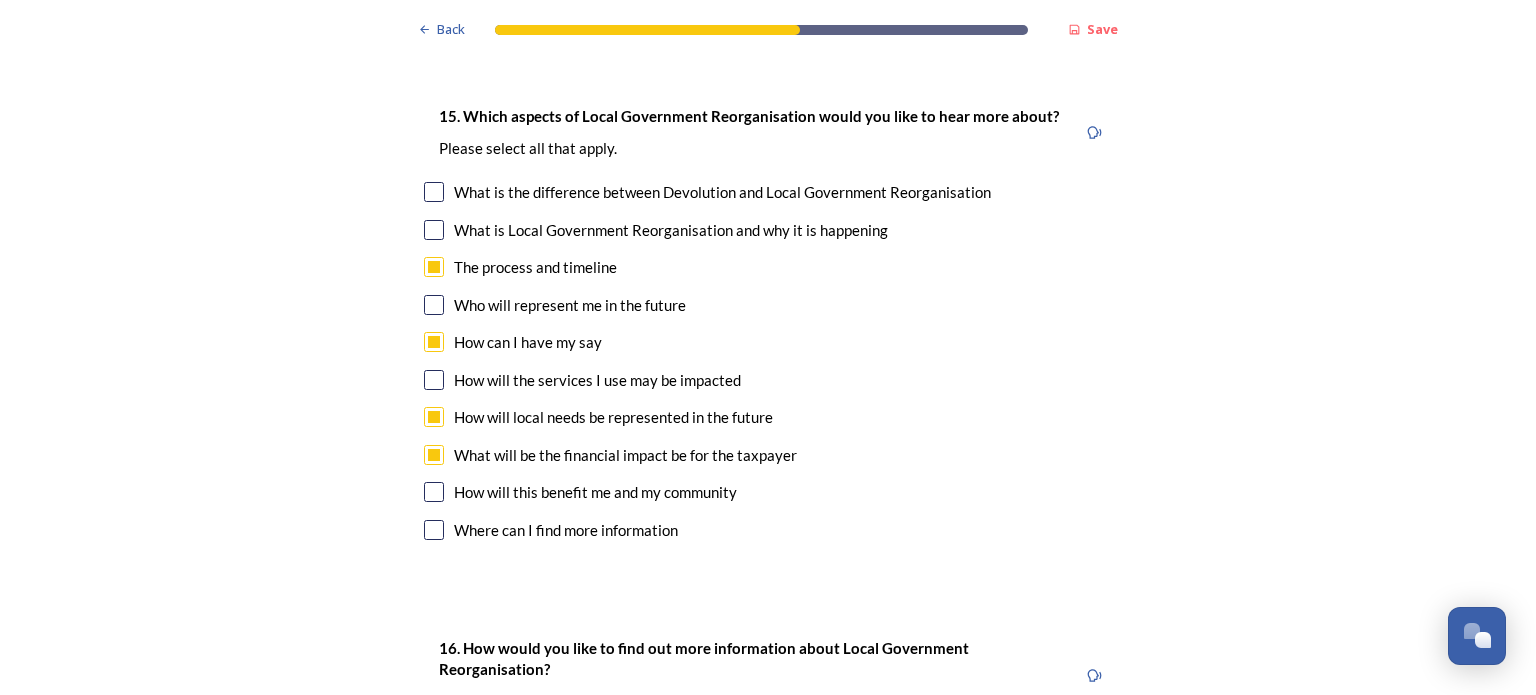 click at bounding box center [434, 492] 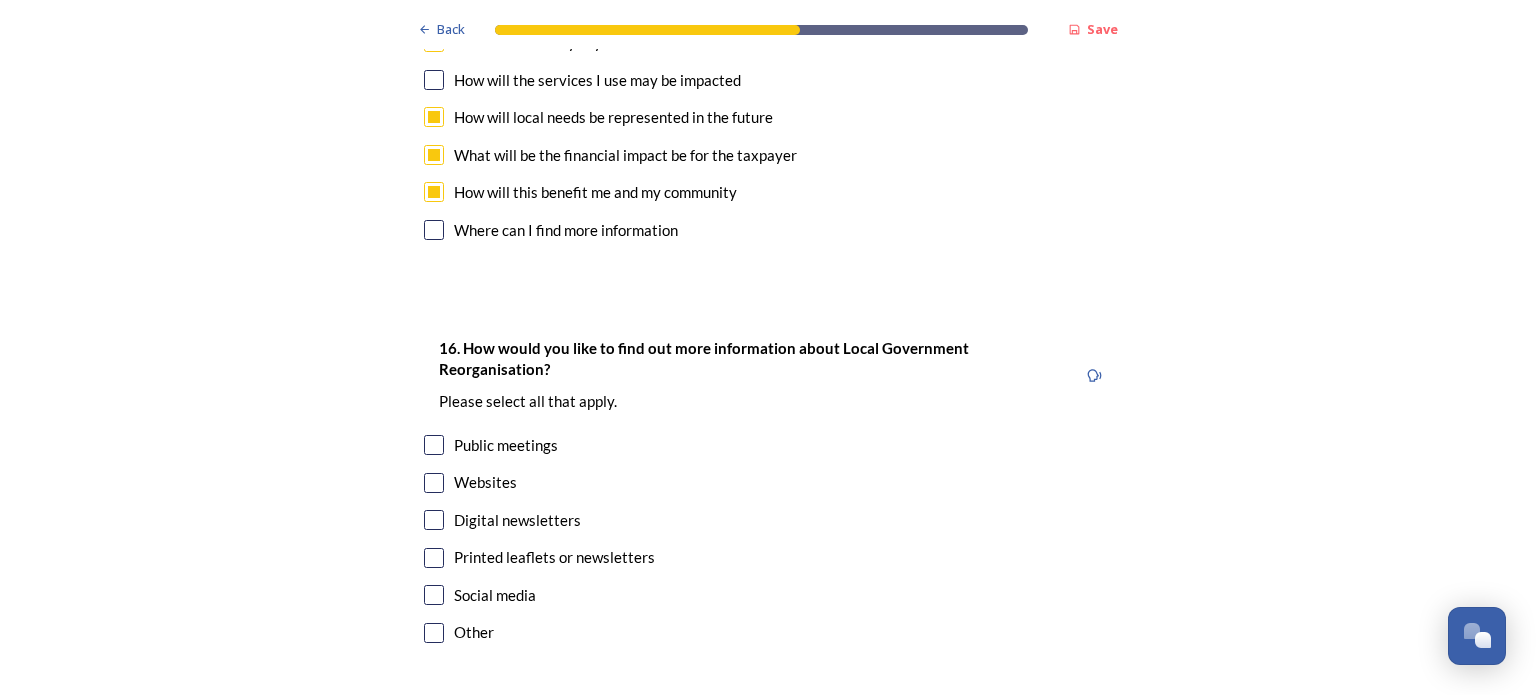 scroll, scrollTop: 6100, scrollLeft: 0, axis: vertical 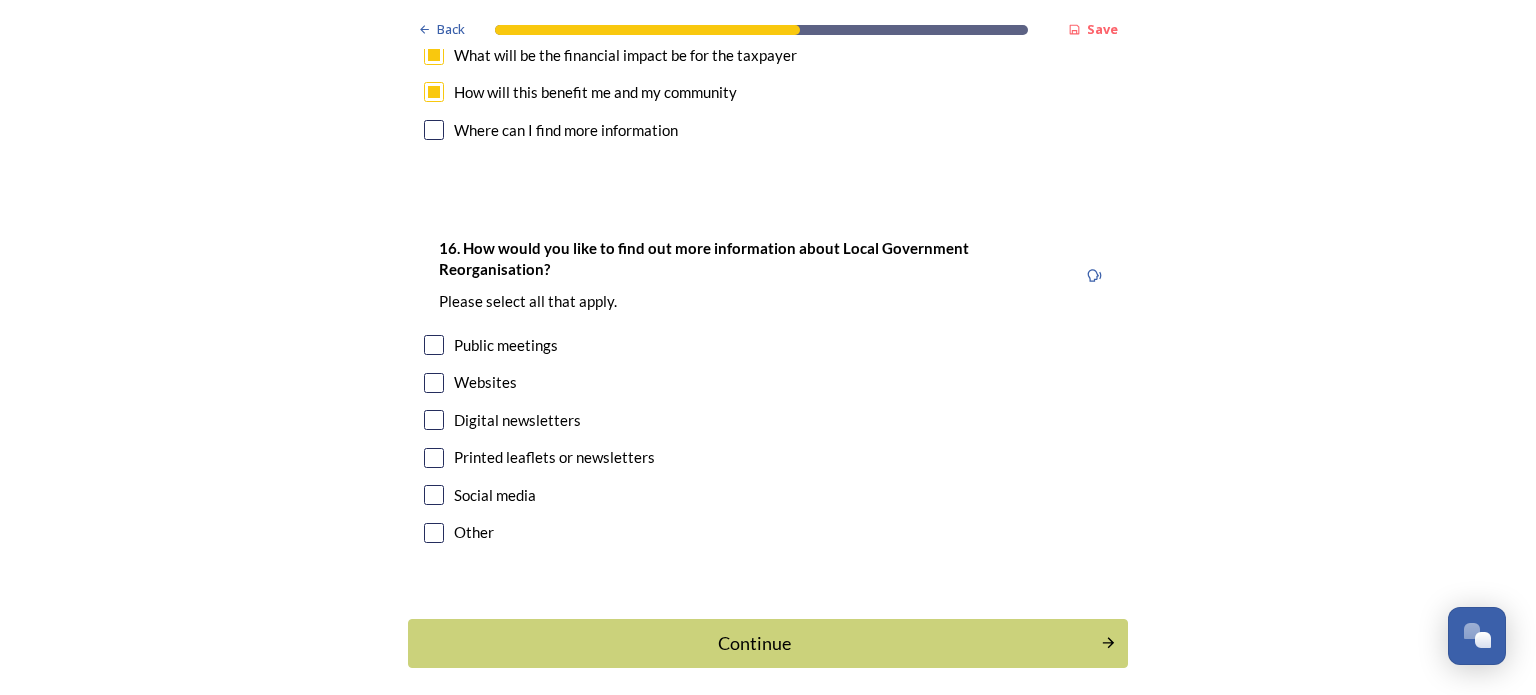 click at bounding box center [434, 420] 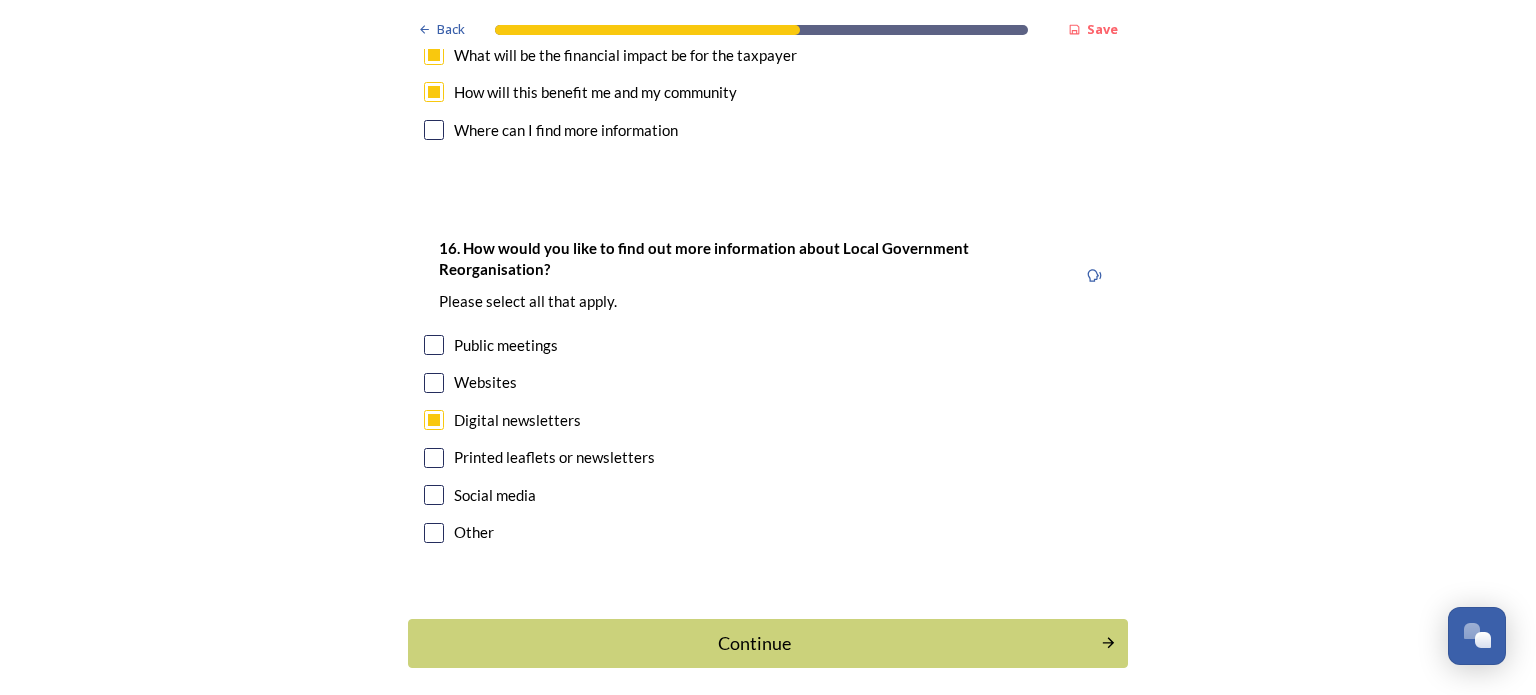 click on "Public meetings" at bounding box center [768, 345] 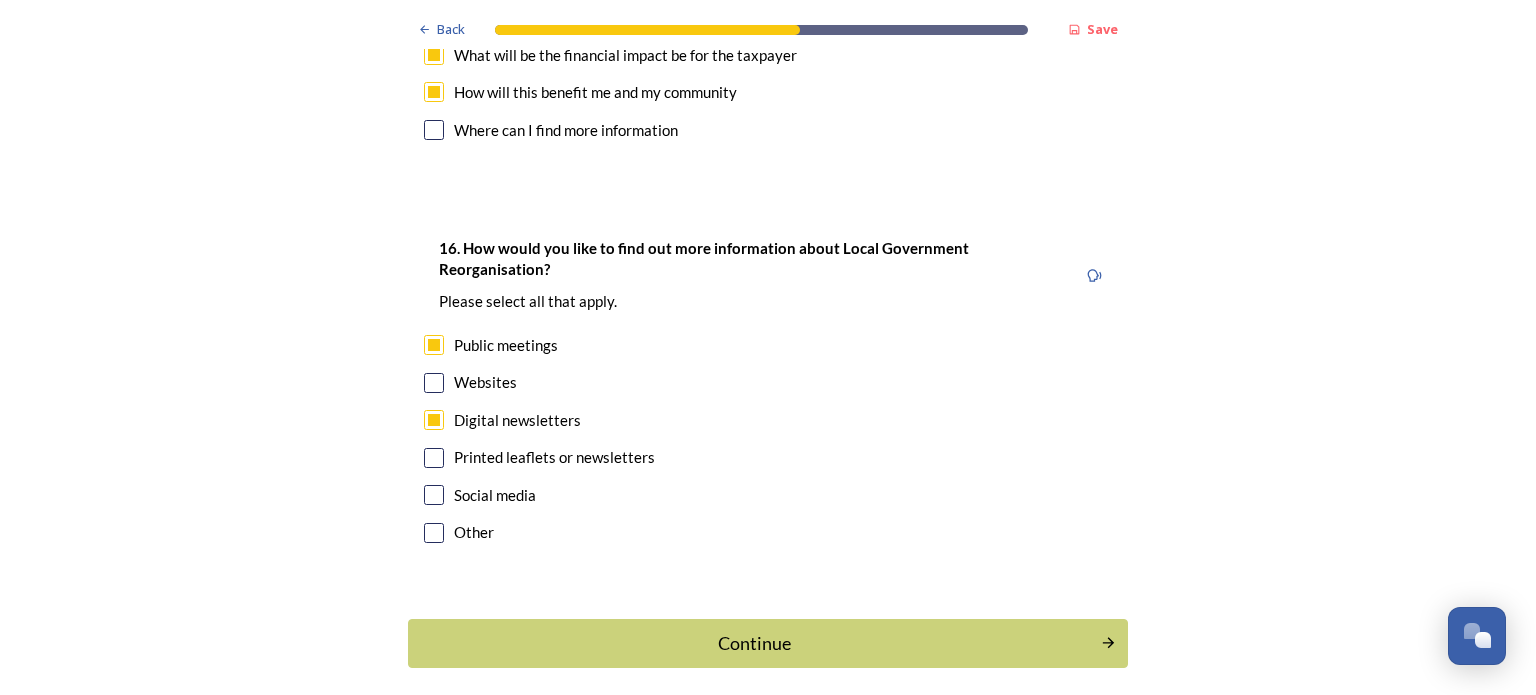click at bounding box center (434, 383) 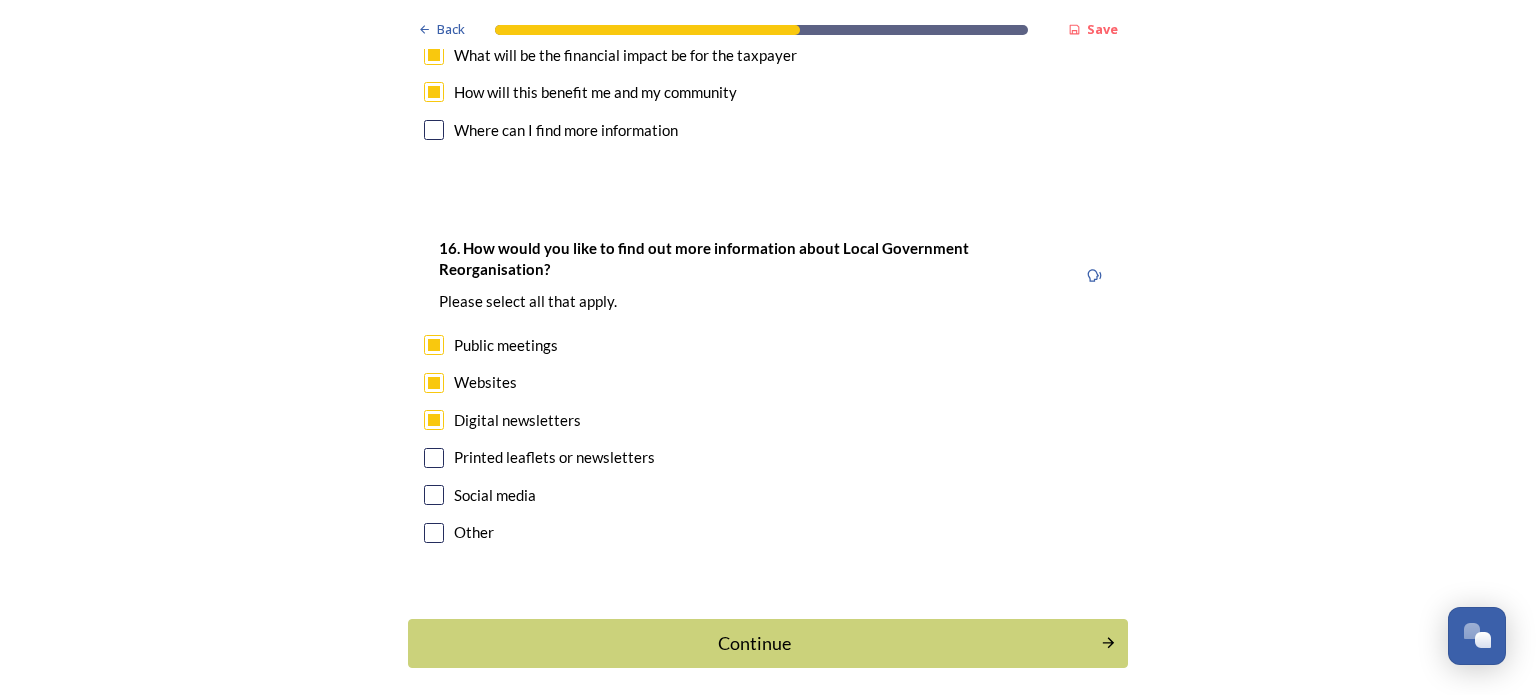 scroll, scrollTop: 6188, scrollLeft: 0, axis: vertical 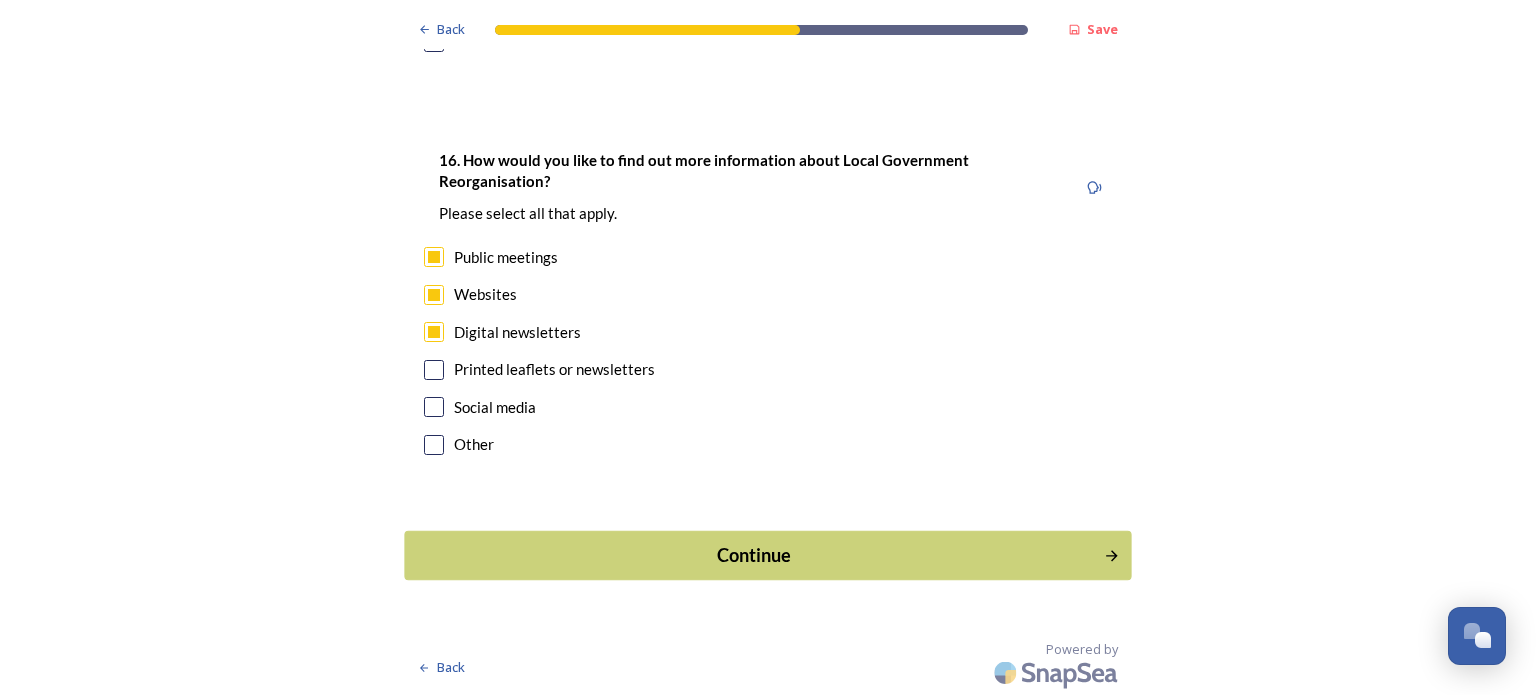 click on "Continue" at bounding box center (754, 555) 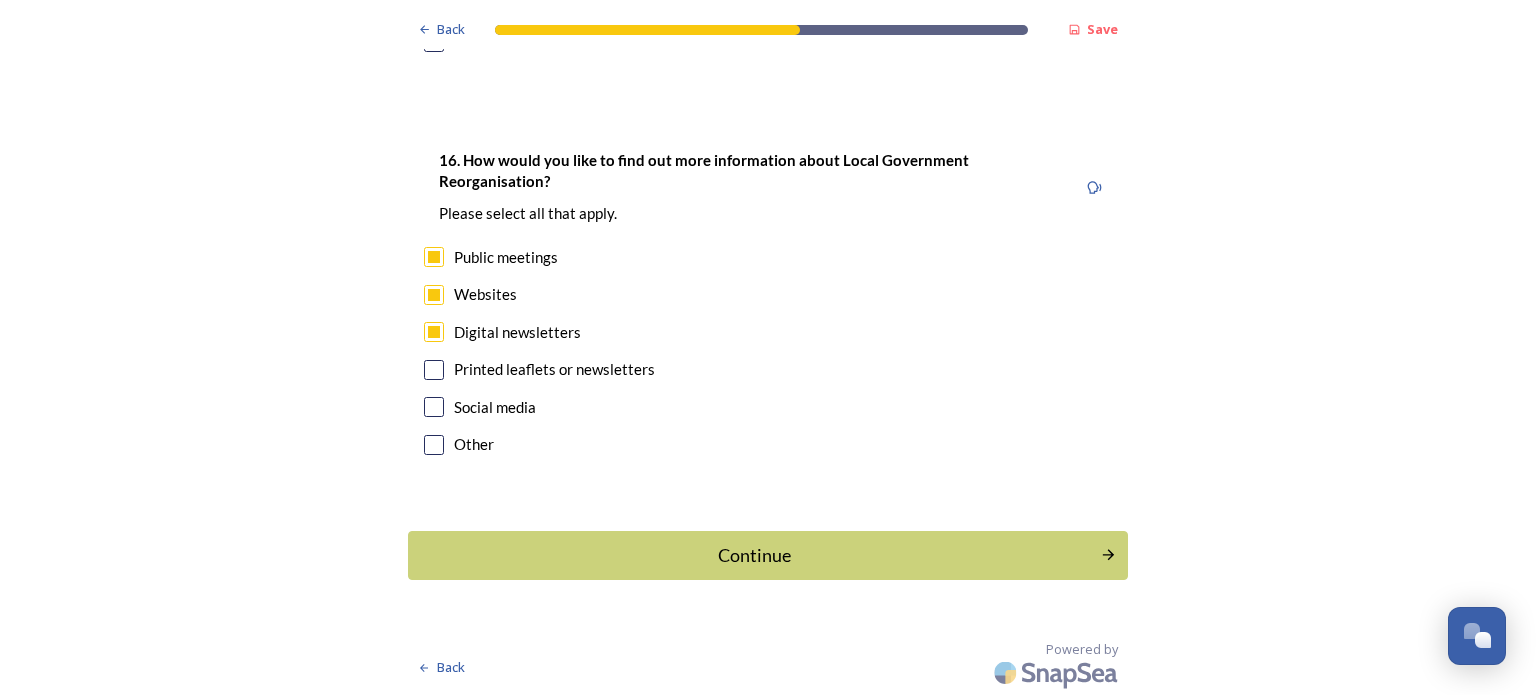 scroll, scrollTop: 0, scrollLeft: 0, axis: both 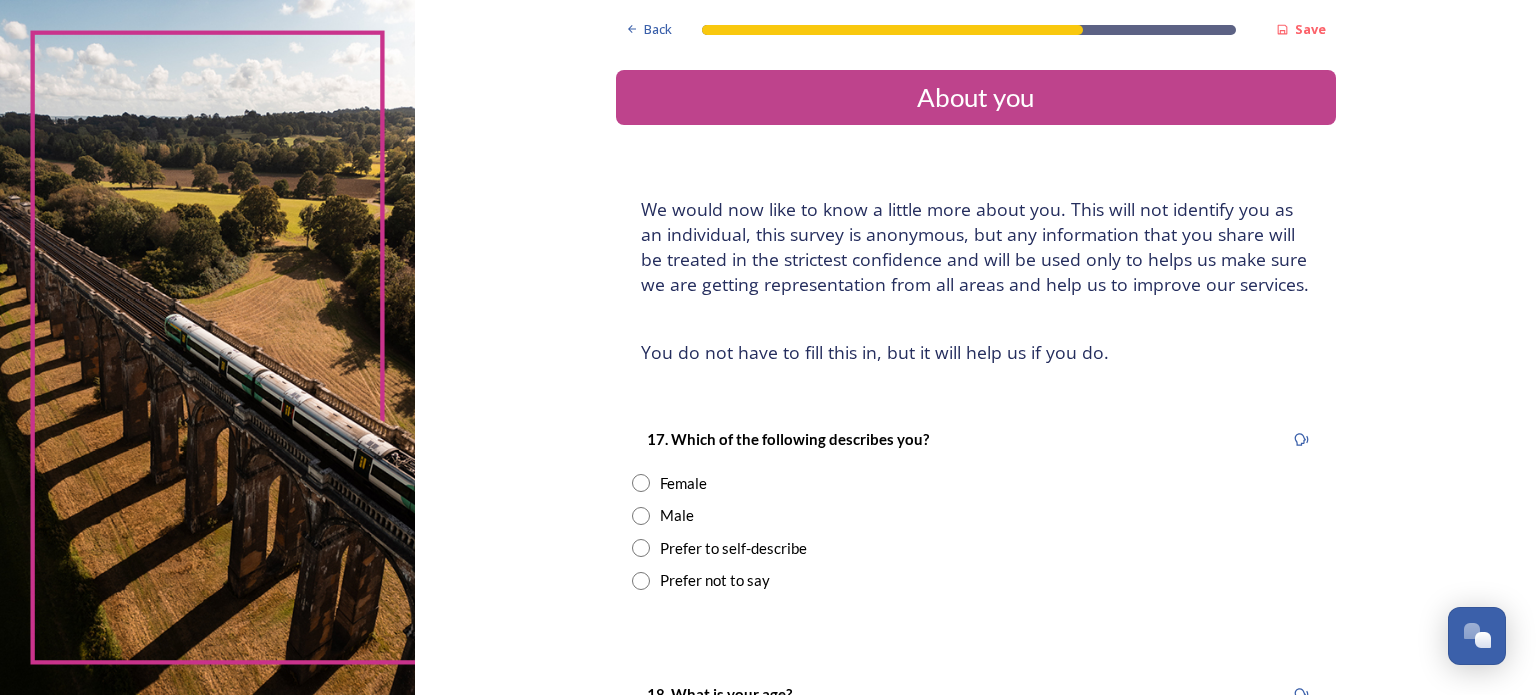 click on "Male" at bounding box center (677, 515) 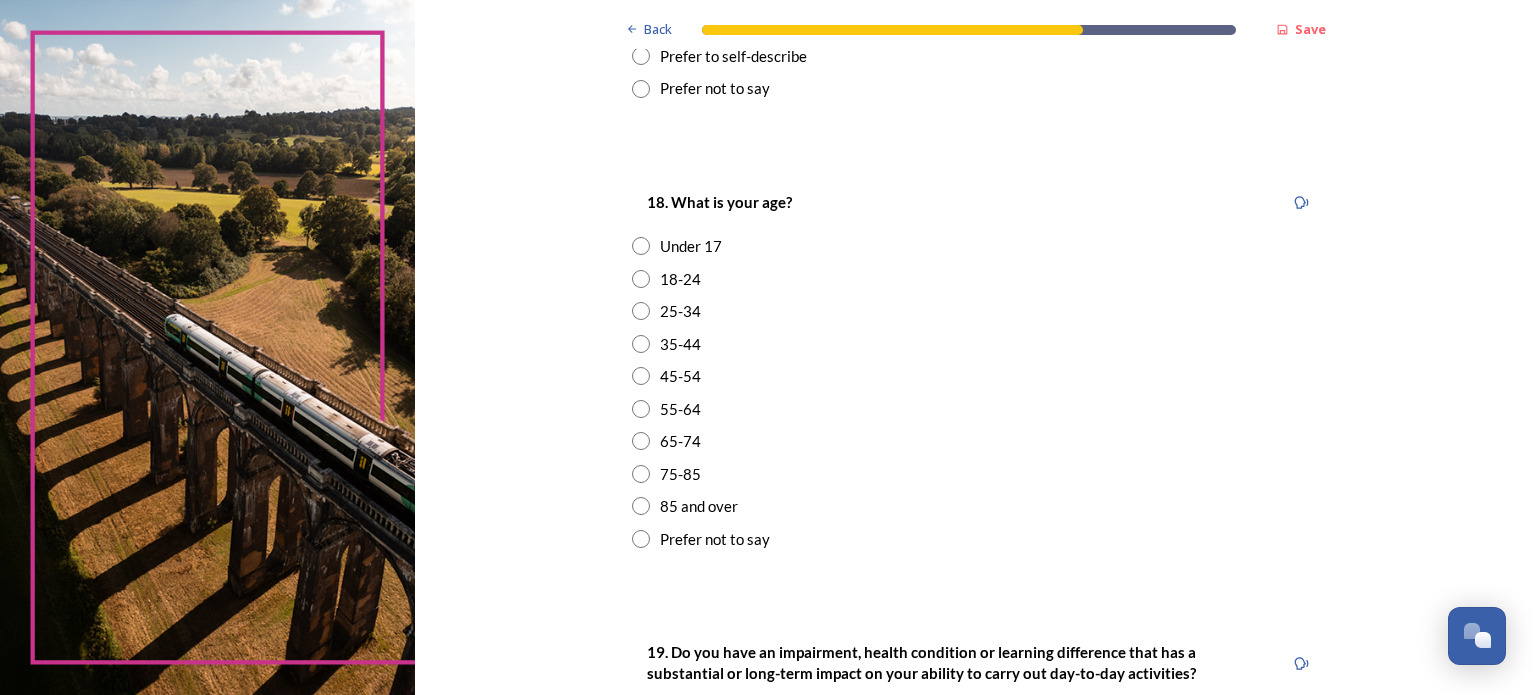 scroll, scrollTop: 500, scrollLeft: 0, axis: vertical 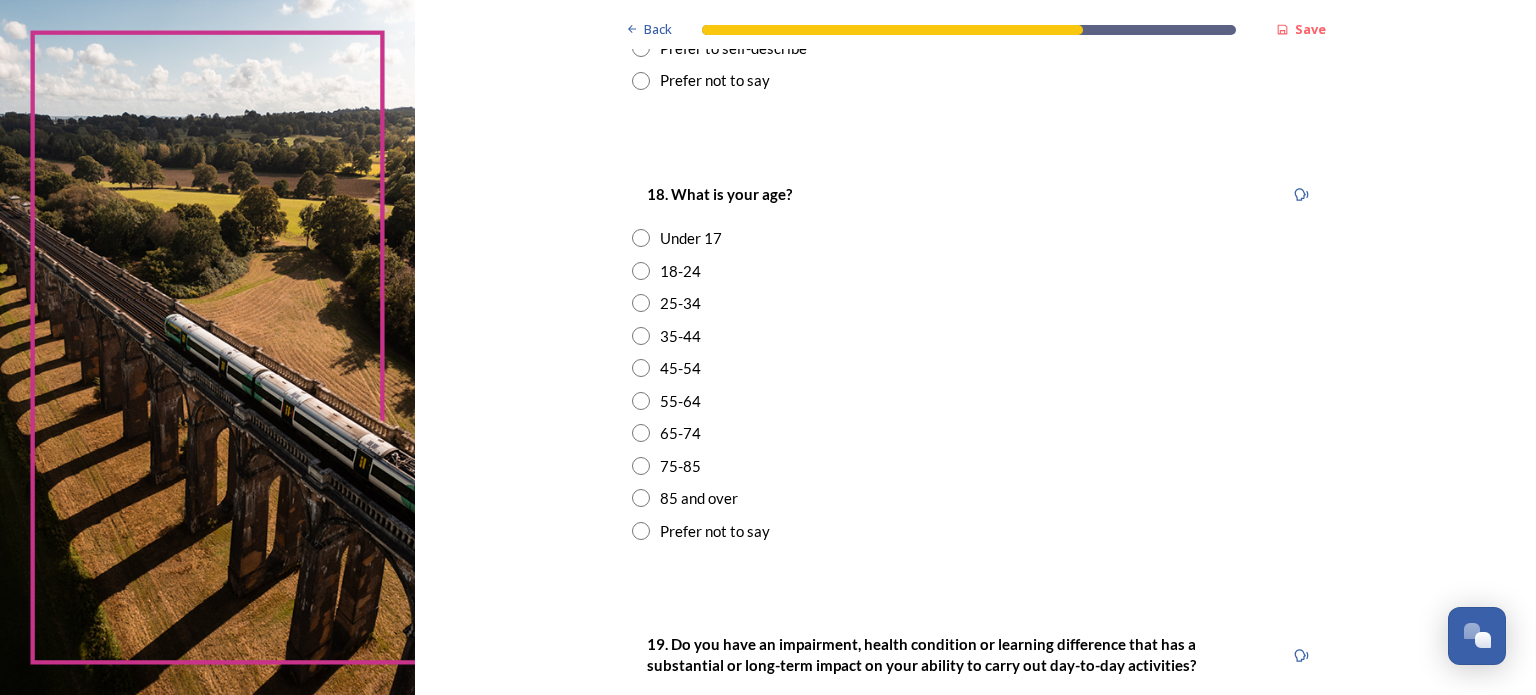drag, startPoint x: 634, startPoint y: 367, endPoint x: 697, endPoint y: 390, distance: 67.06713 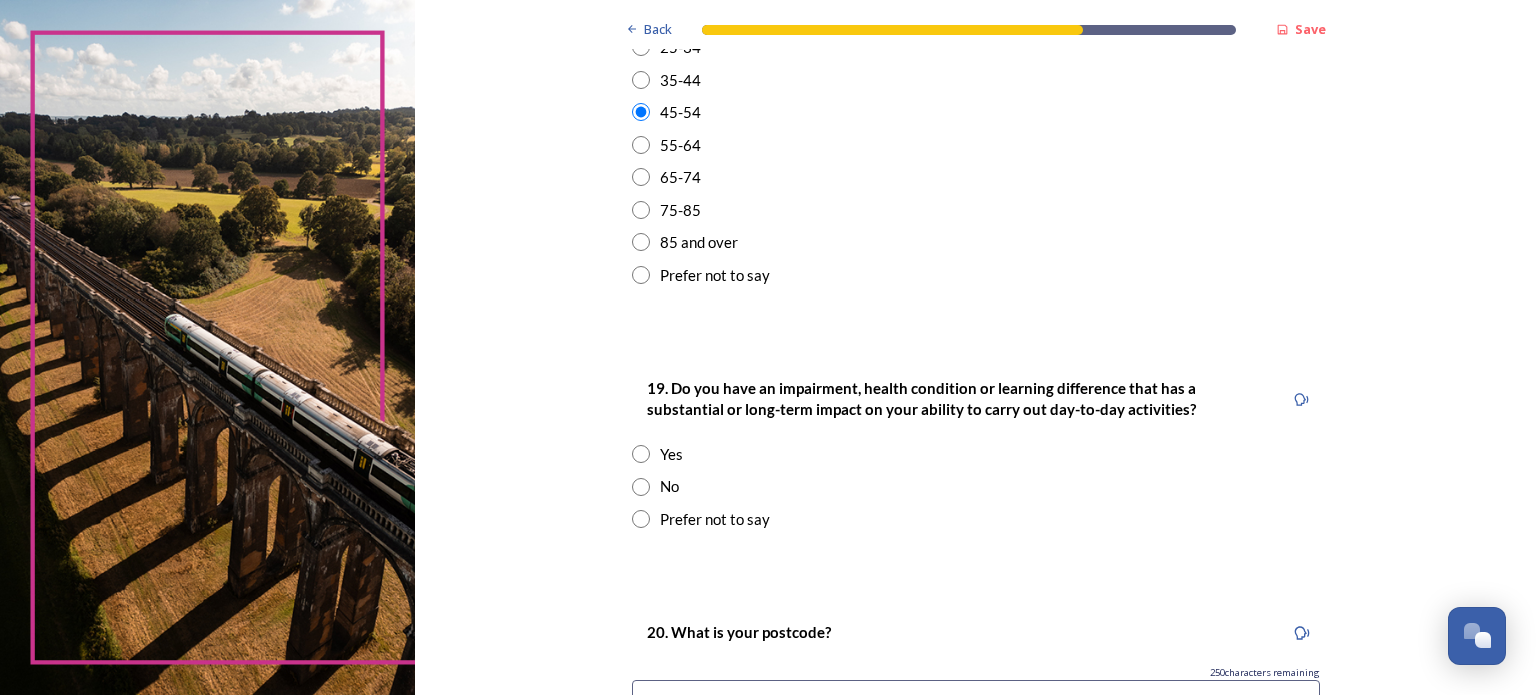 scroll, scrollTop: 800, scrollLeft: 0, axis: vertical 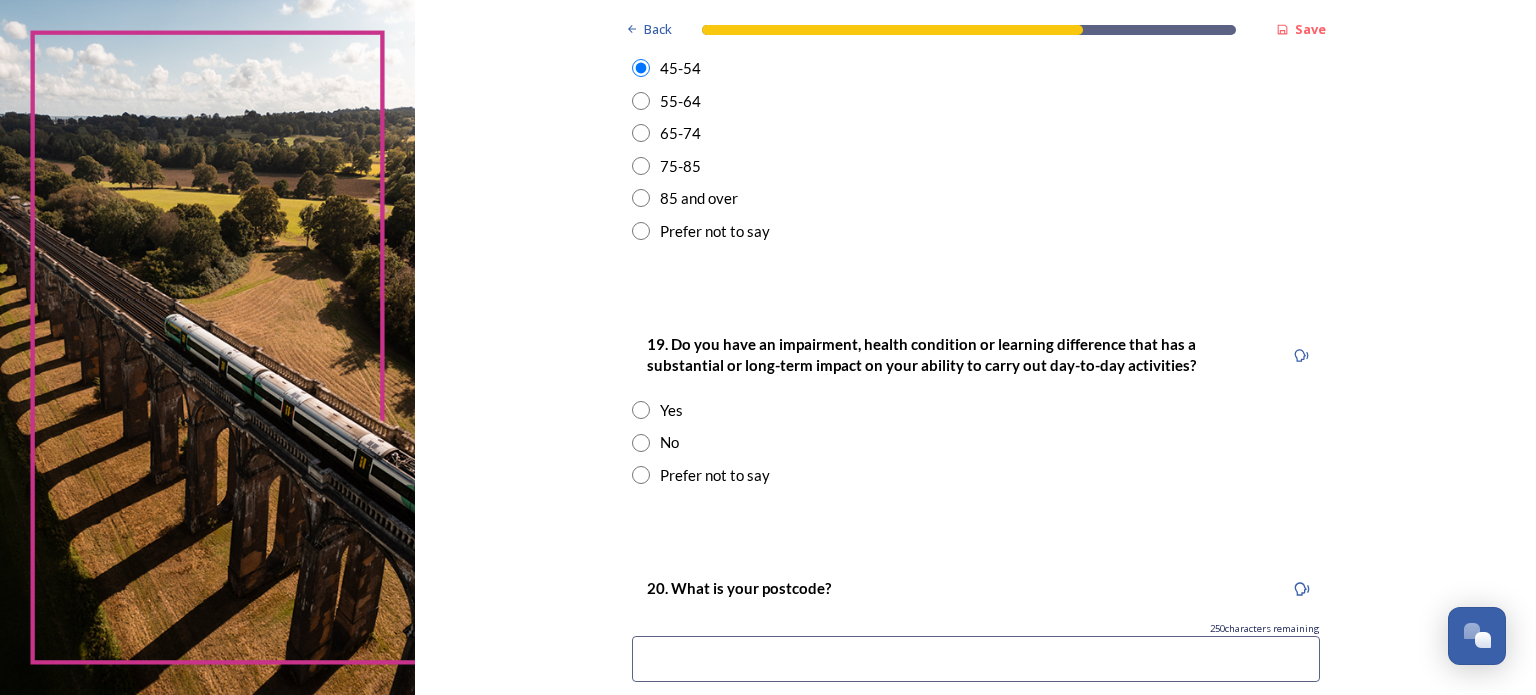 click at bounding box center [641, 443] 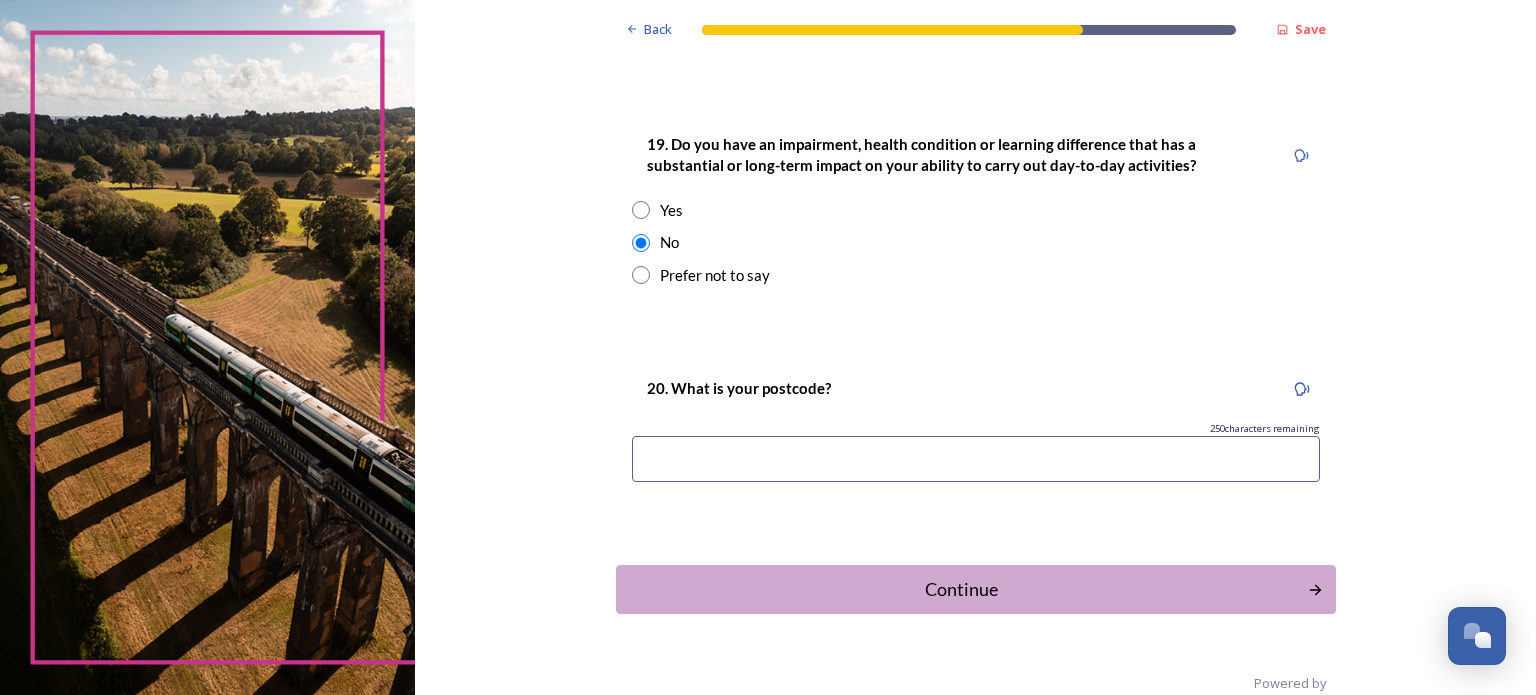 scroll, scrollTop: 1034, scrollLeft: 0, axis: vertical 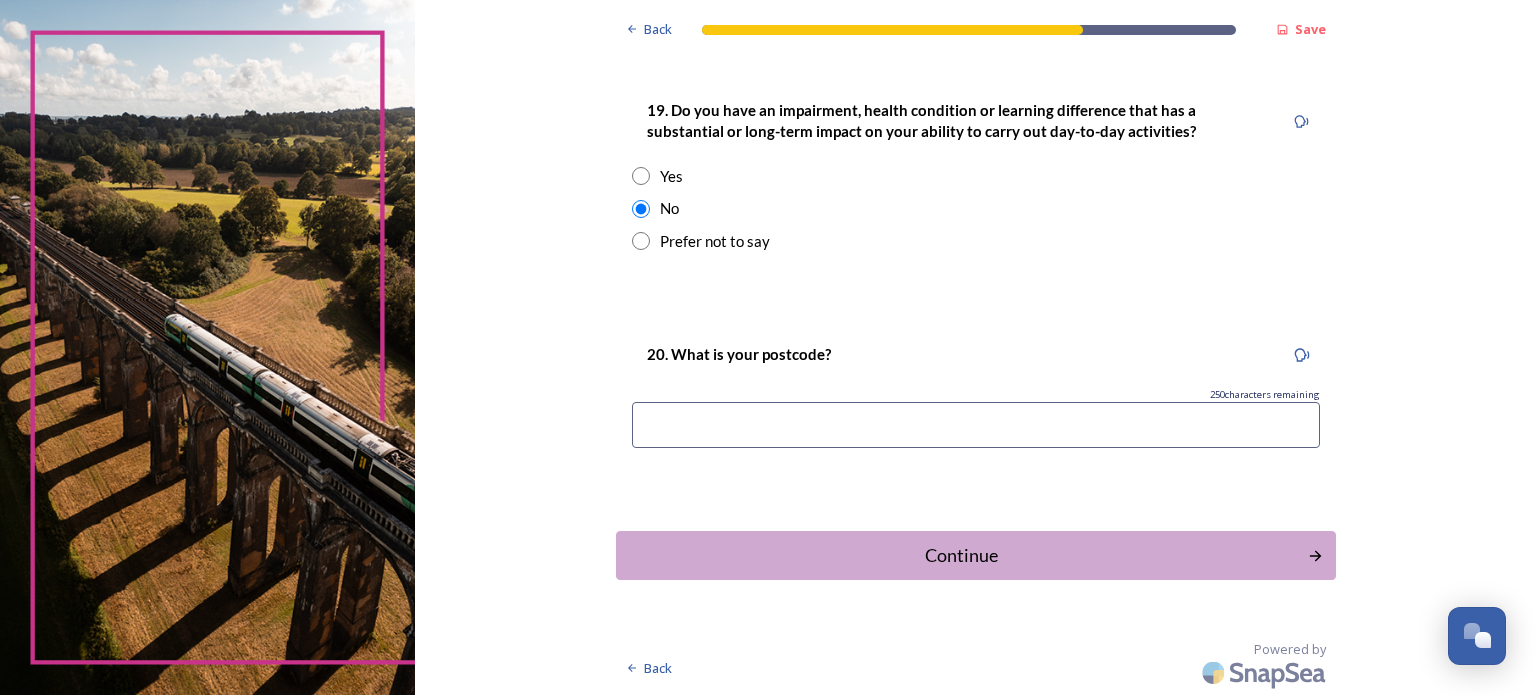 click at bounding box center [976, 425] 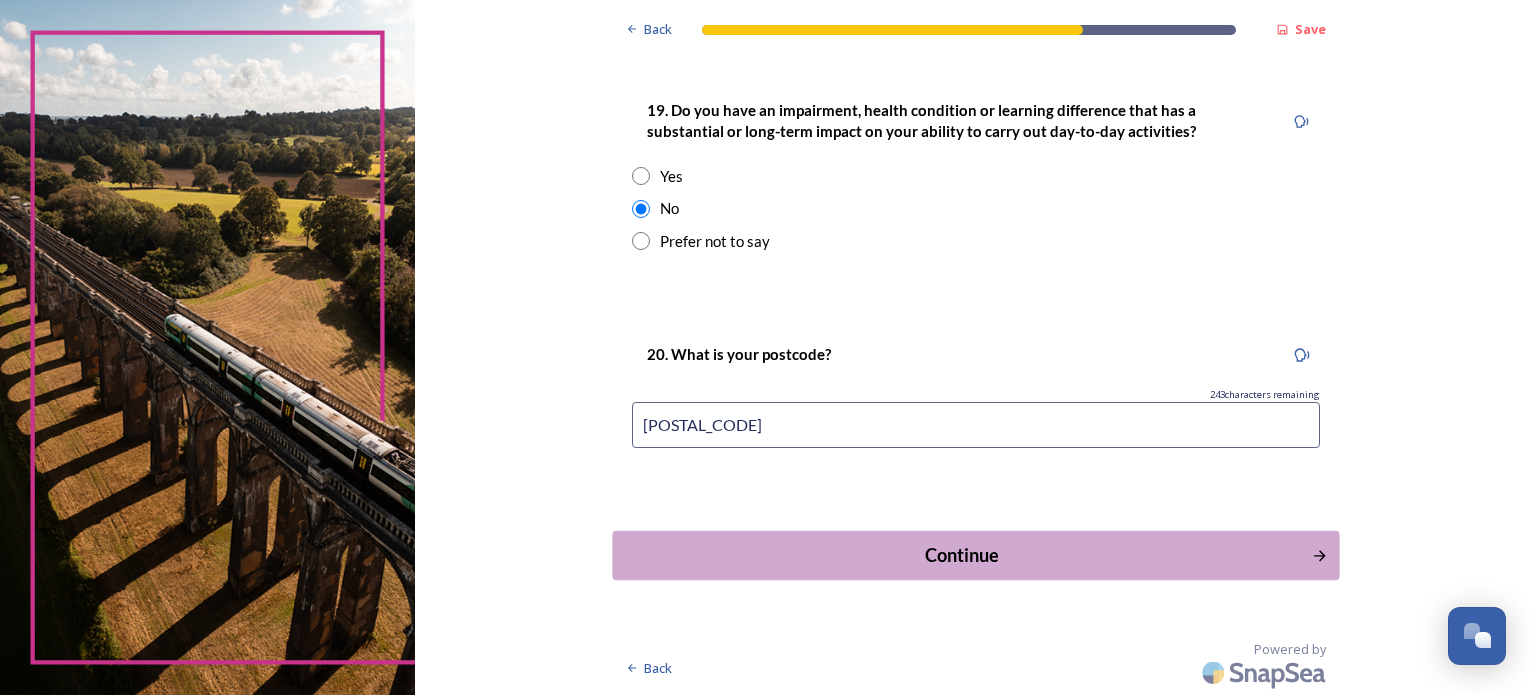 type on "[POSTAL_CODE]" 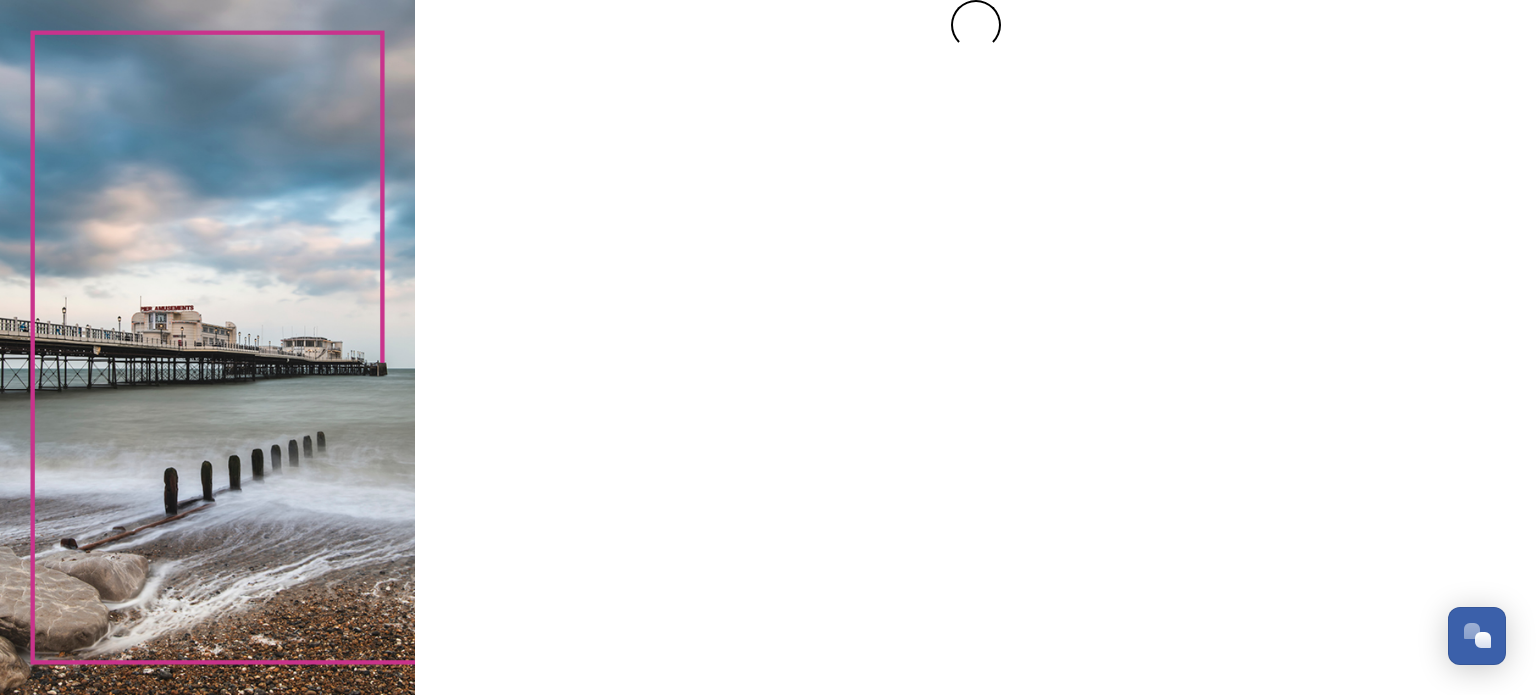scroll, scrollTop: 0, scrollLeft: 0, axis: both 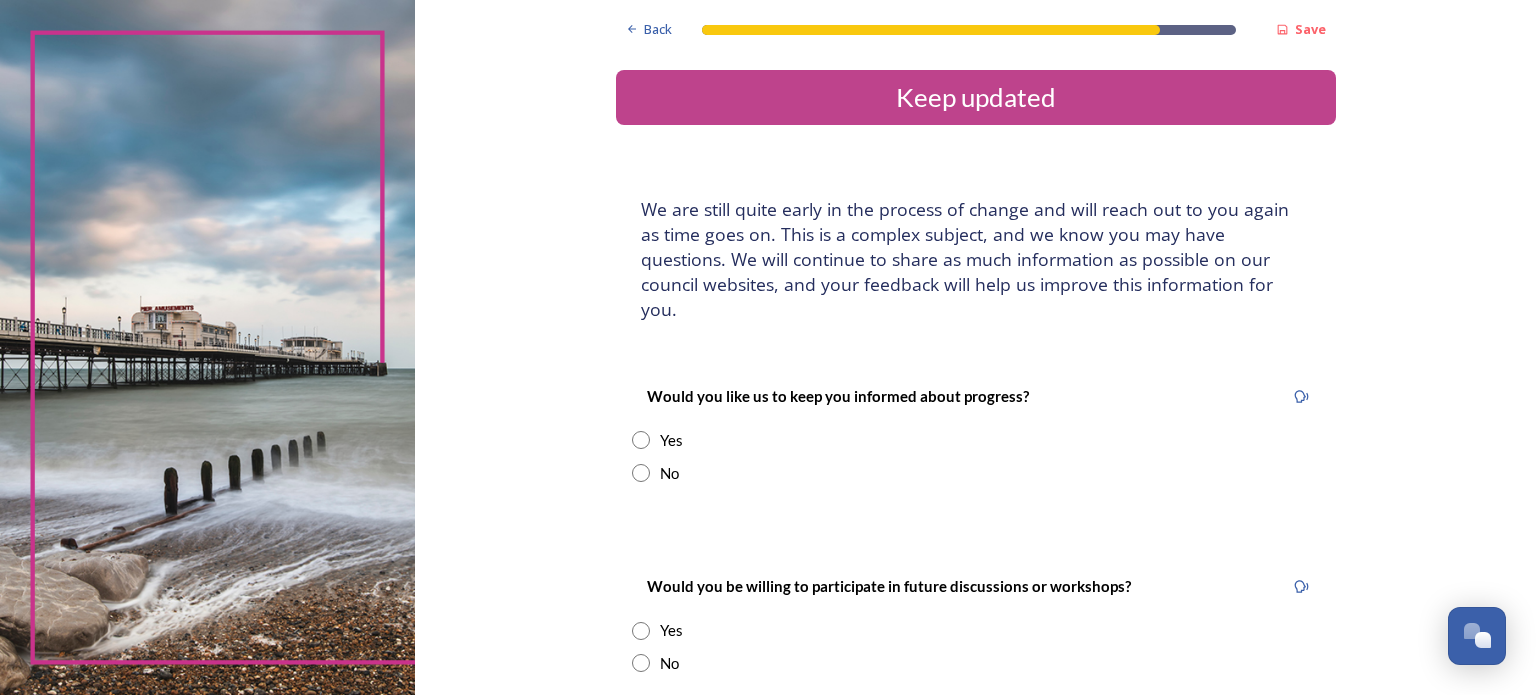 click at bounding box center (641, 440) 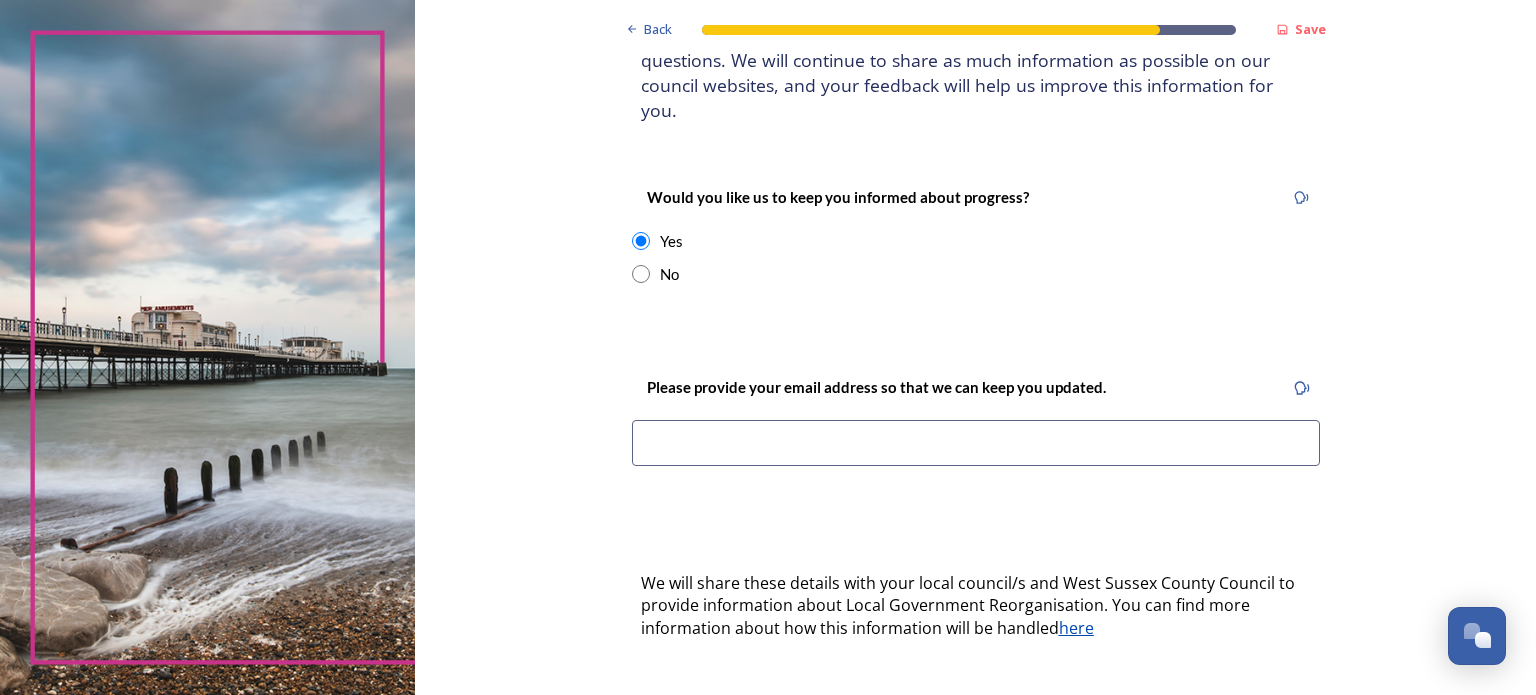 scroll, scrollTop: 200, scrollLeft: 0, axis: vertical 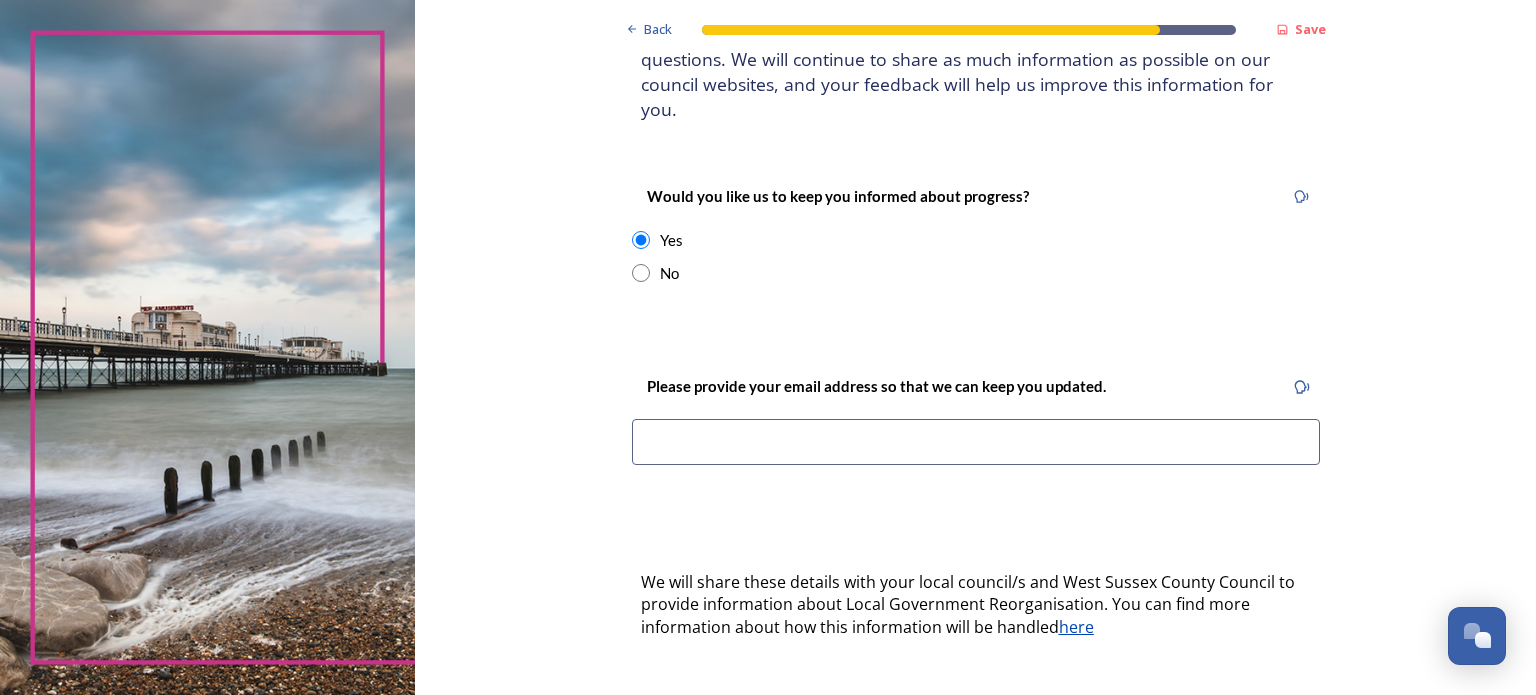 click at bounding box center [976, 442] 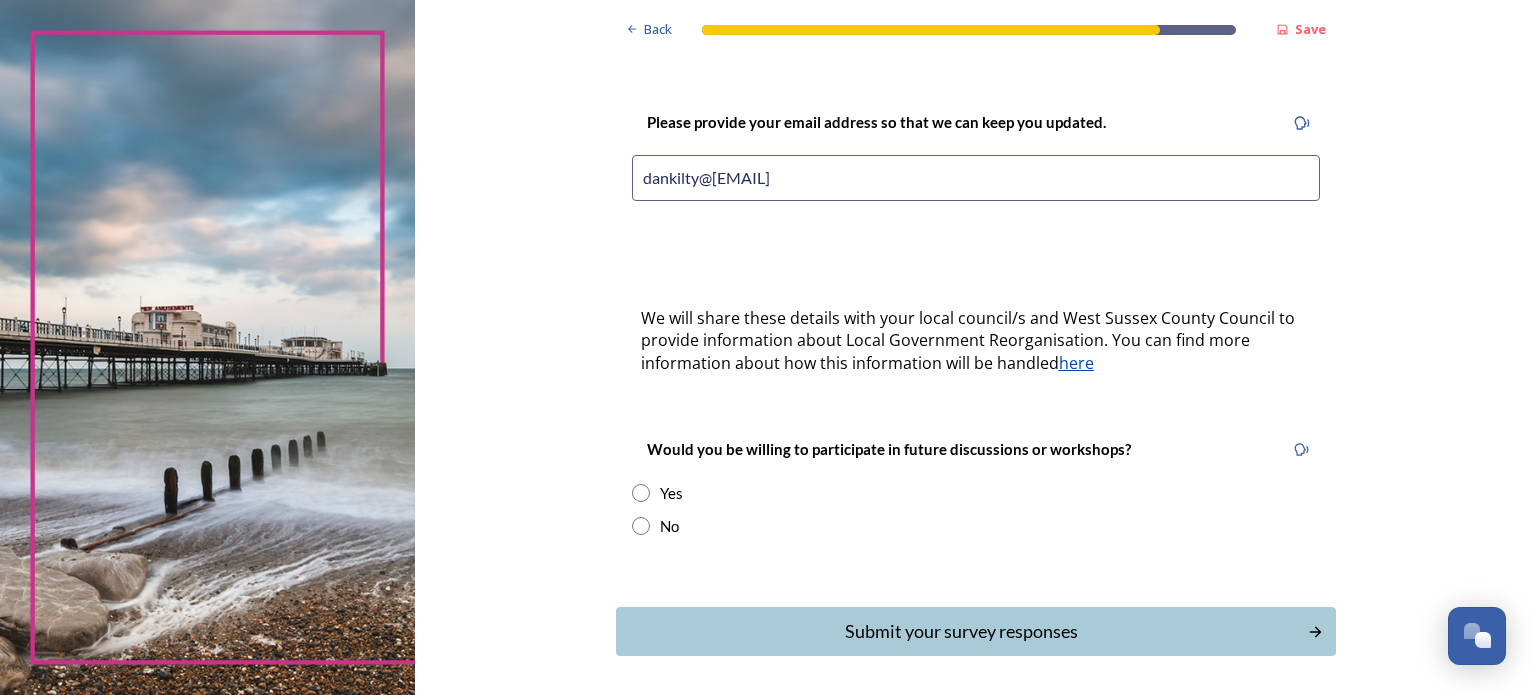 scroll, scrollTop: 500, scrollLeft: 0, axis: vertical 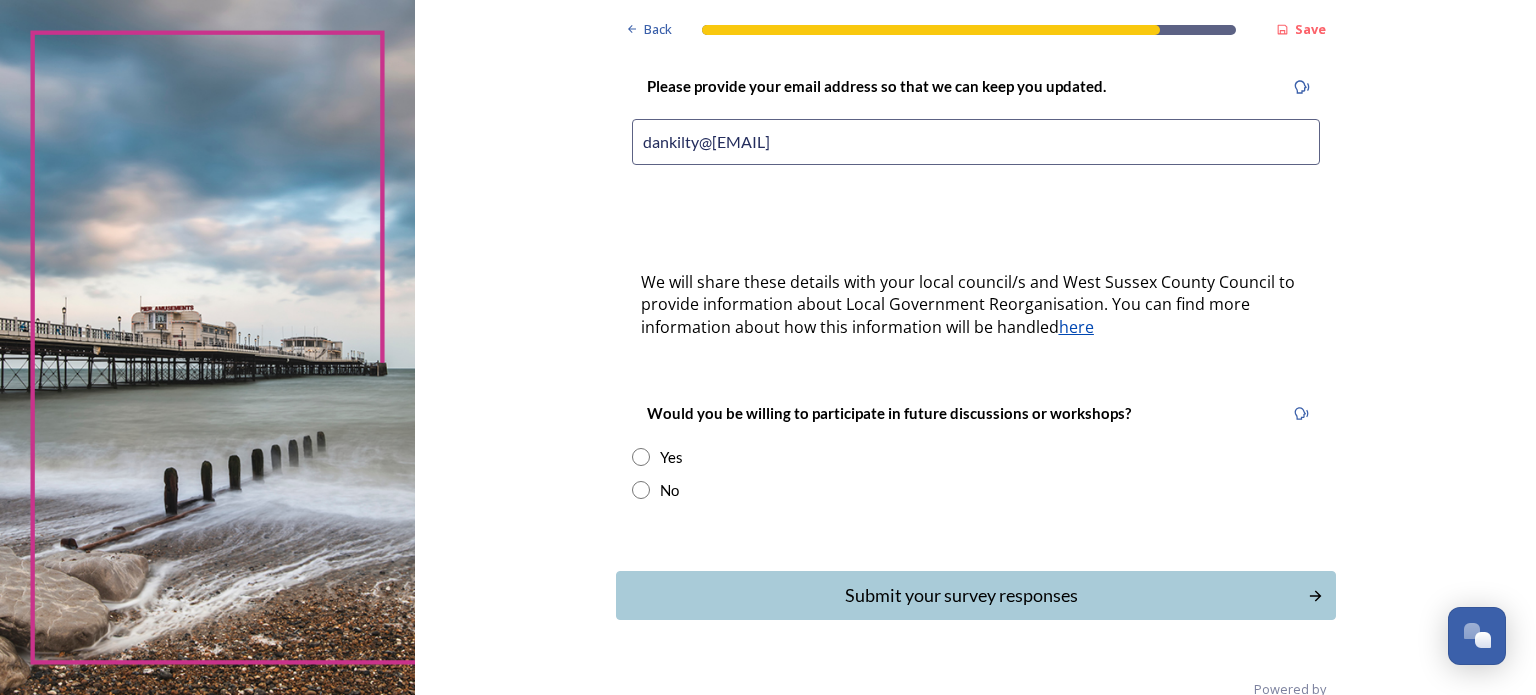 type on "dankilty@[EMAIL]" 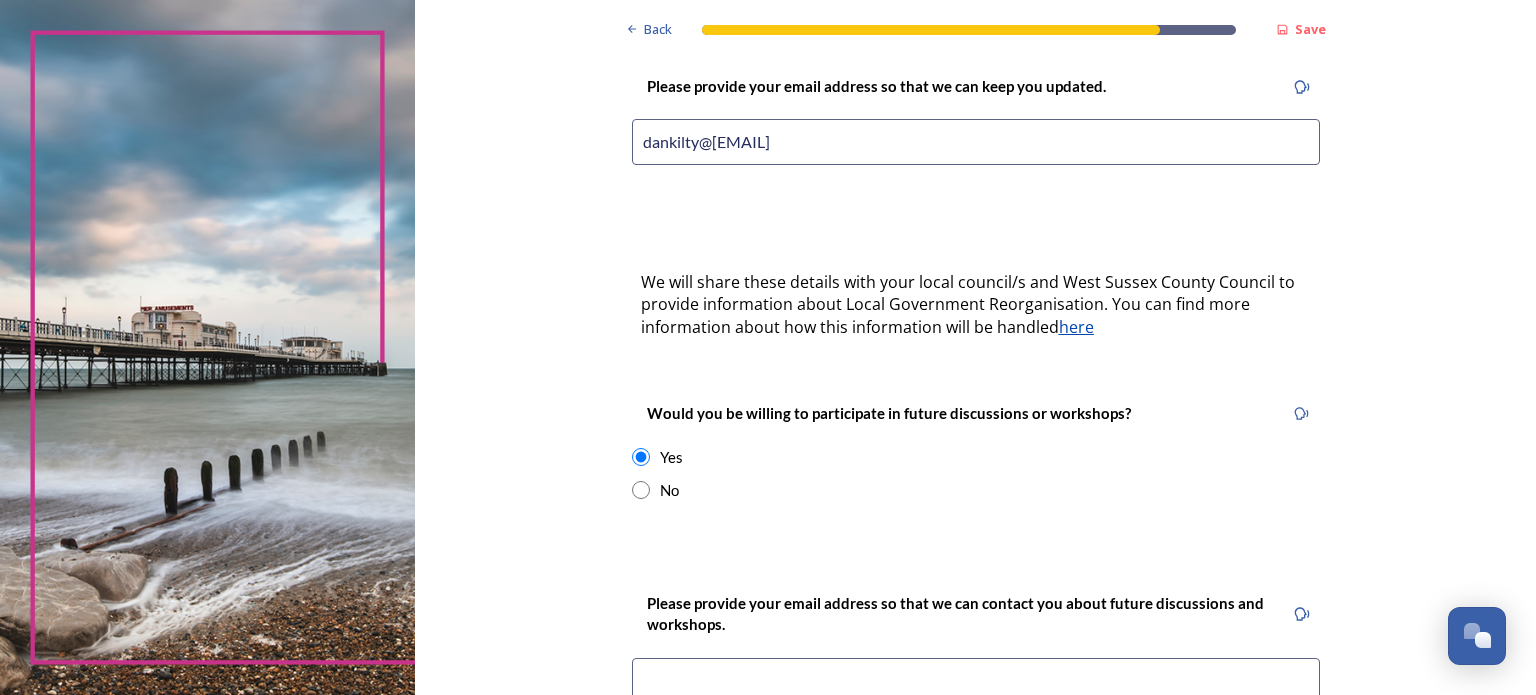scroll, scrollTop: 600, scrollLeft: 0, axis: vertical 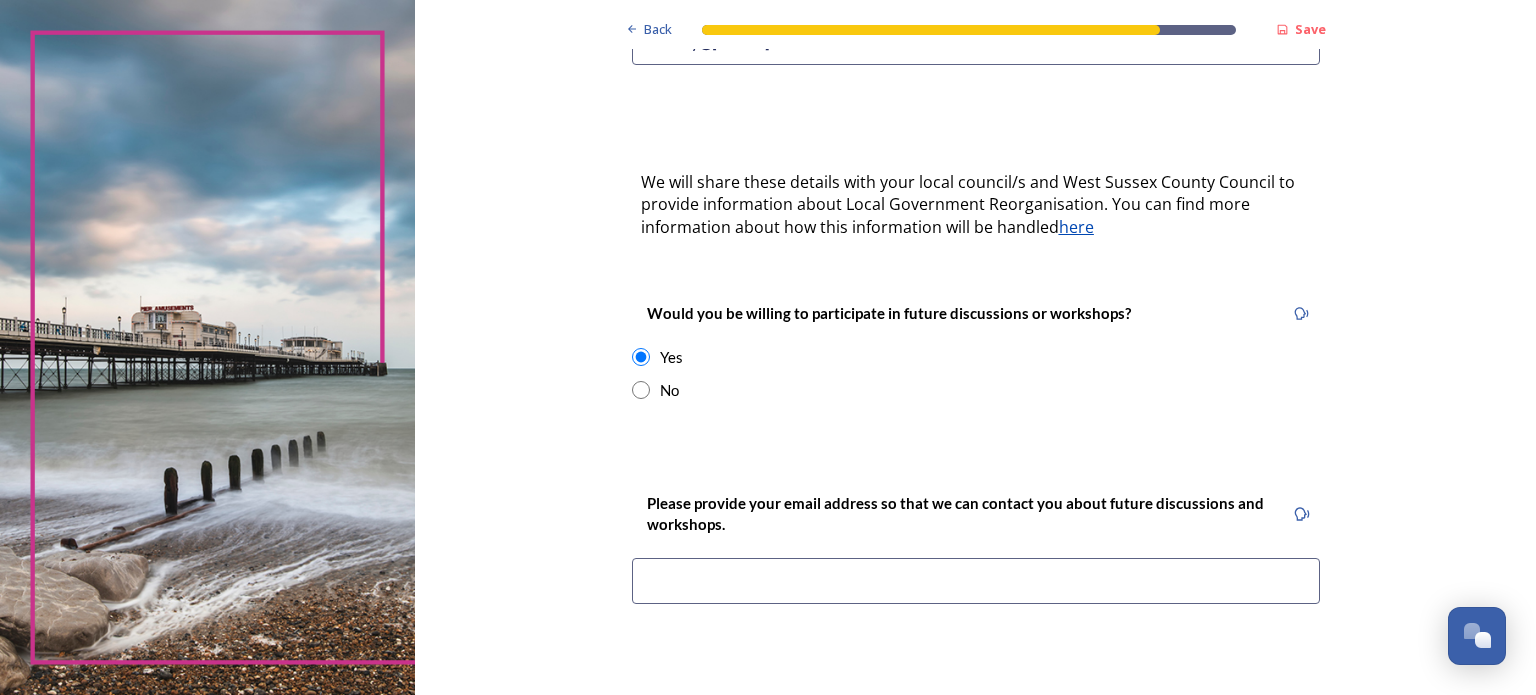 click at bounding box center (976, 581) 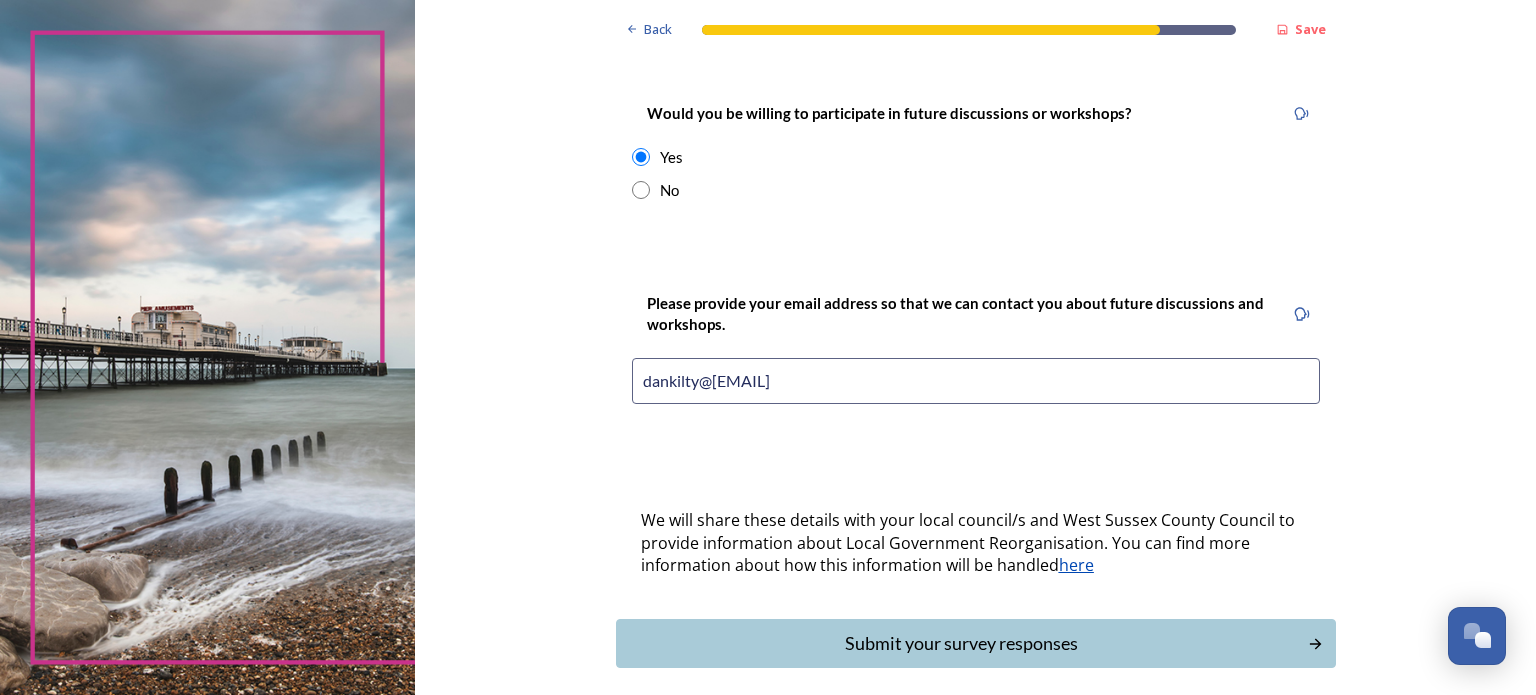 scroll, scrollTop: 862, scrollLeft: 0, axis: vertical 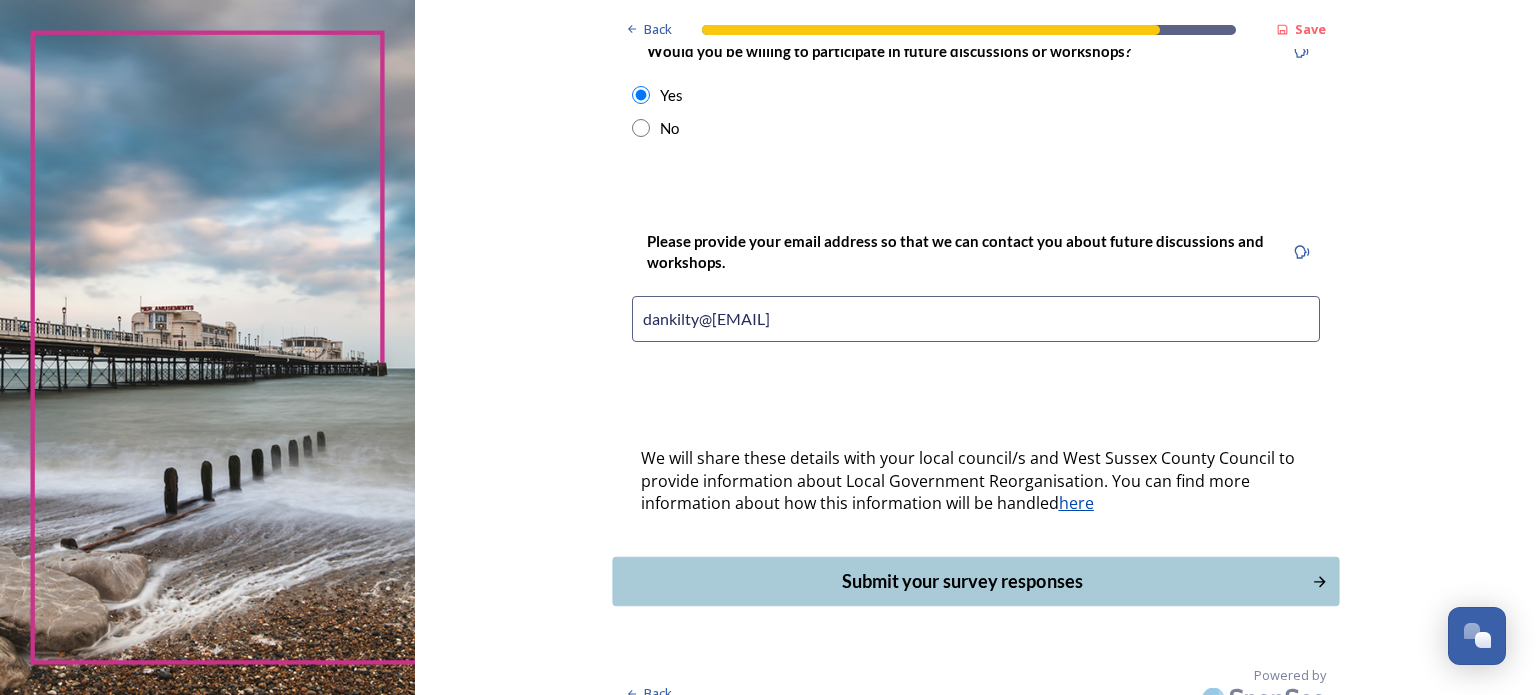 type on "dankilty@[EMAIL]" 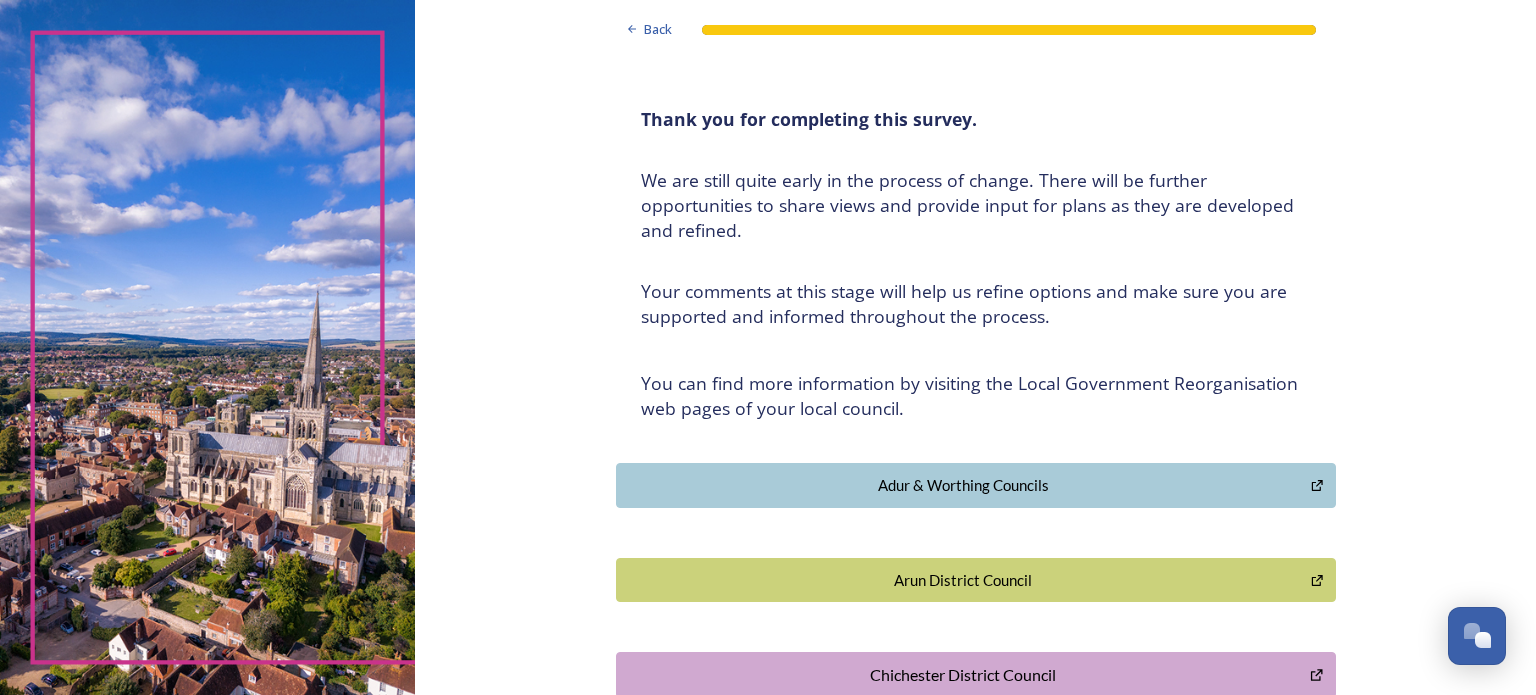 scroll, scrollTop: 0, scrollLeft: 0, axis: both 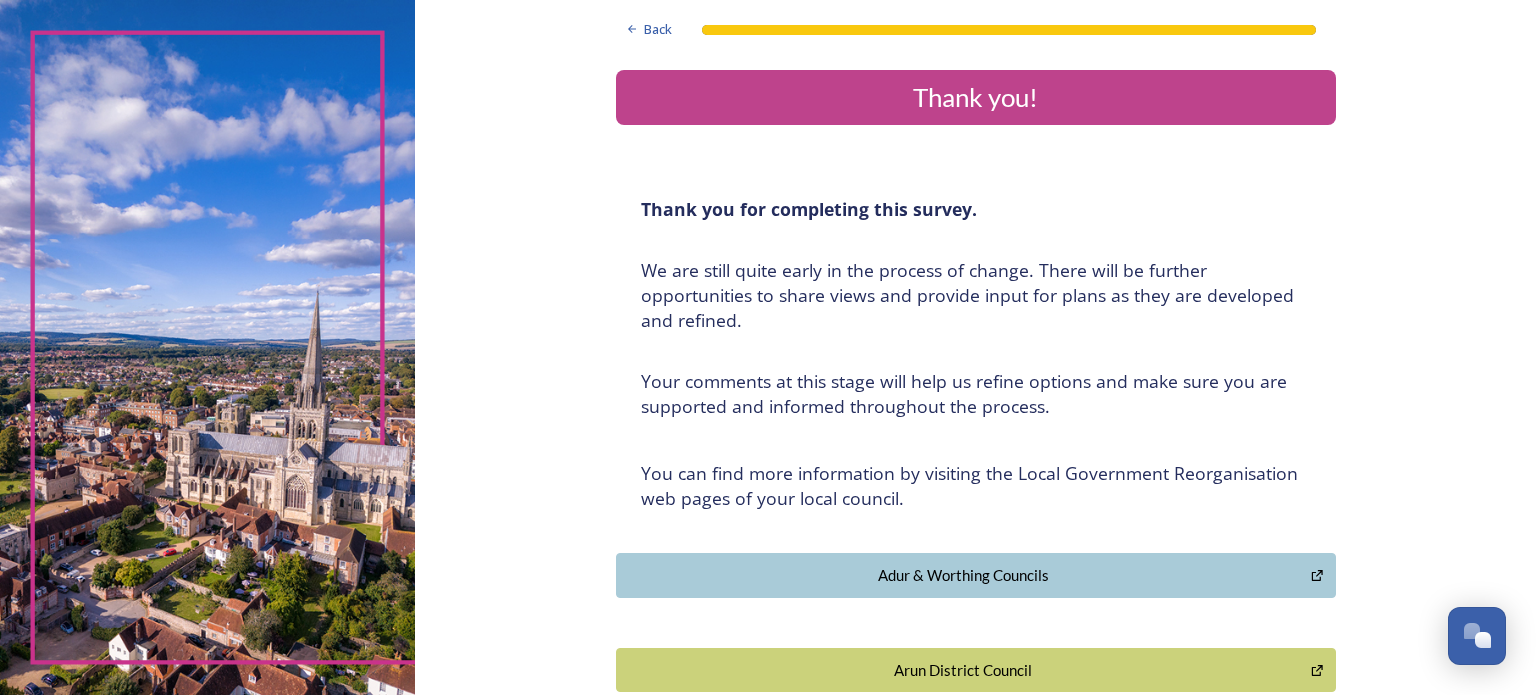 click on "Thank you!" at bounding box center [976, 97] 